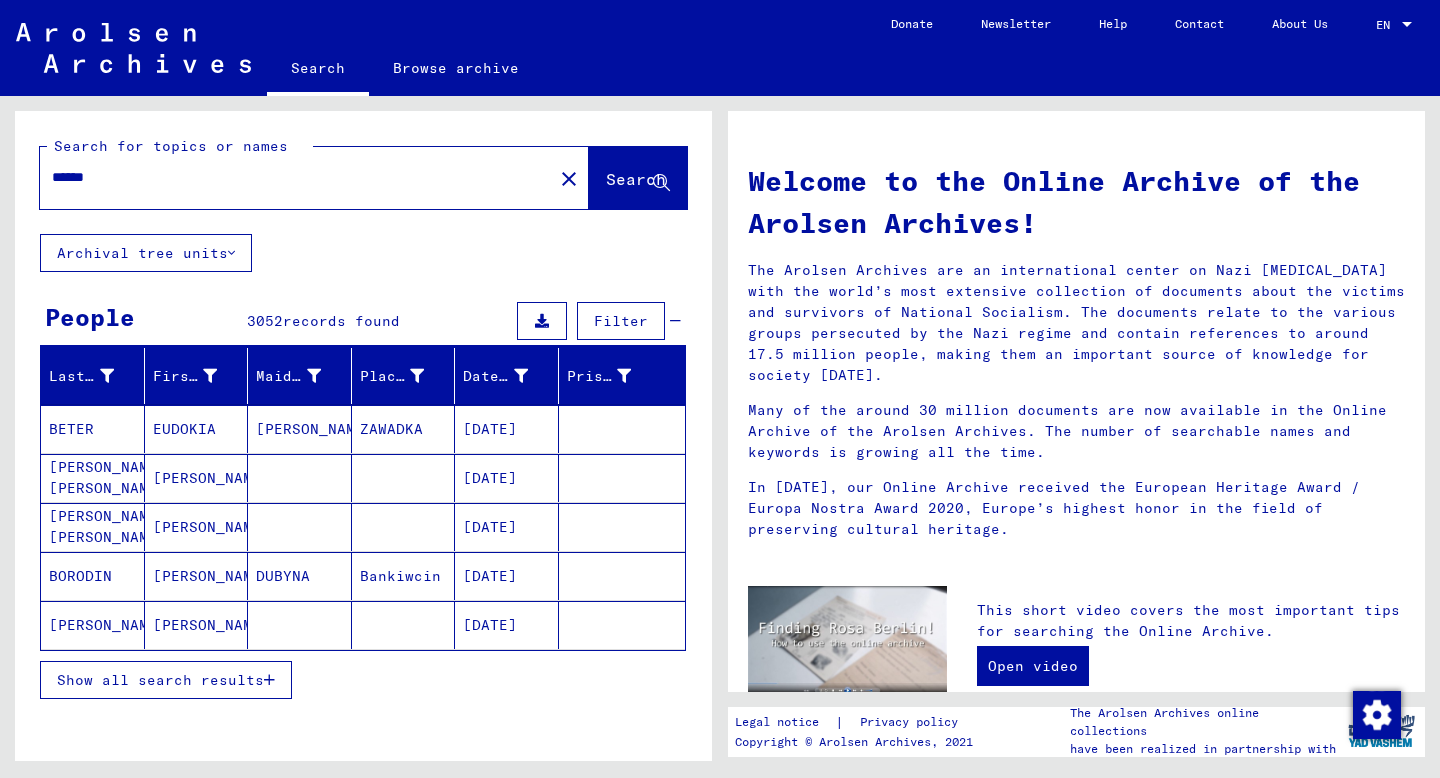 scroll, scrollTop: 0, scrollLeft: 0, axis: both 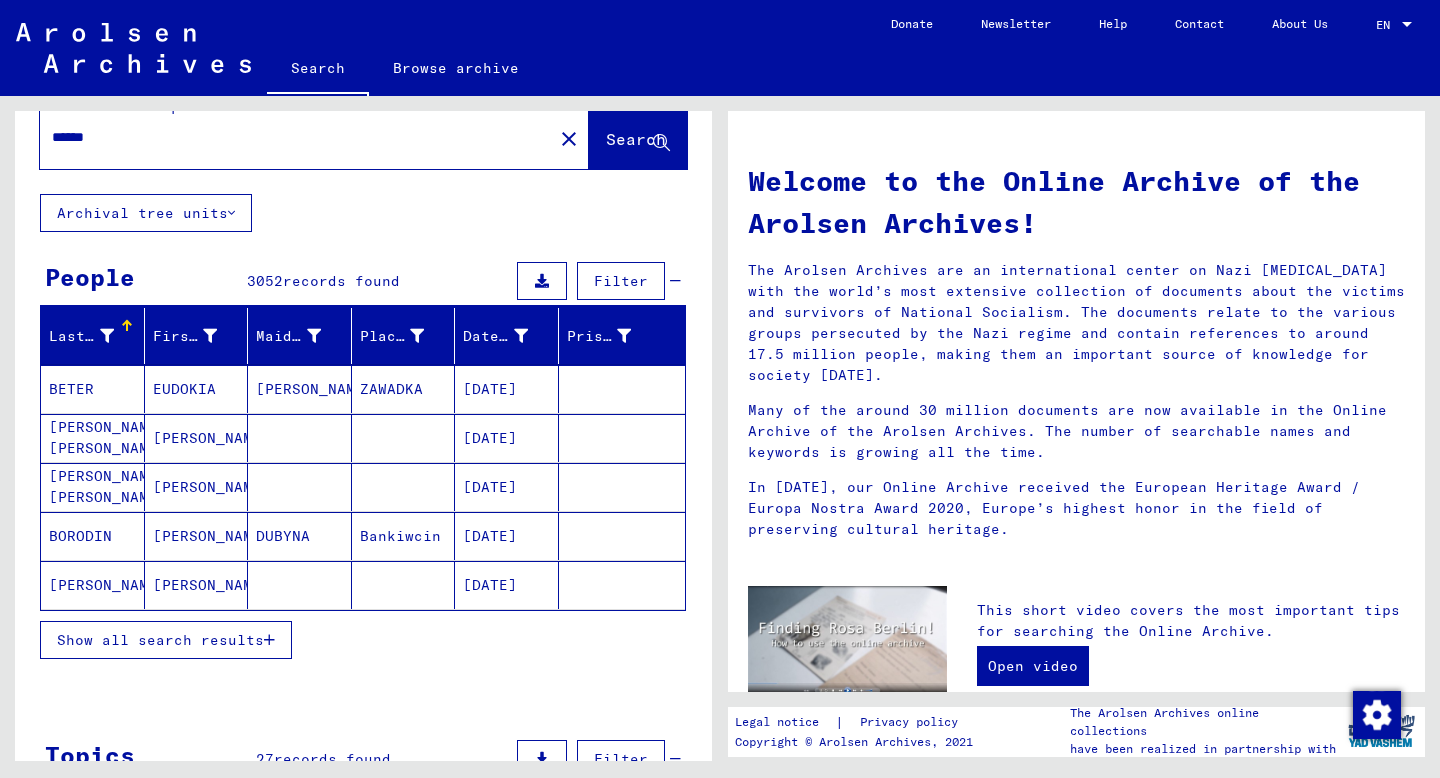 click on "Search" 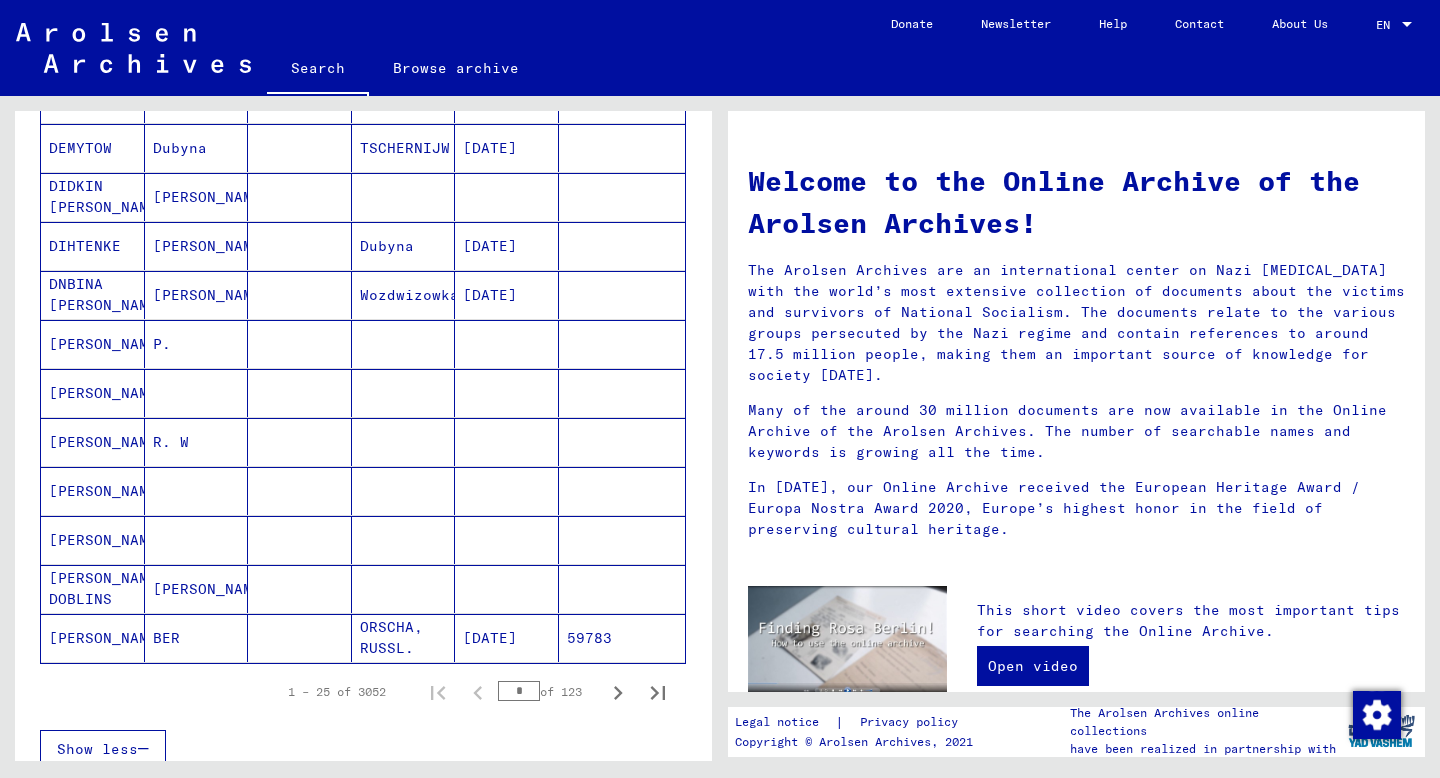 scroll, scrollTop: 1126, scrollLeft: 0, axis: vertical 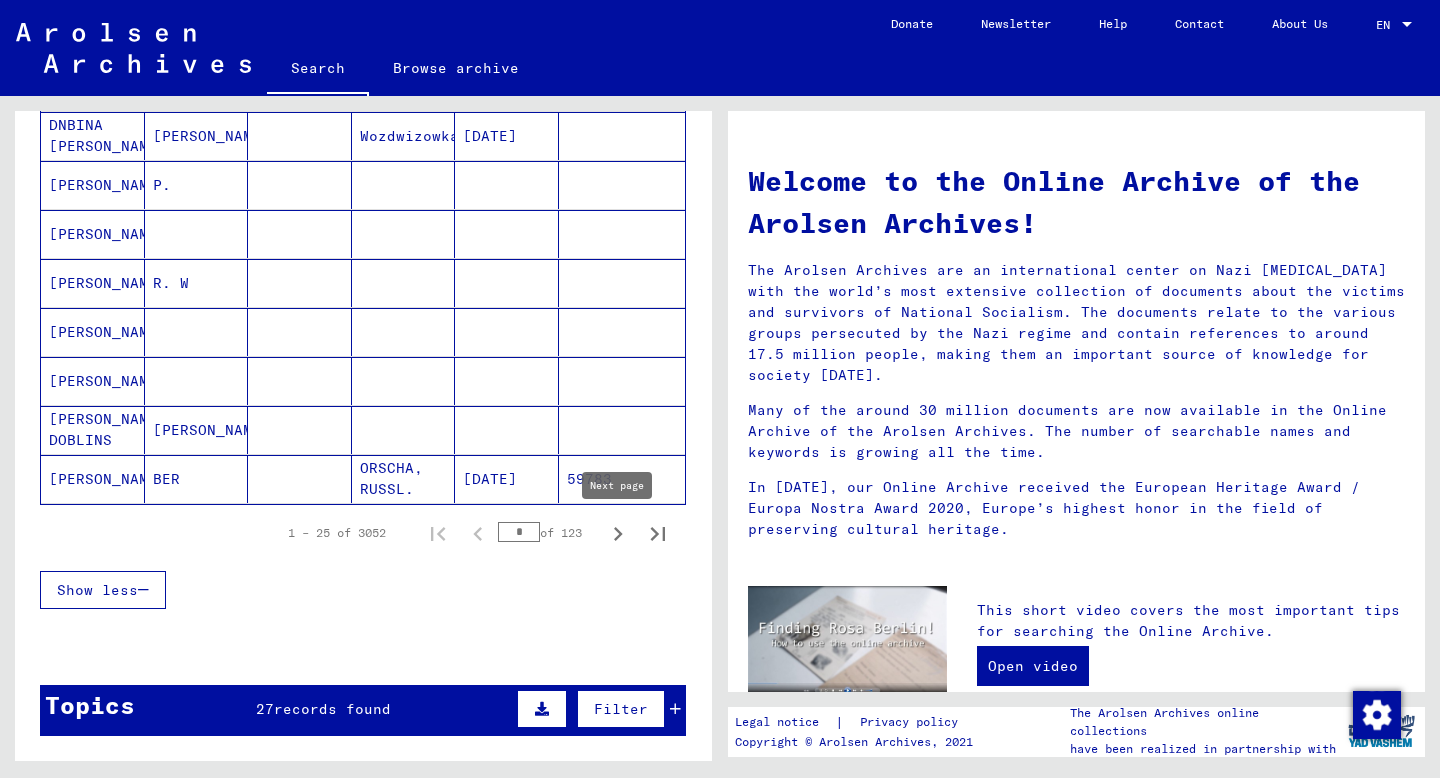 click 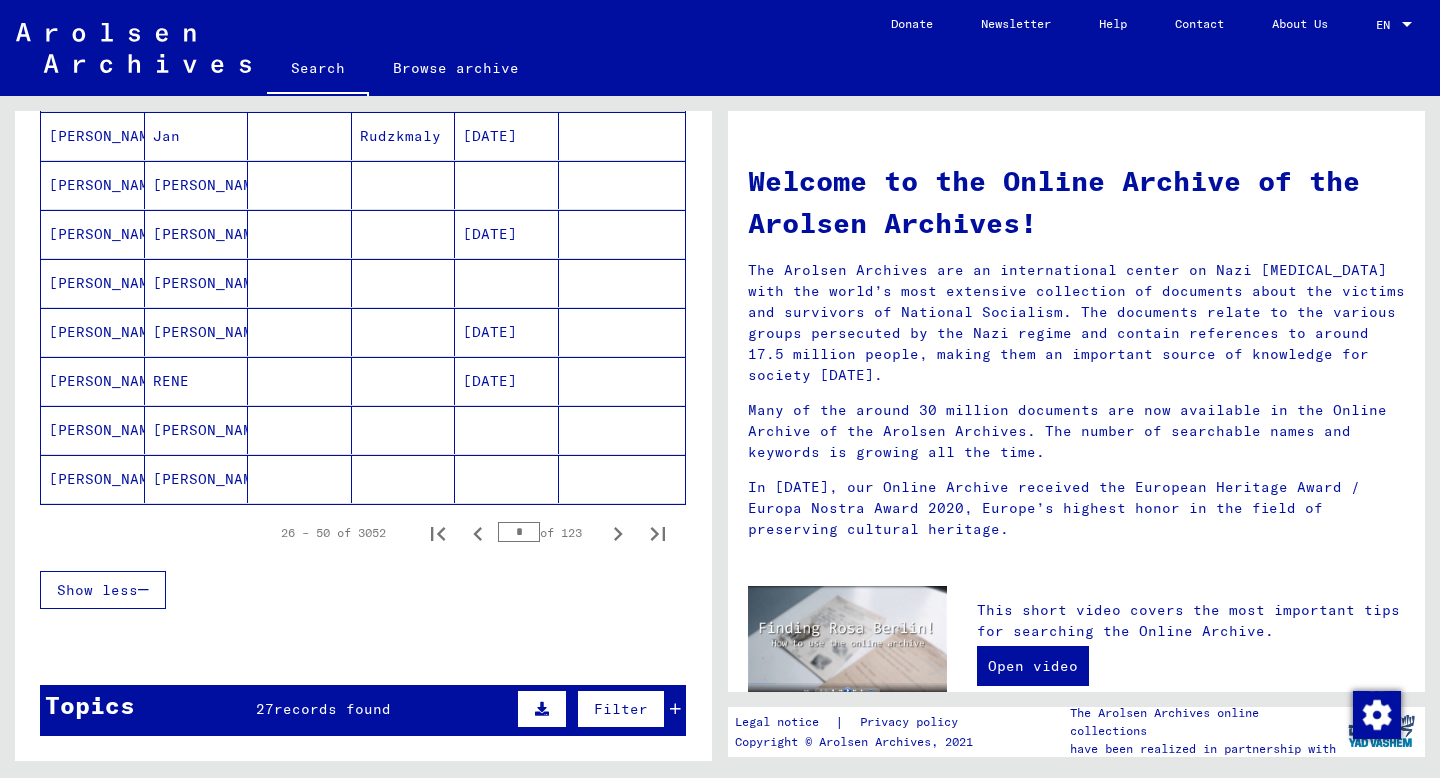 click 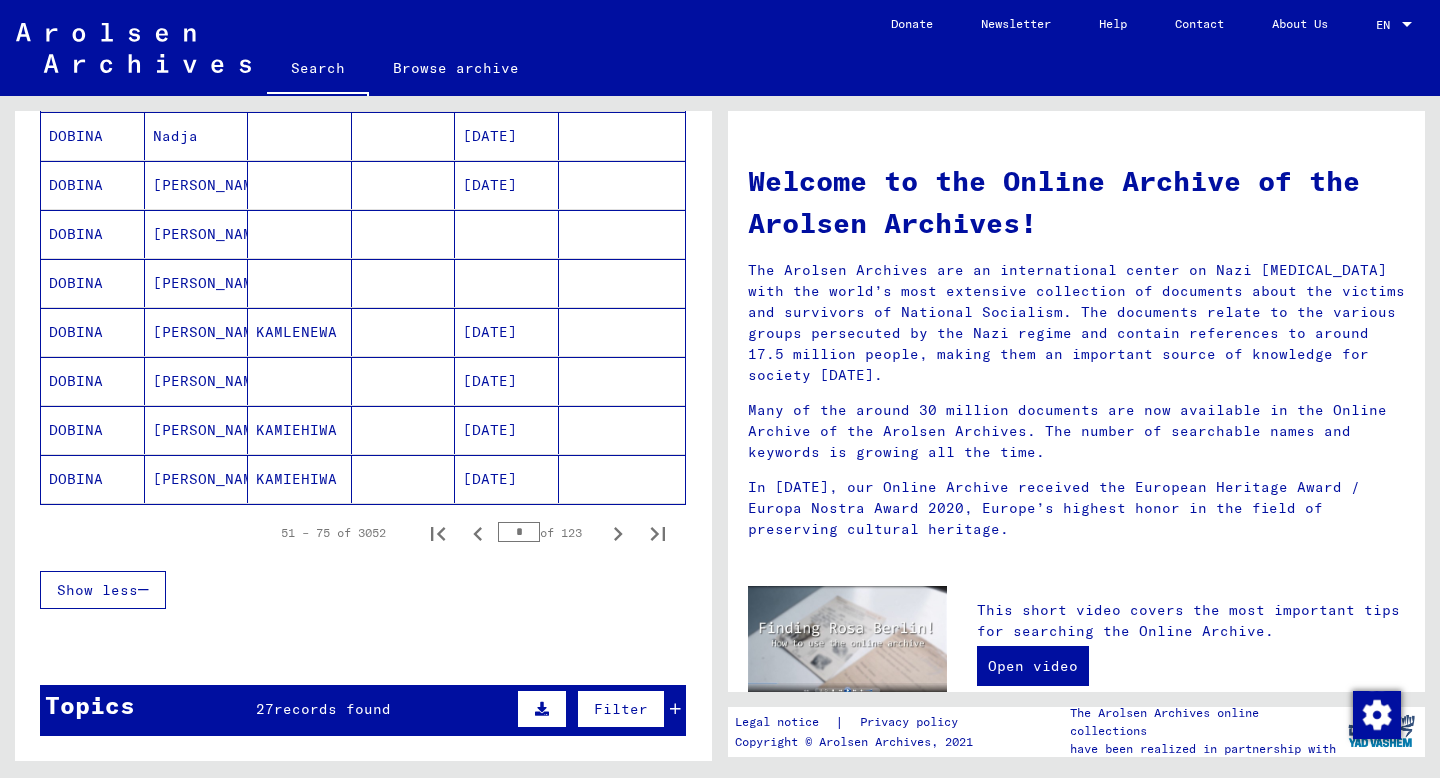 click 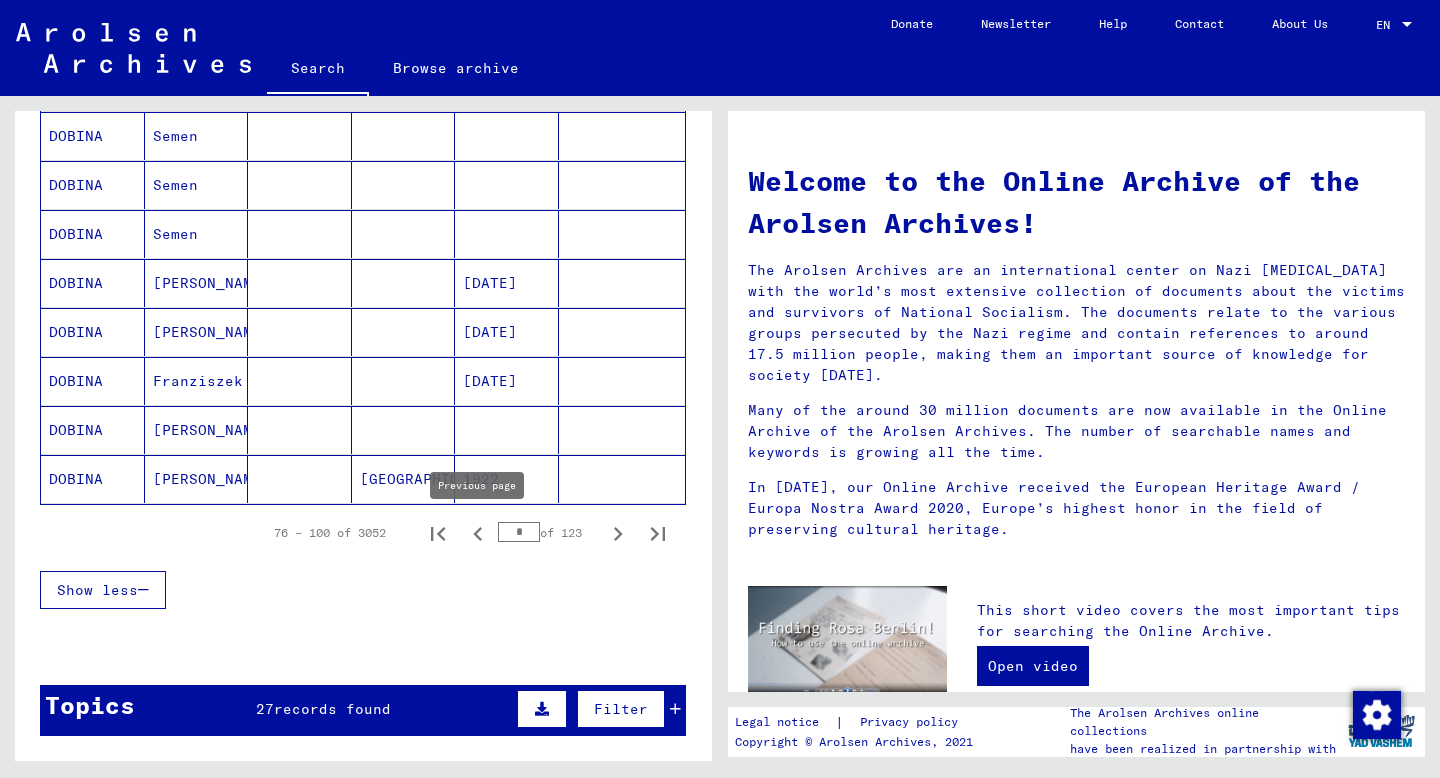 click 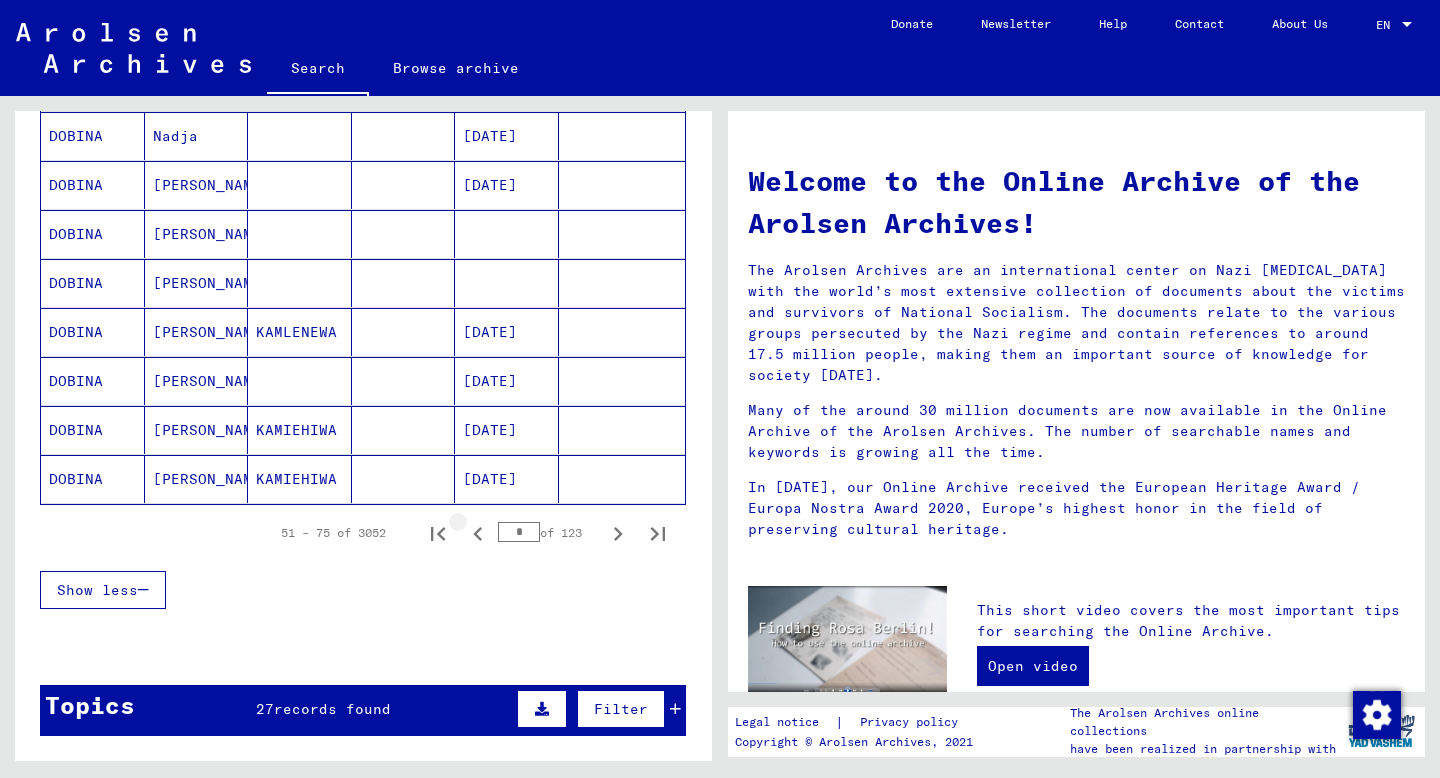 click 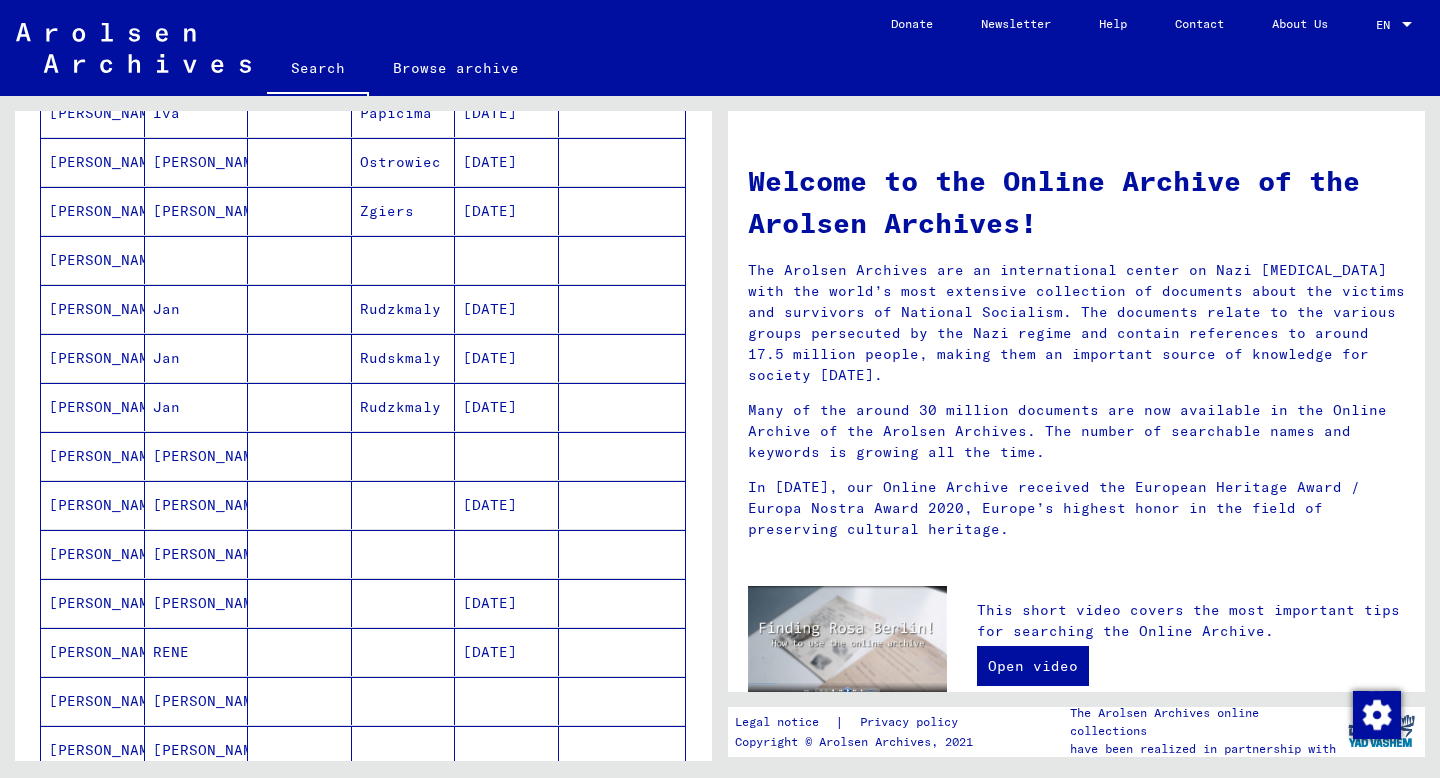 scroll, scrollTop: 1006, scrollLeft: 0, axis: vertical 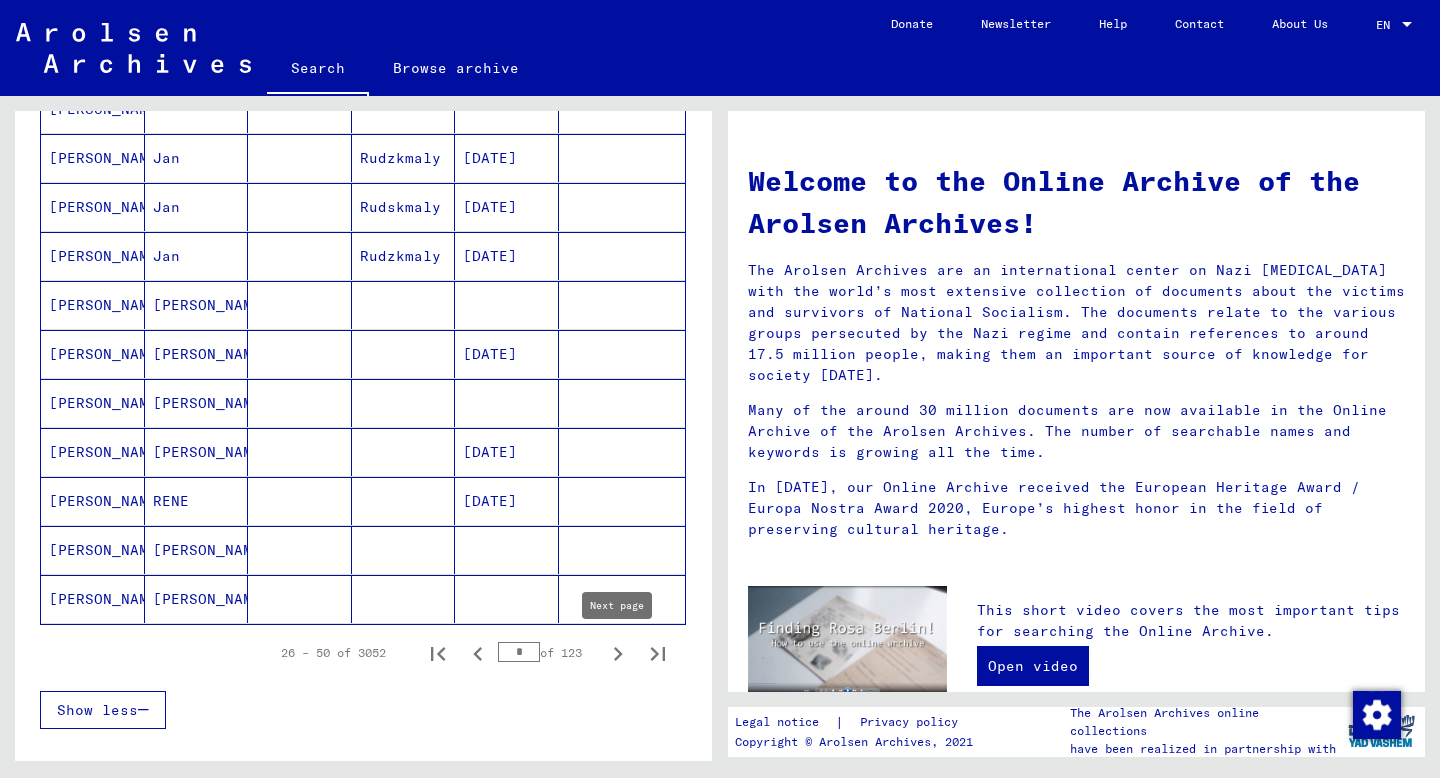 click 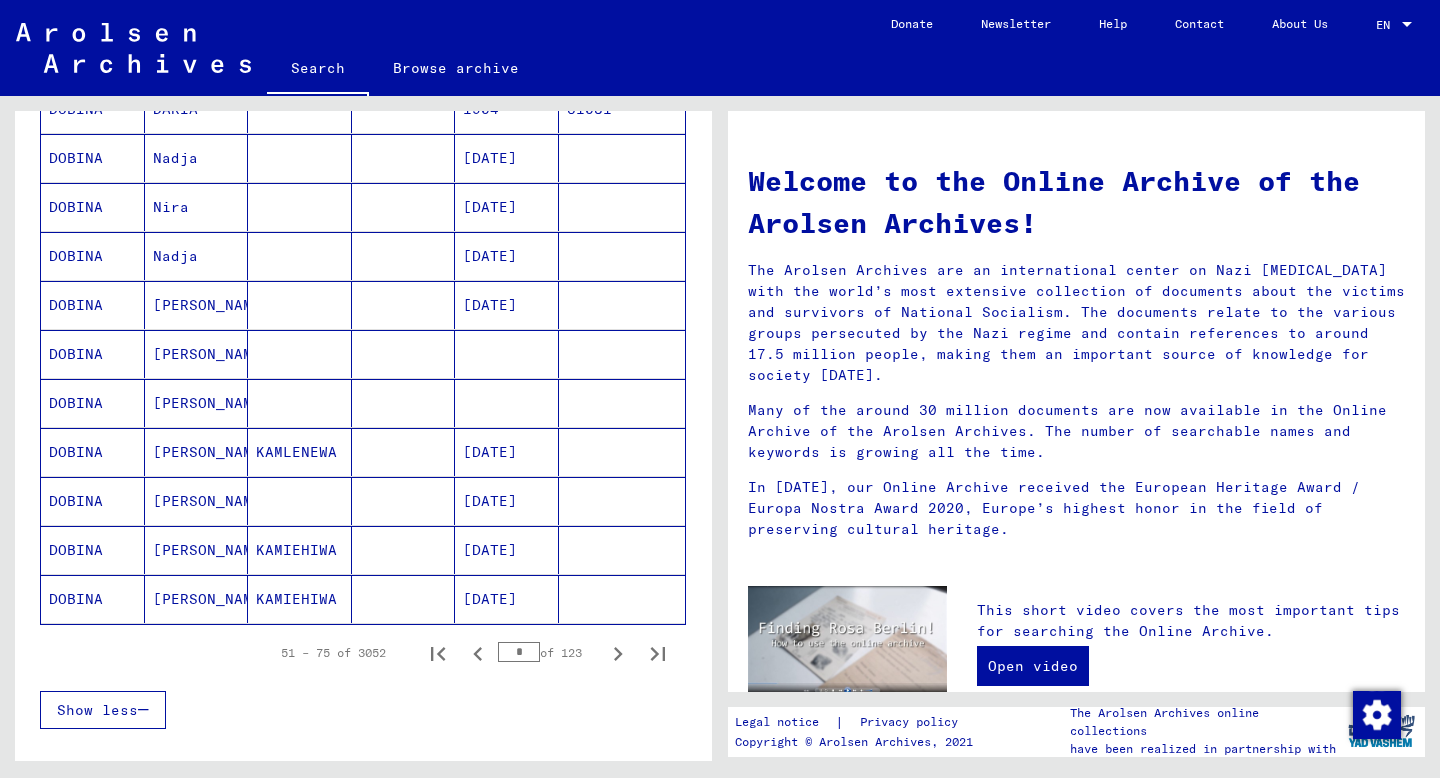 click 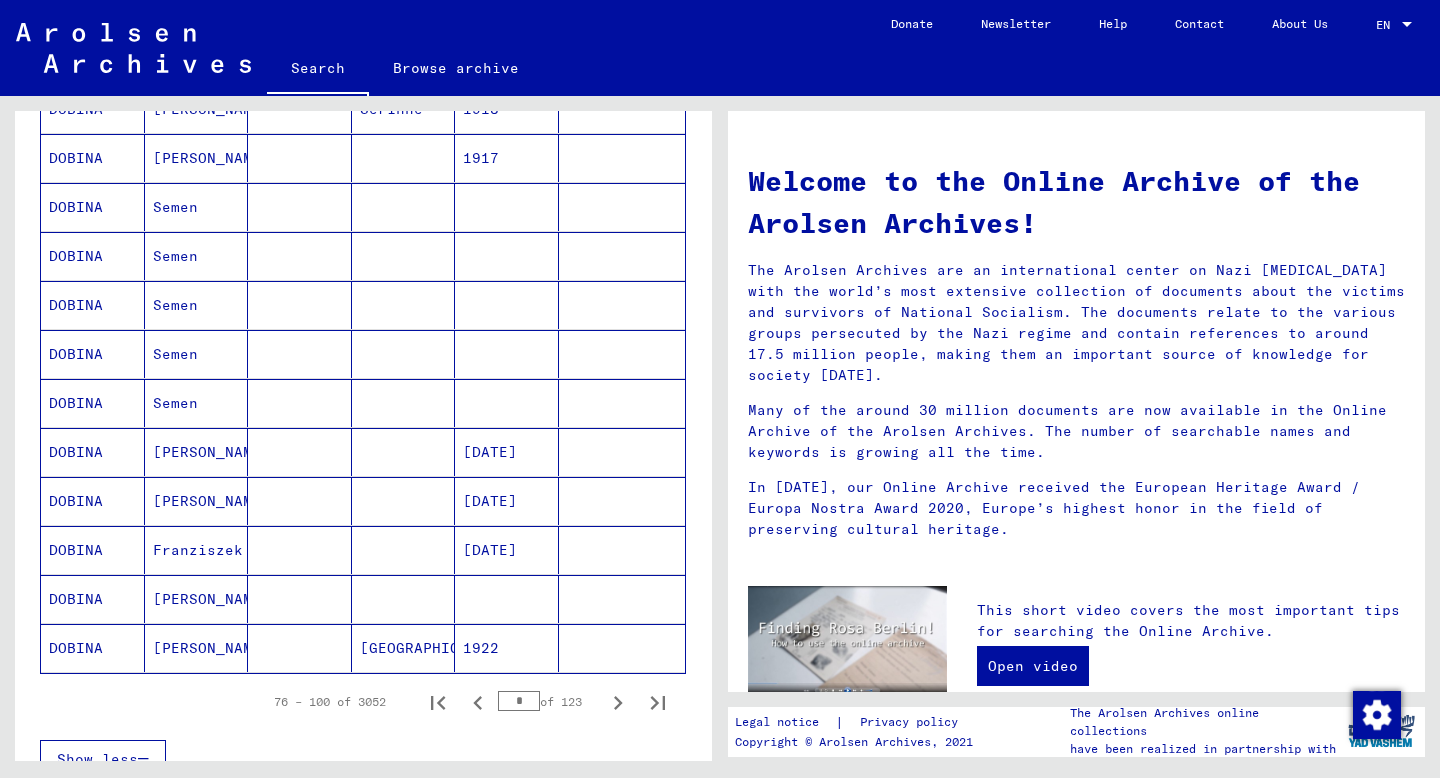 scroll, scrollTop: 973, scrollLeft: 0, axis: vertical 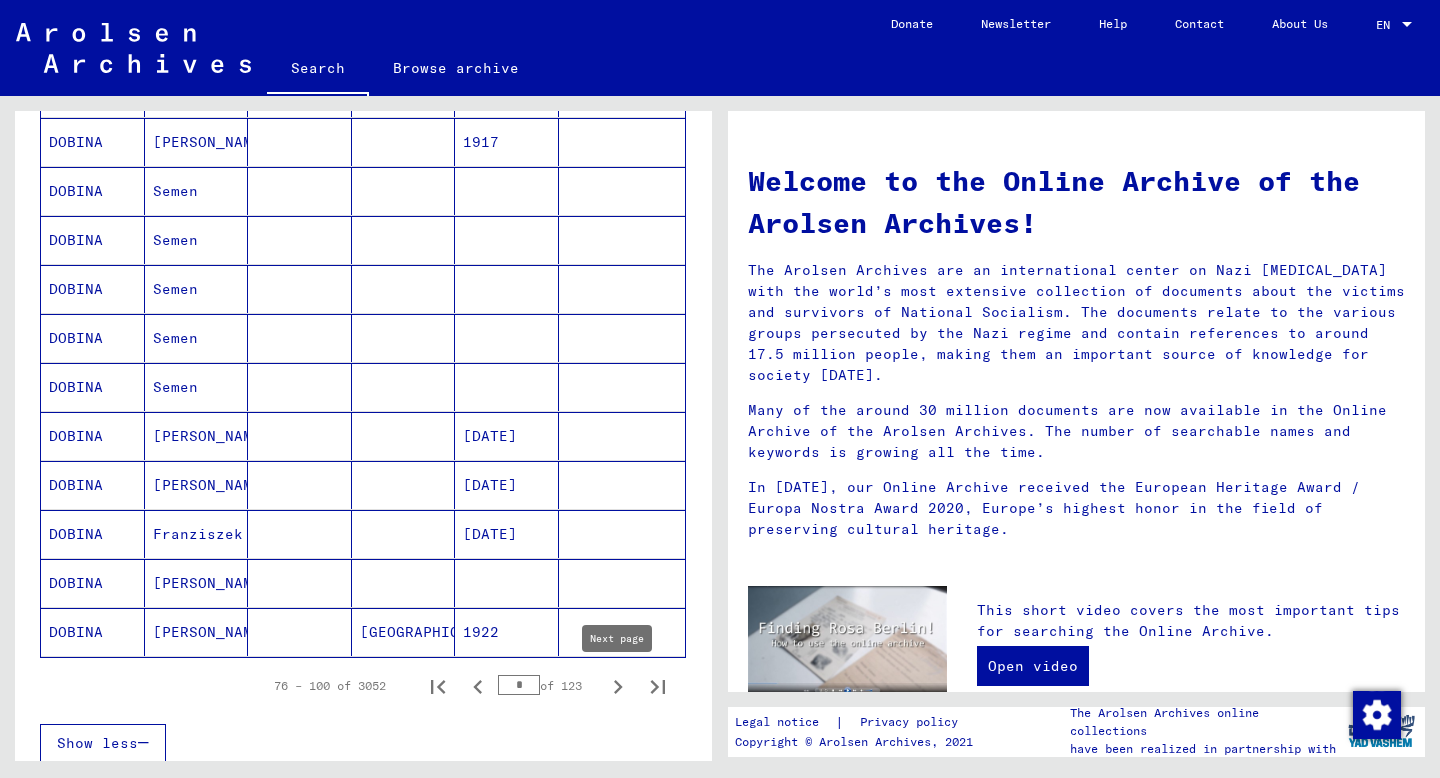 click 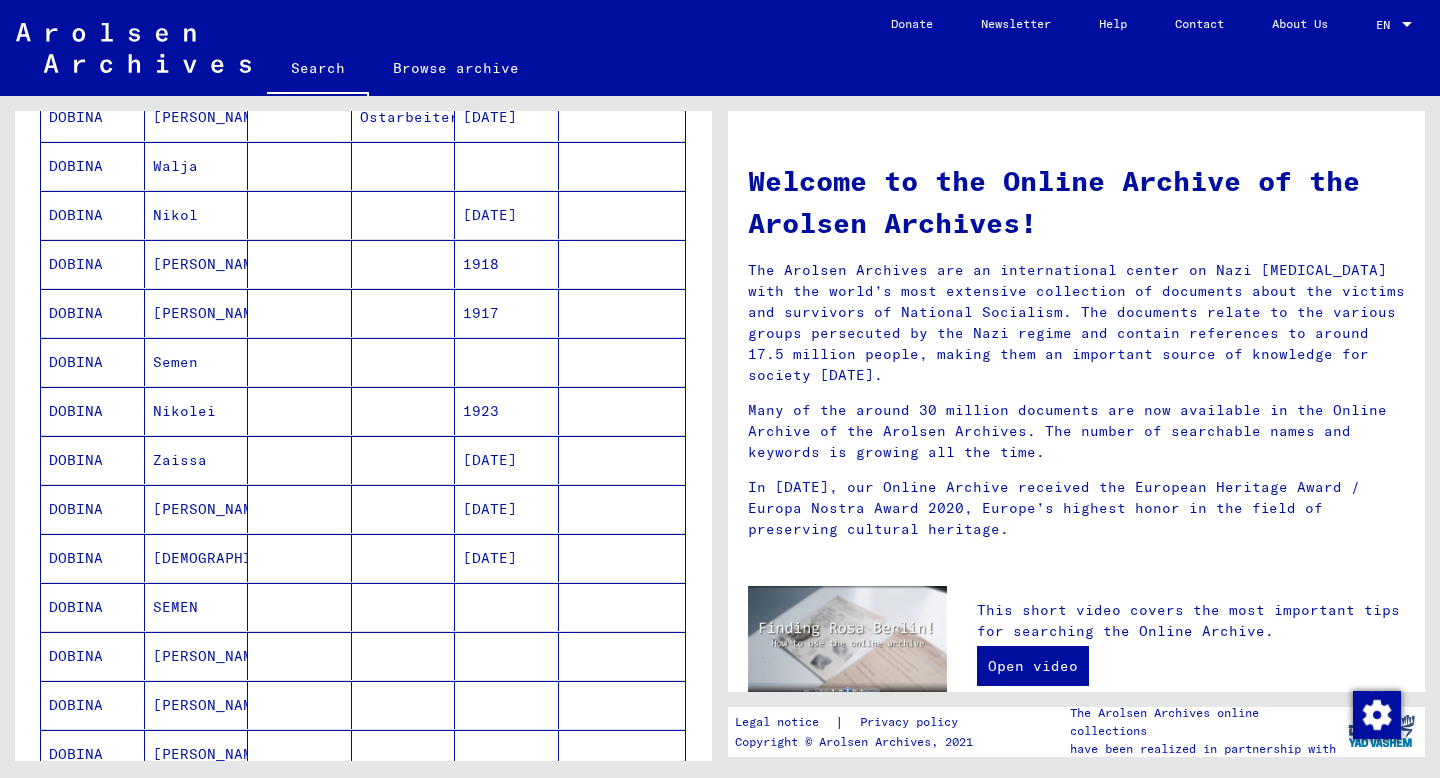 scroll, scrollTop: 346, scrollLeft: 0, axis: vertical 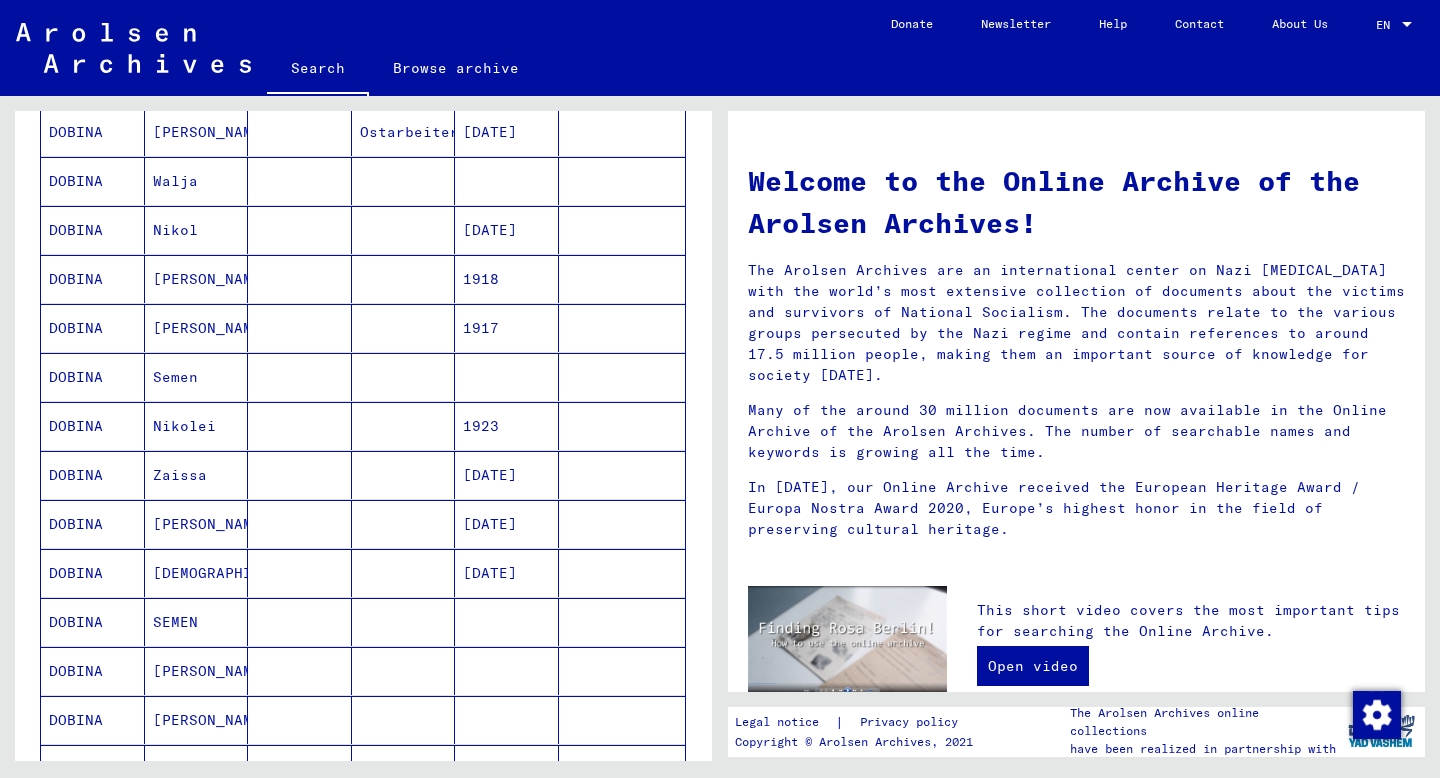 click on "[PERSON_NAME]" at bounding box center (197, 573) 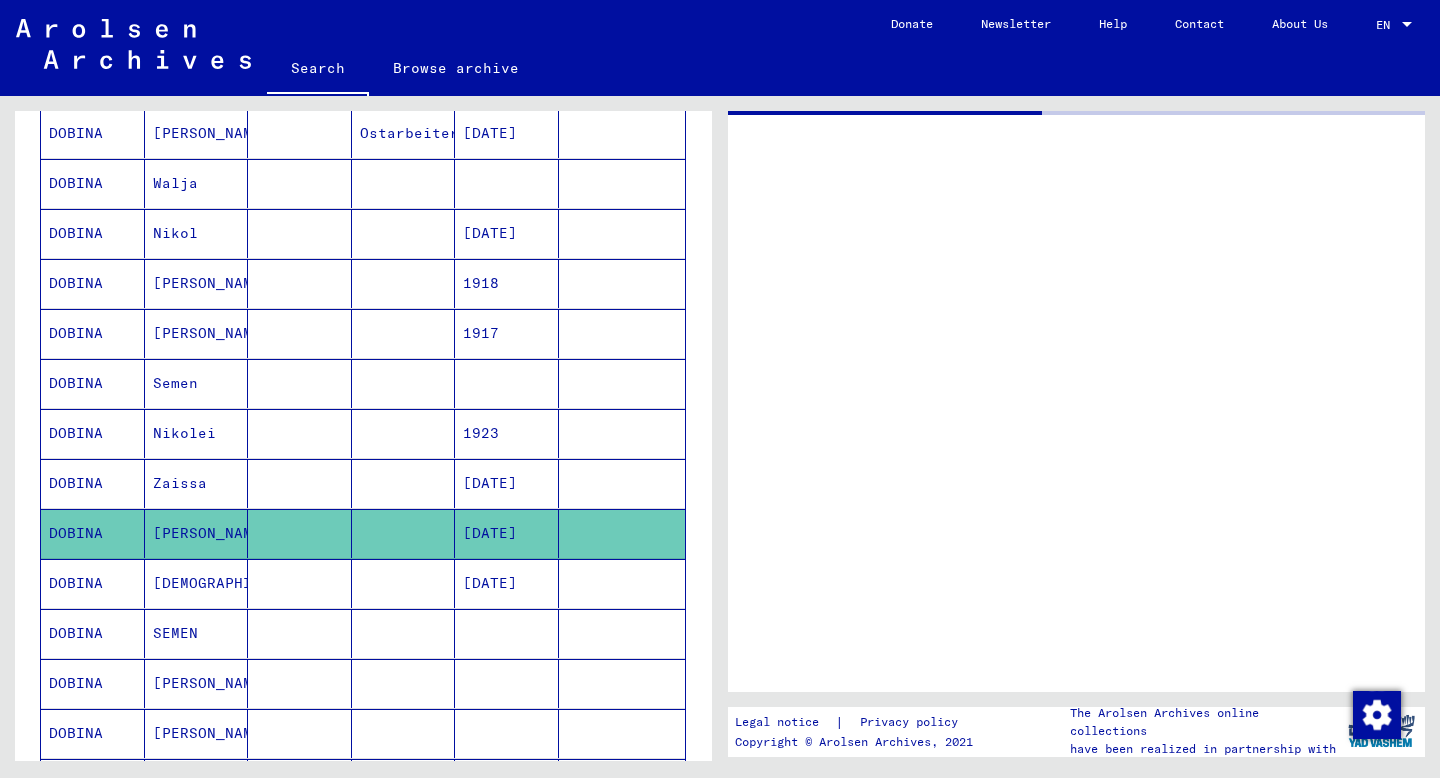scroll, scrollTop: 347, scrollLeft: 0, axis: vertical 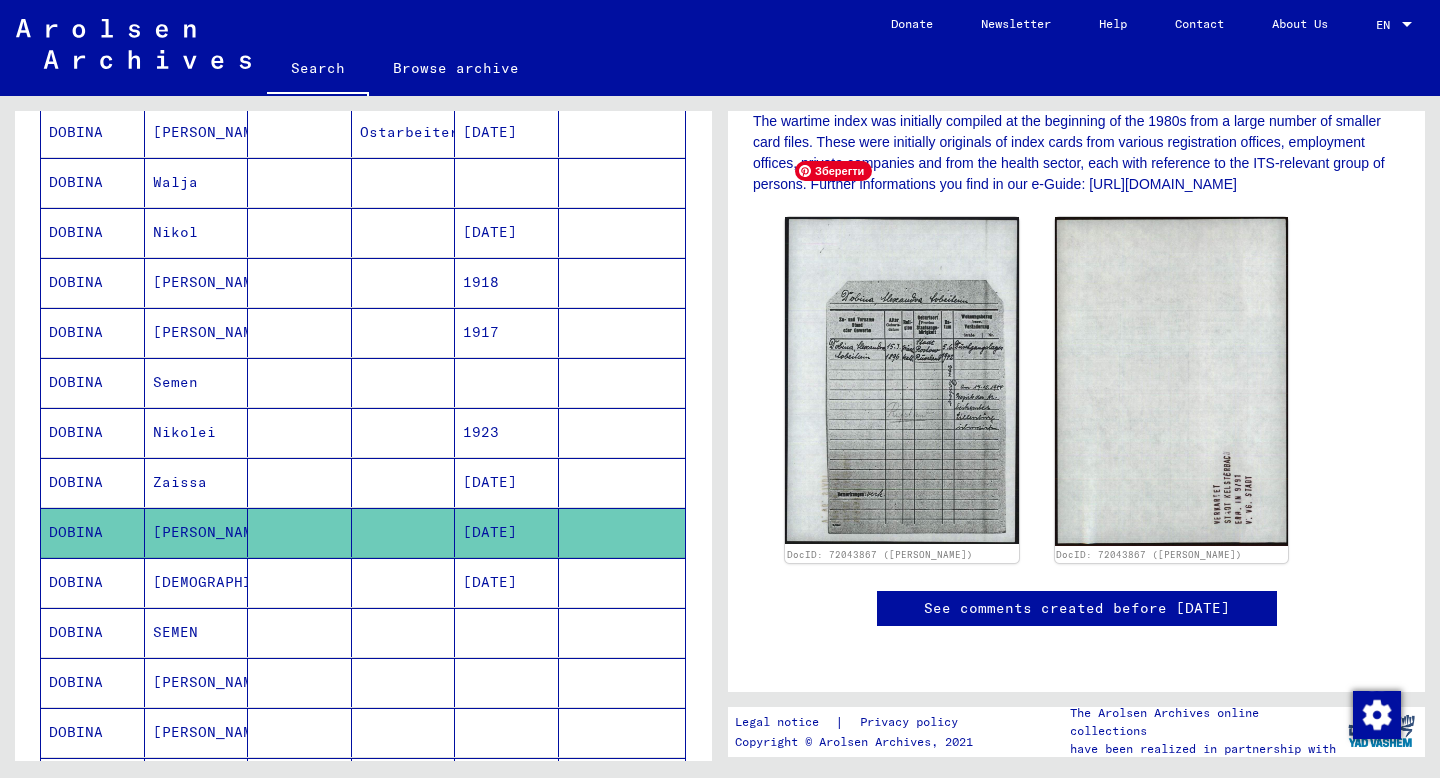 click 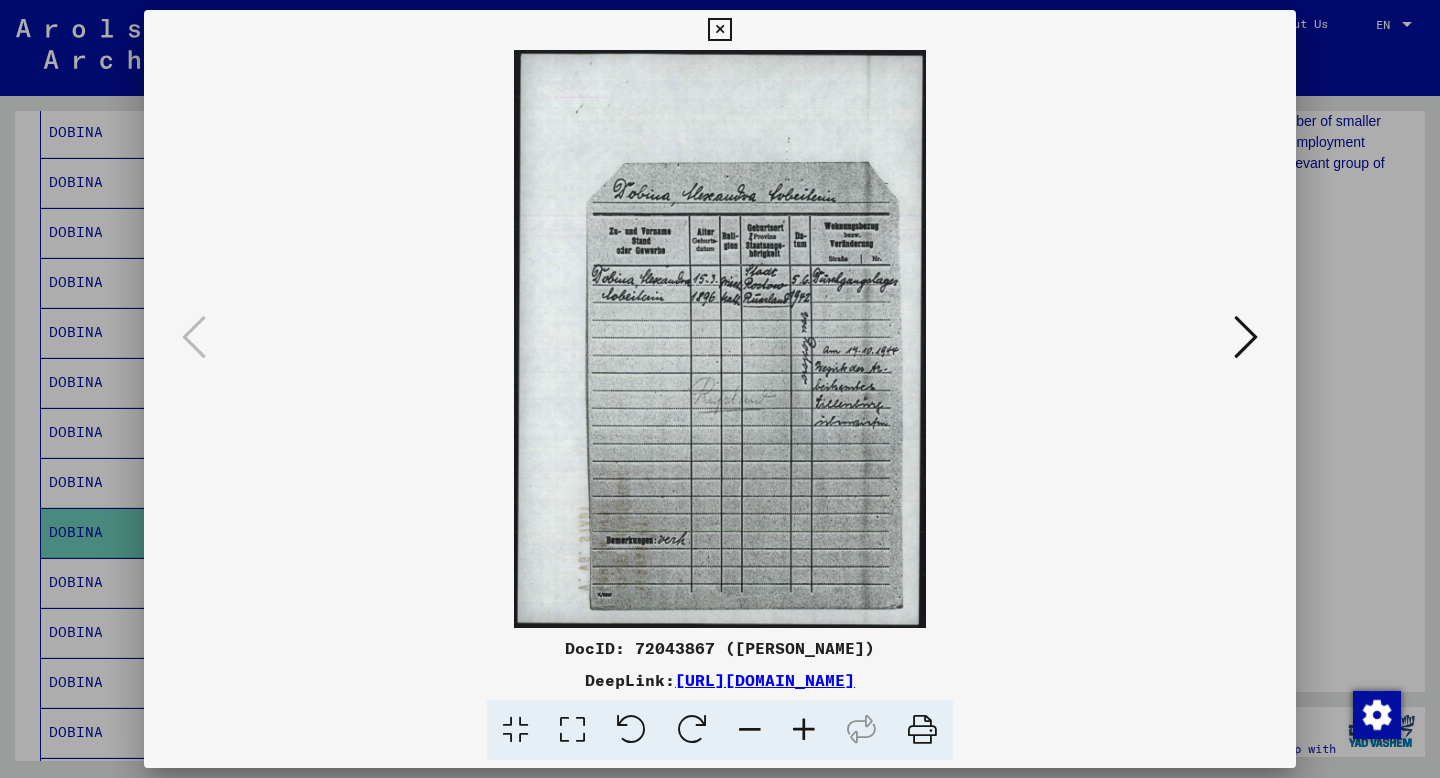 click at bounding box center (720, 339) 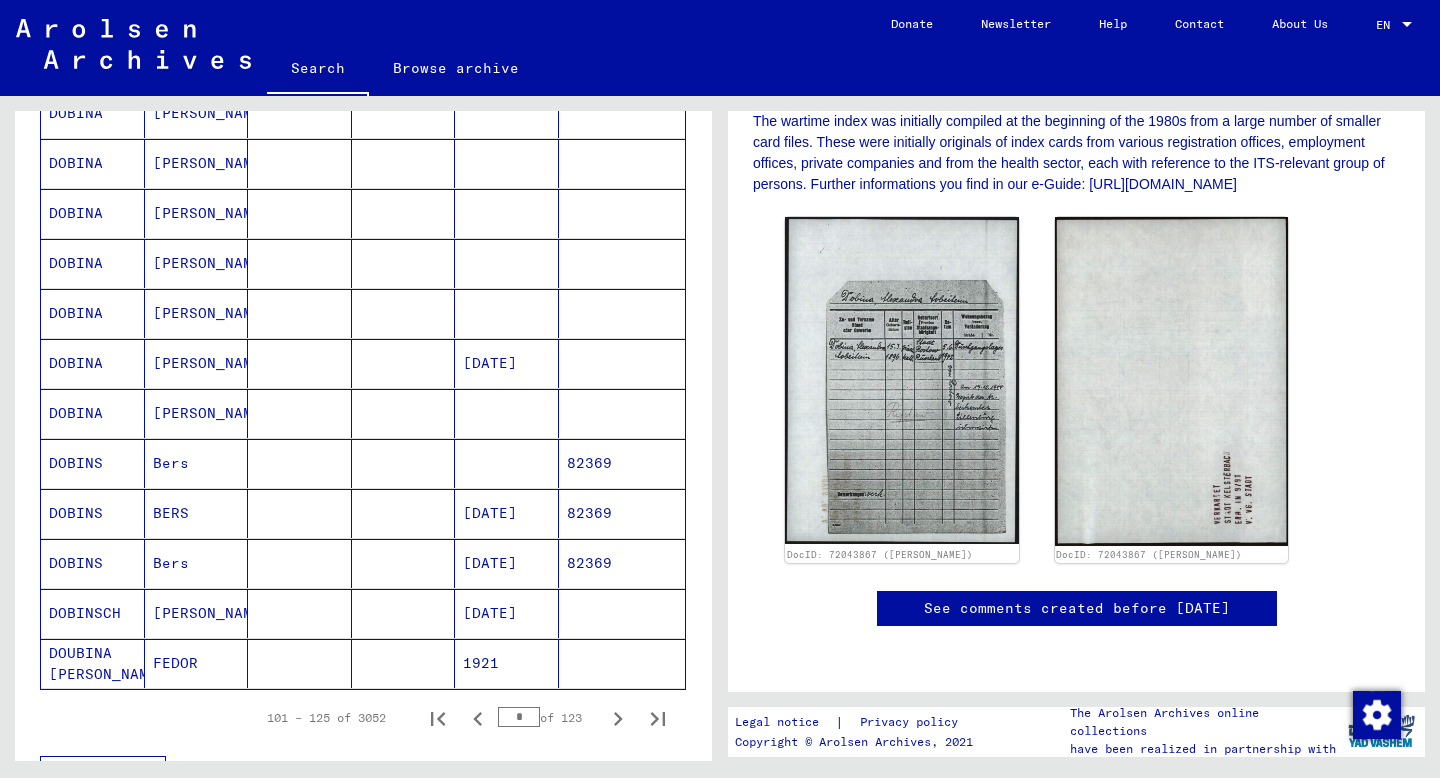 scroll, scrollTop: 980, scrollLeft: 0, axis: vertical 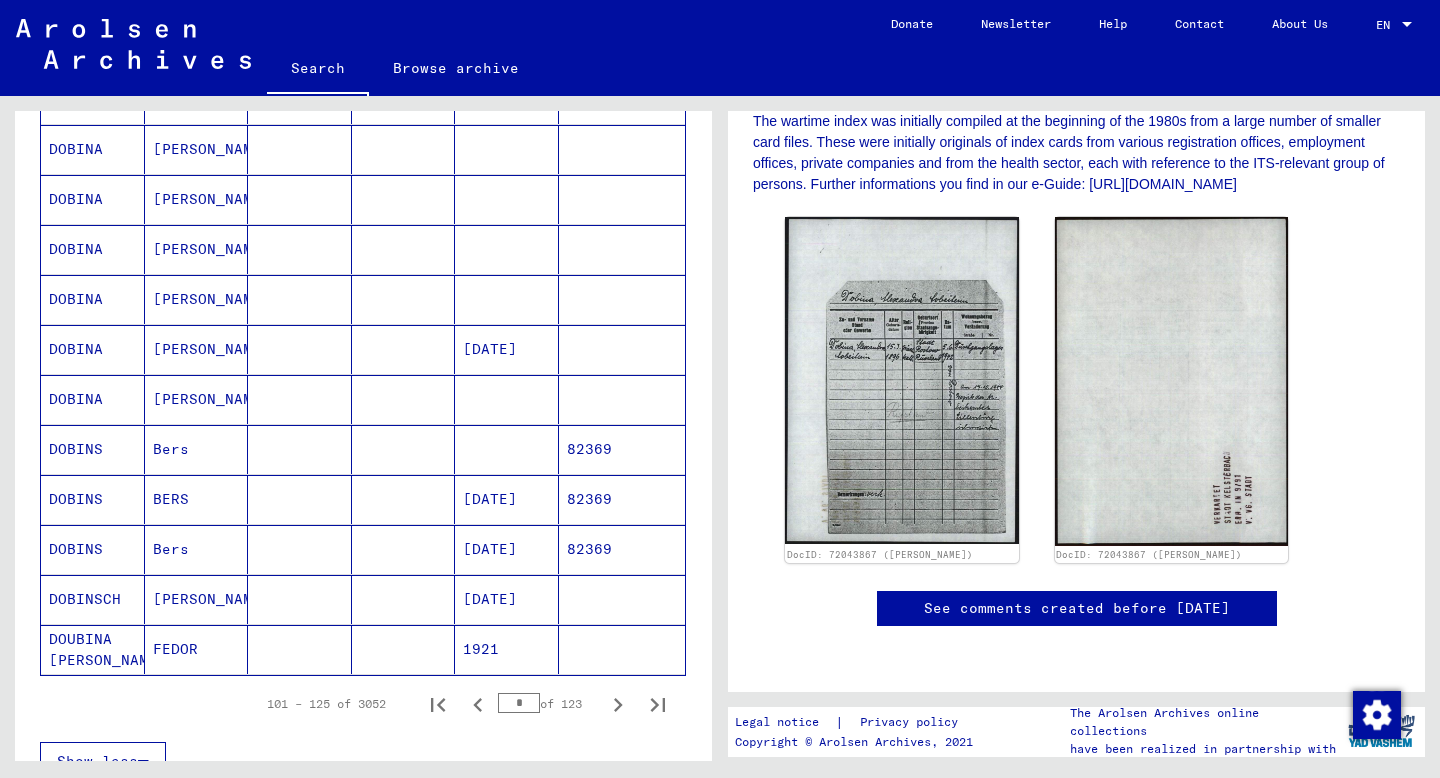 click at bounding box center (404, 399) 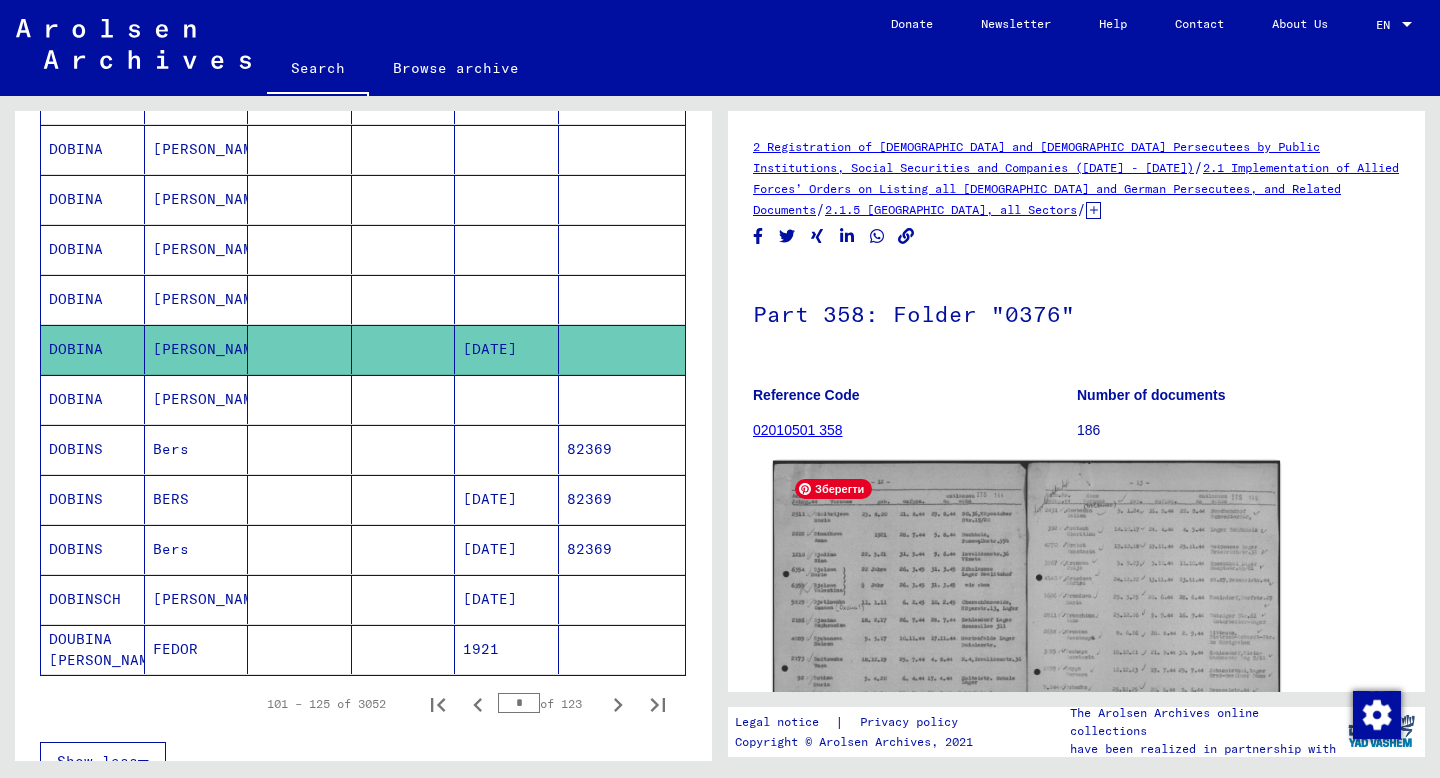 scroll, scrollTop: 0, scrollLeft: 0, axis: both 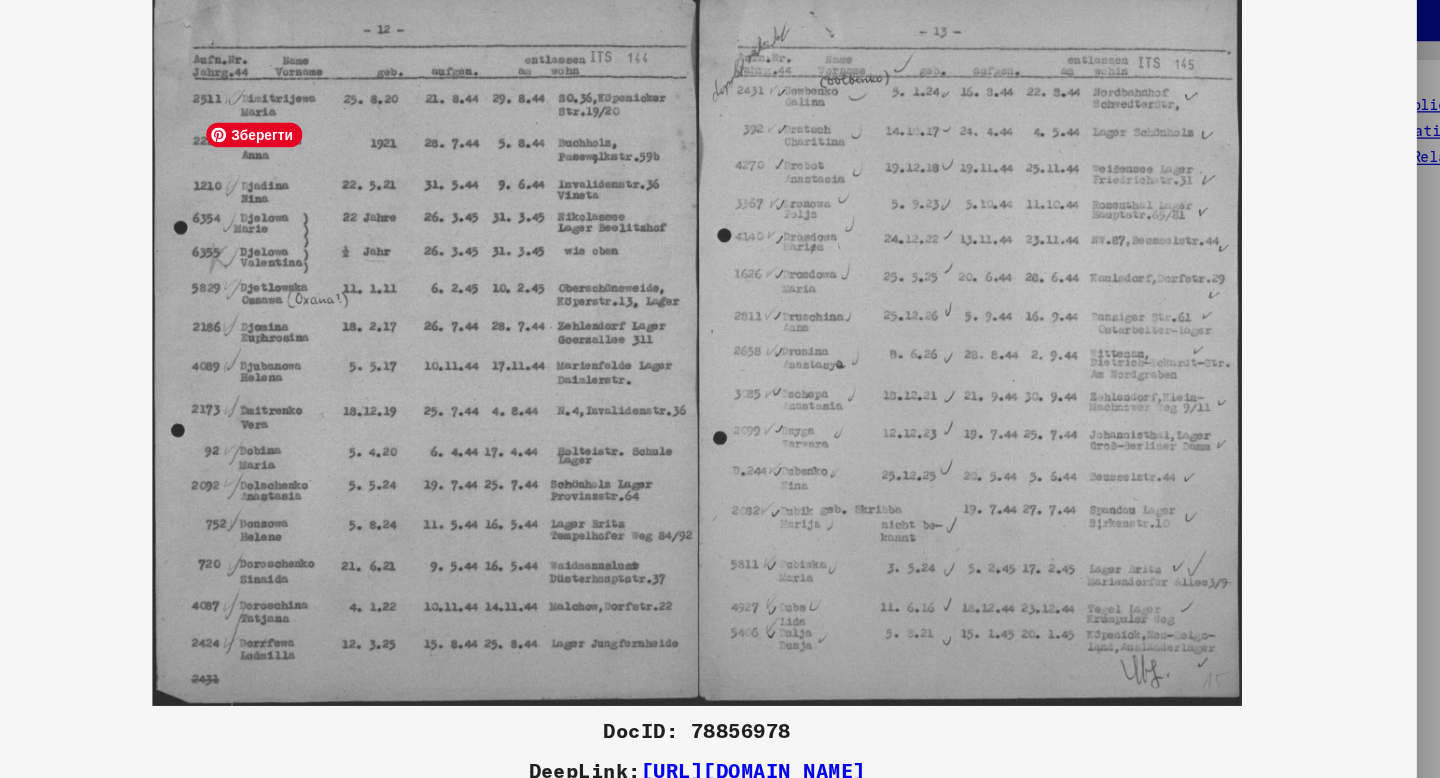 click at bounding box center [720, 339] 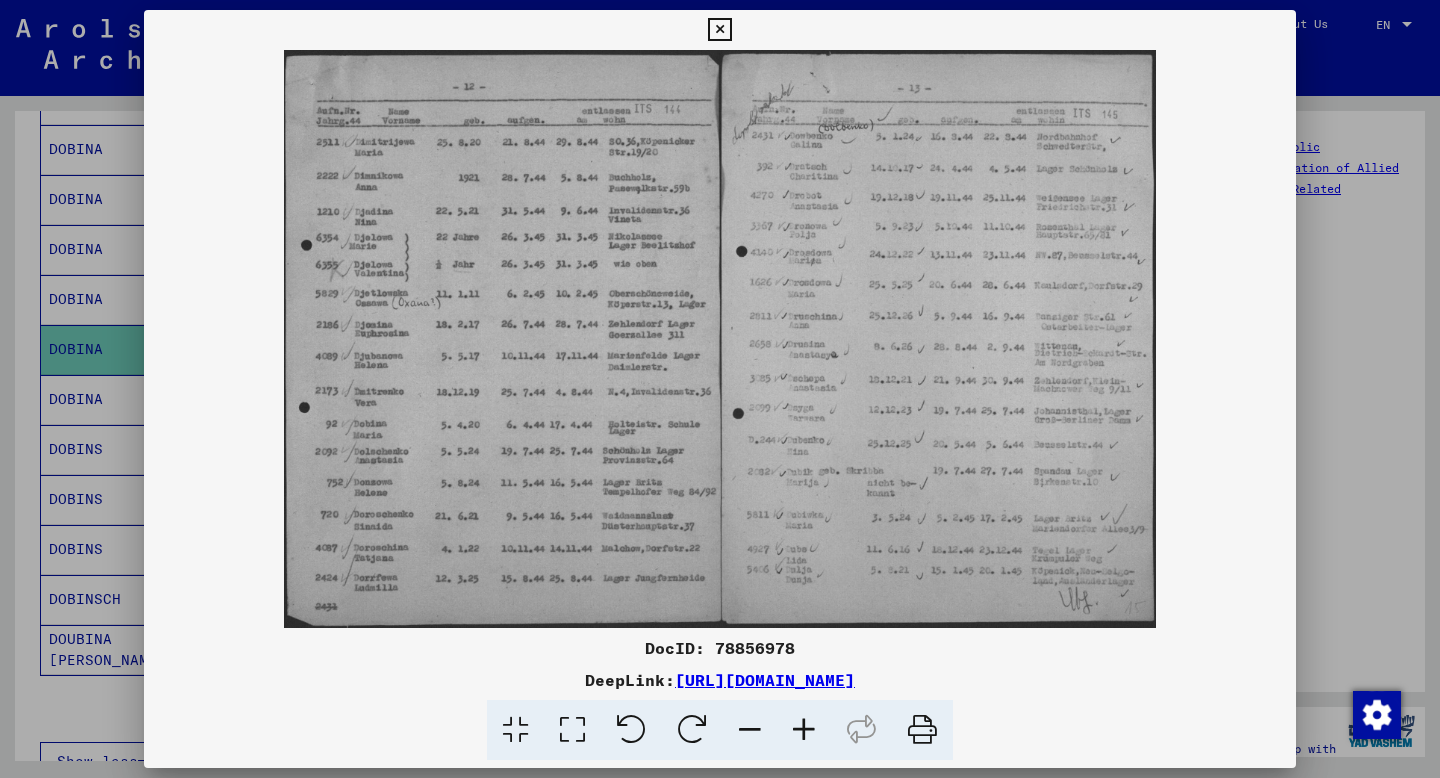 click at bounding box center (720, 389) 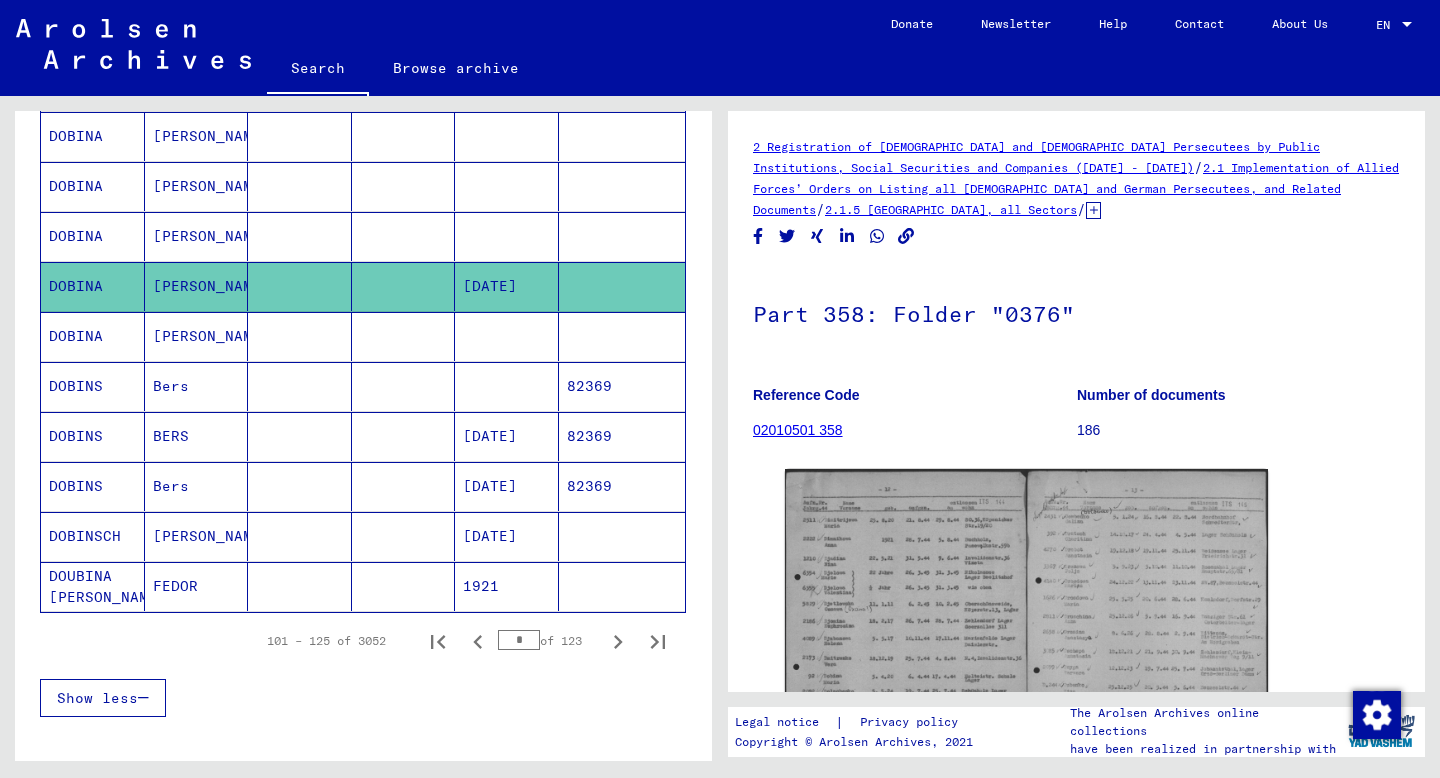 scroll, scrollTop: 1042, scrollLeft: 0, axis: vertical 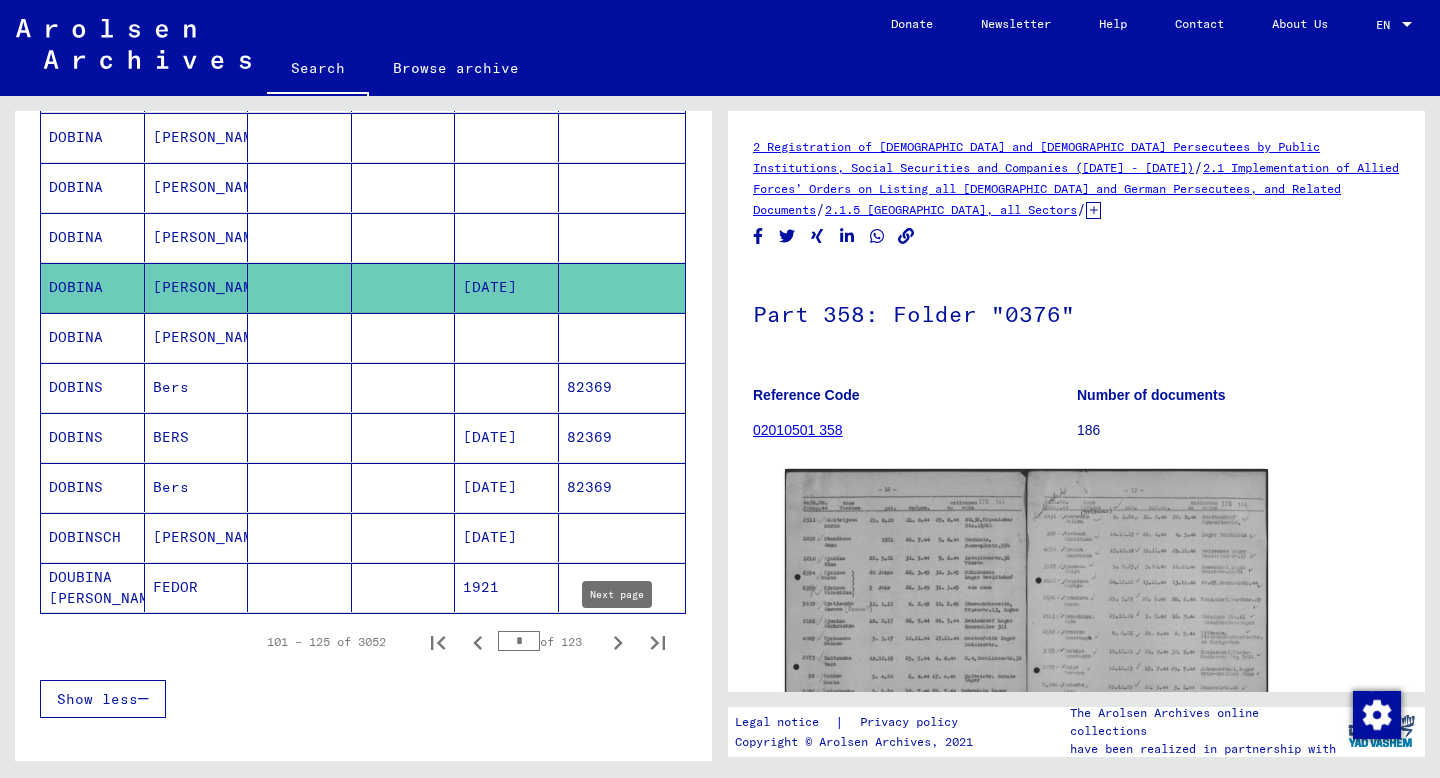 click 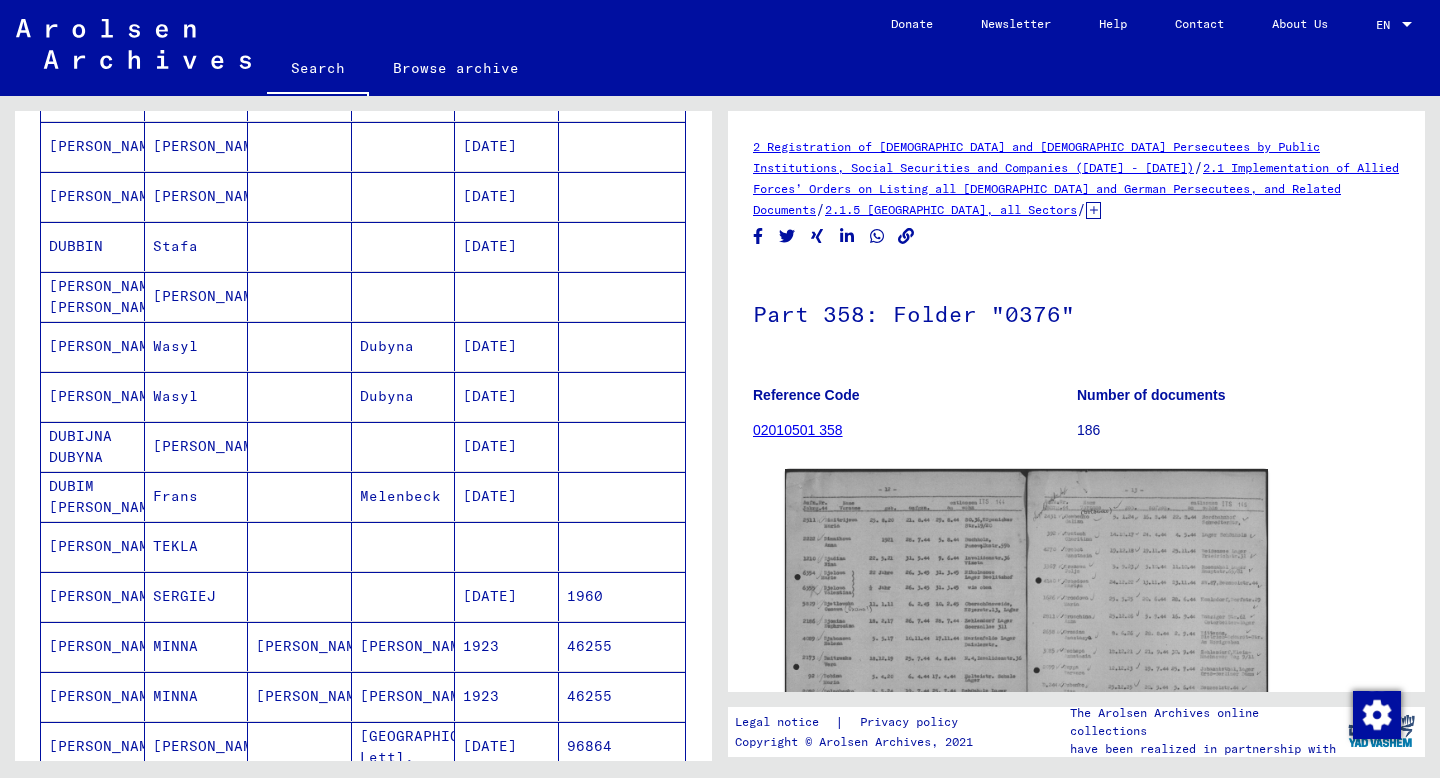 scroll, scrollTop: 704, scrollLeft: 0, axis: vertical 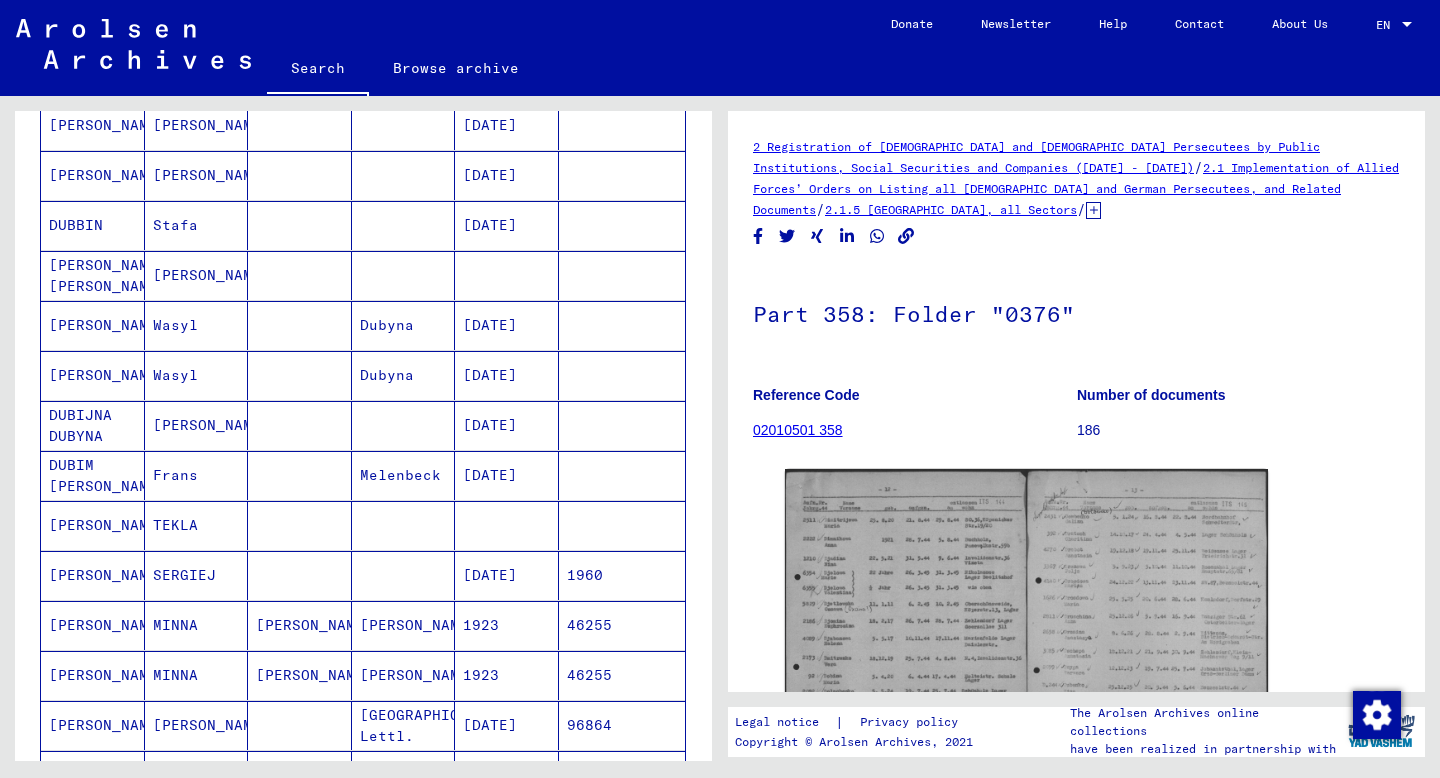 click on "[PERSON_NAME]" at bounding box center [197, 475] 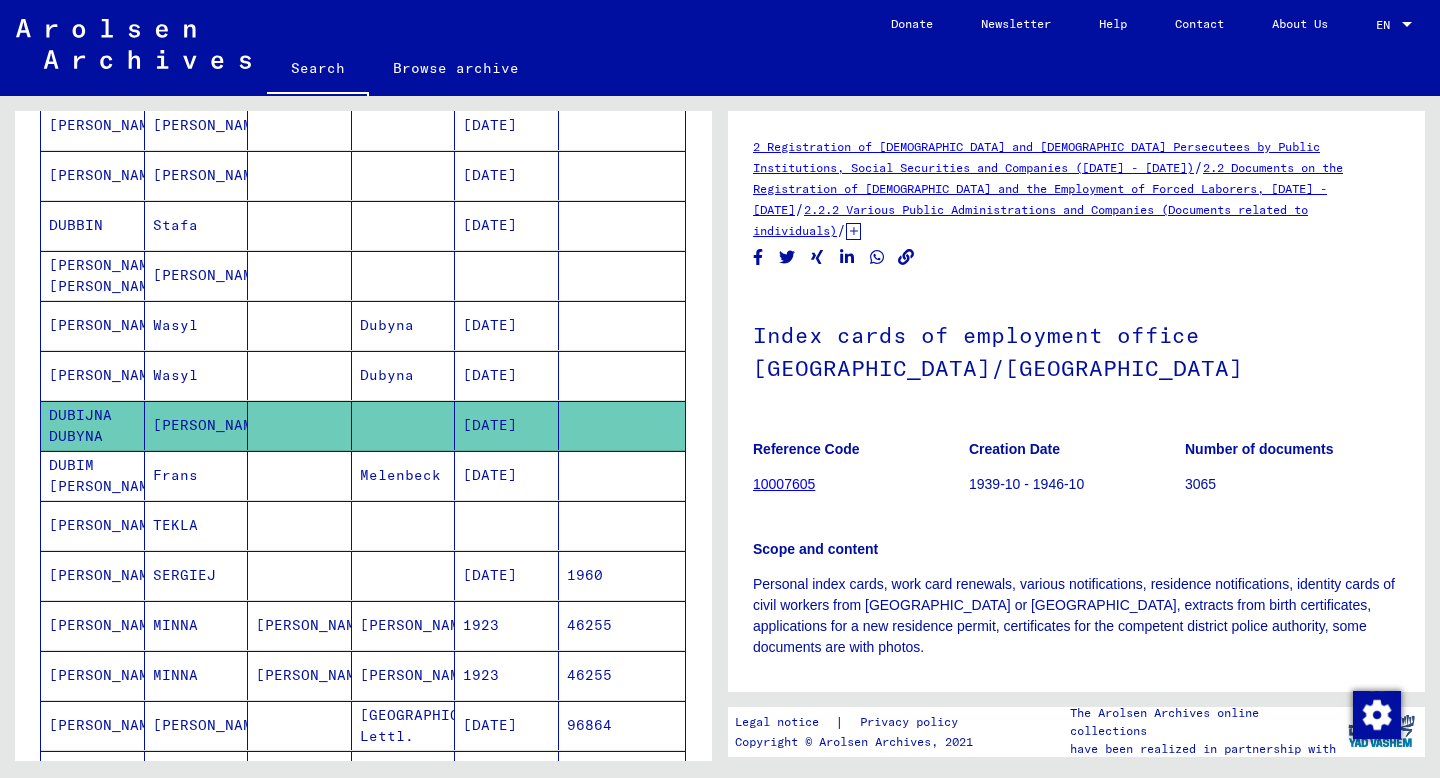 scroll, scrollTop: 0, scrollLeft: 0, axis: both 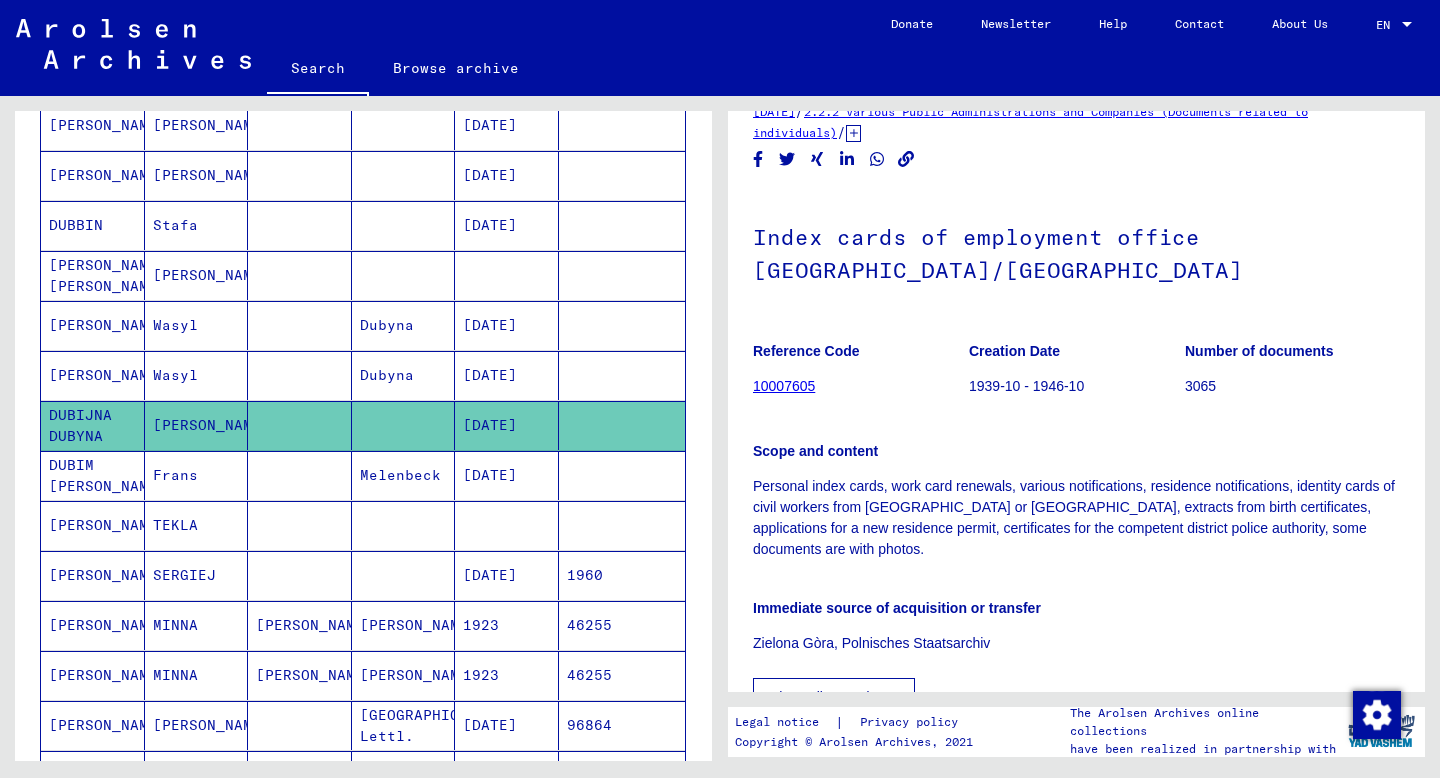 click on "Reference Code 10007605" 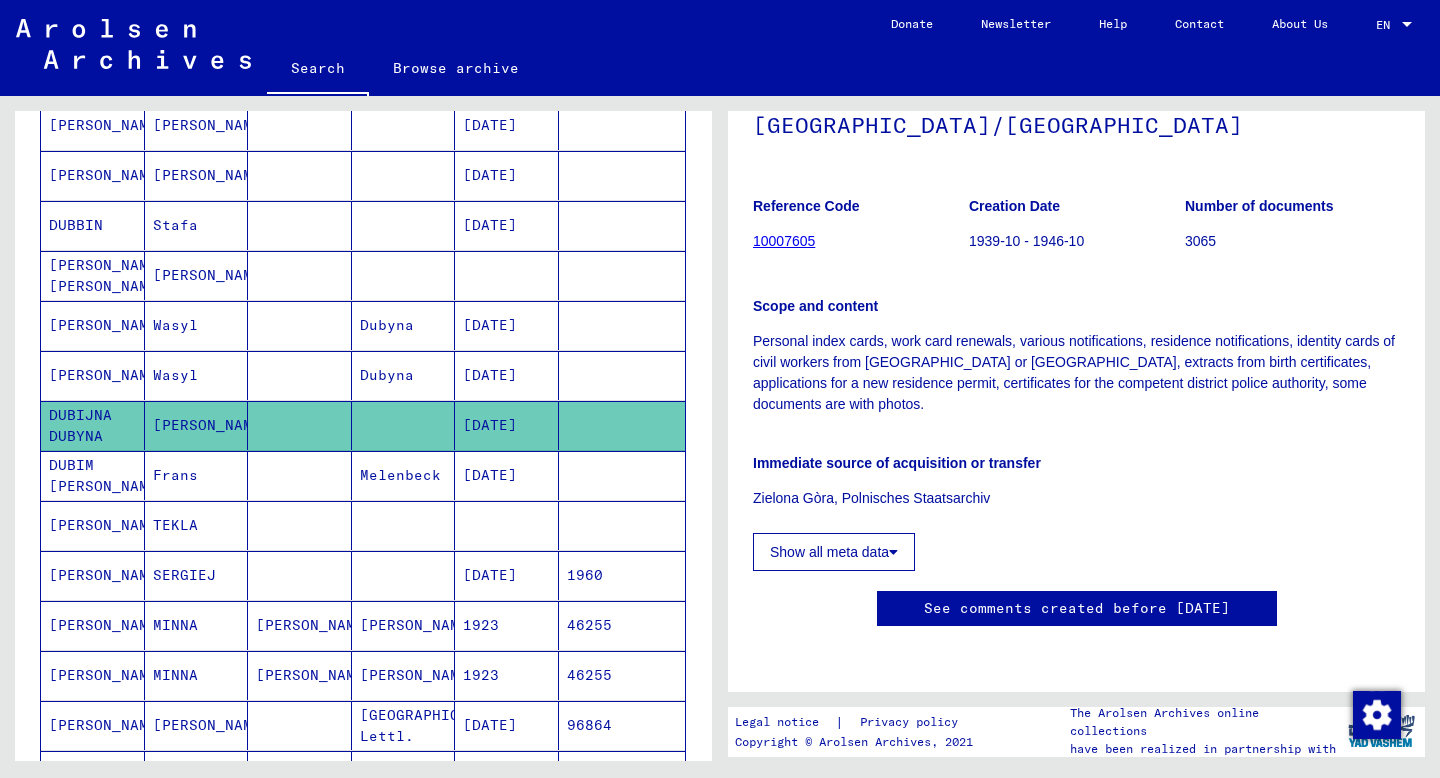 scroll, scrollTop: 780, scrollLeft: 0, axis: vertical 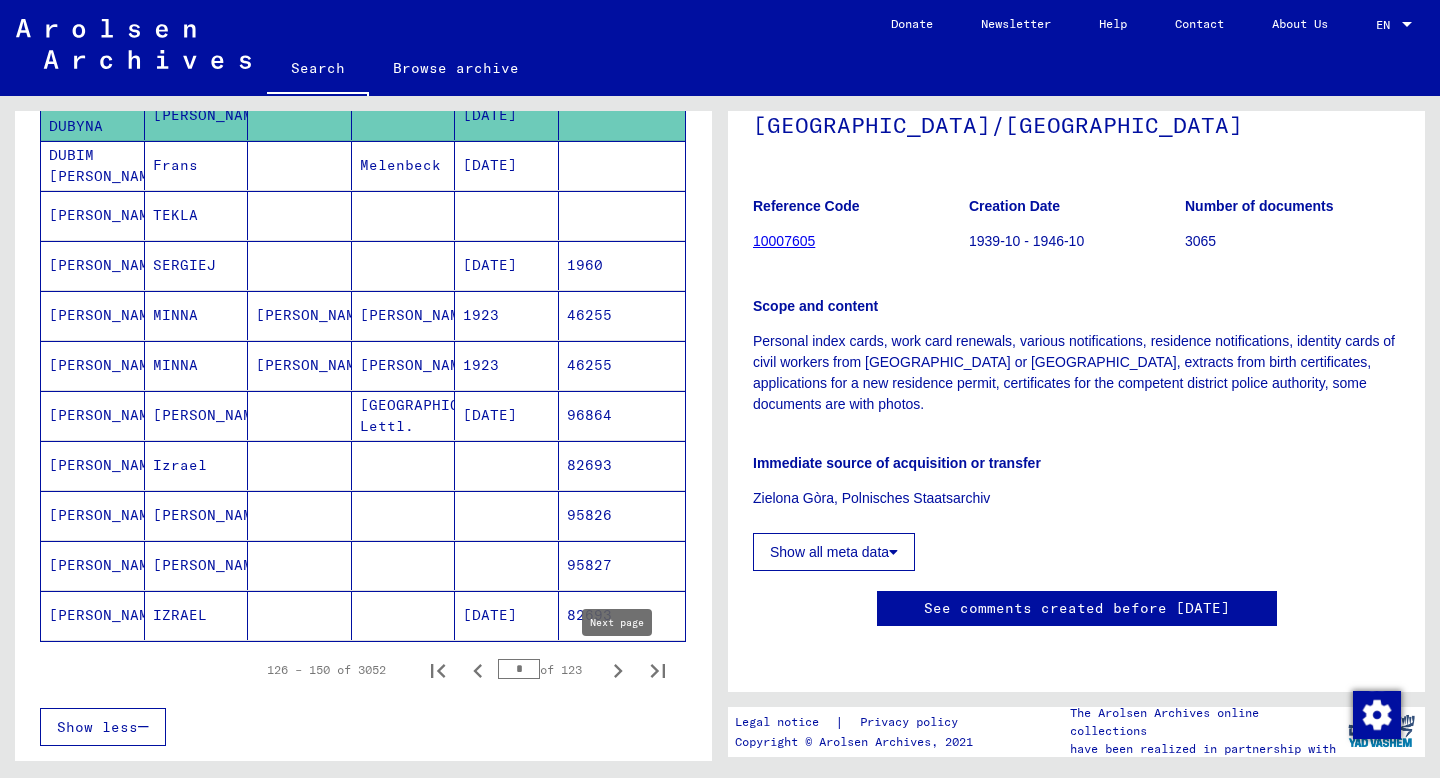 click 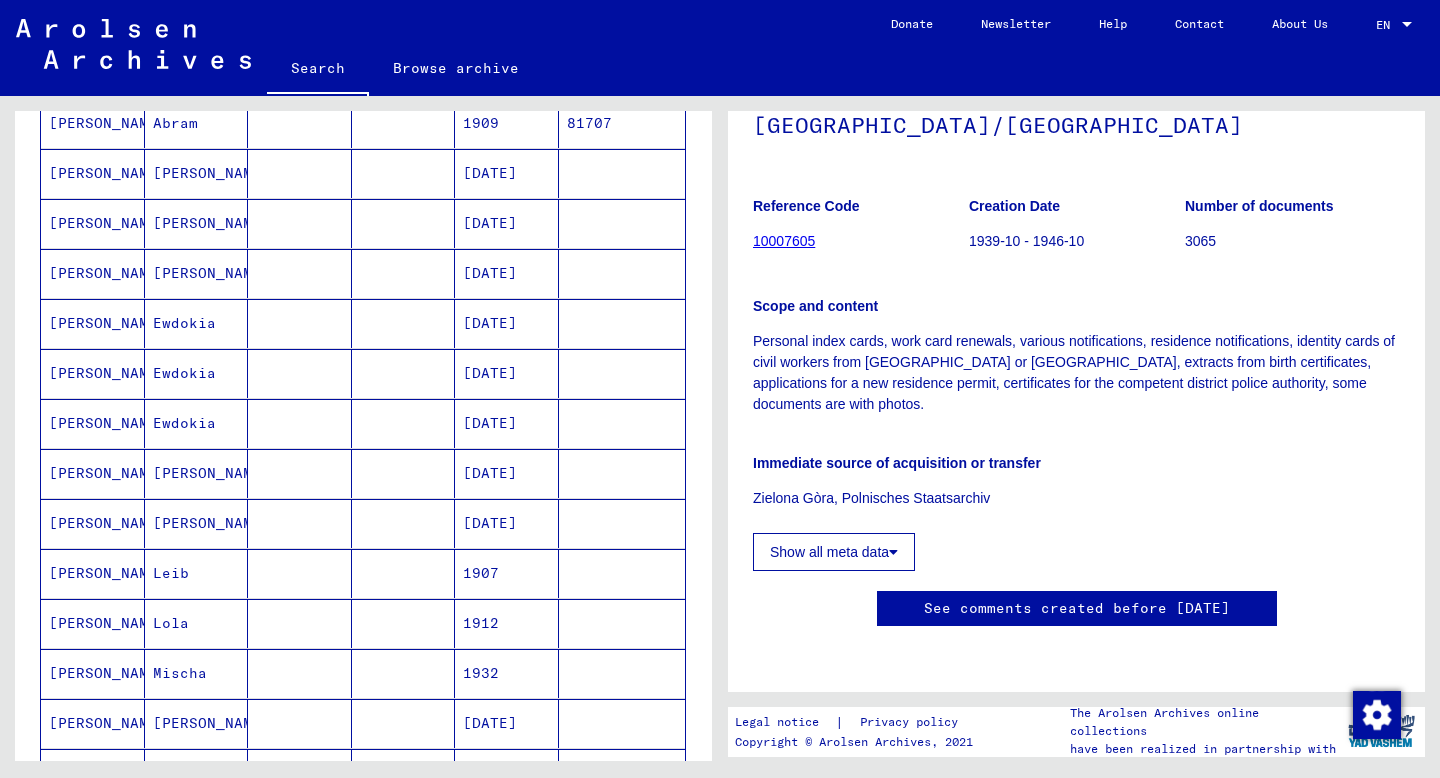 scroll, scrollTop: 408, scrollLeft: 0, axis: vertical 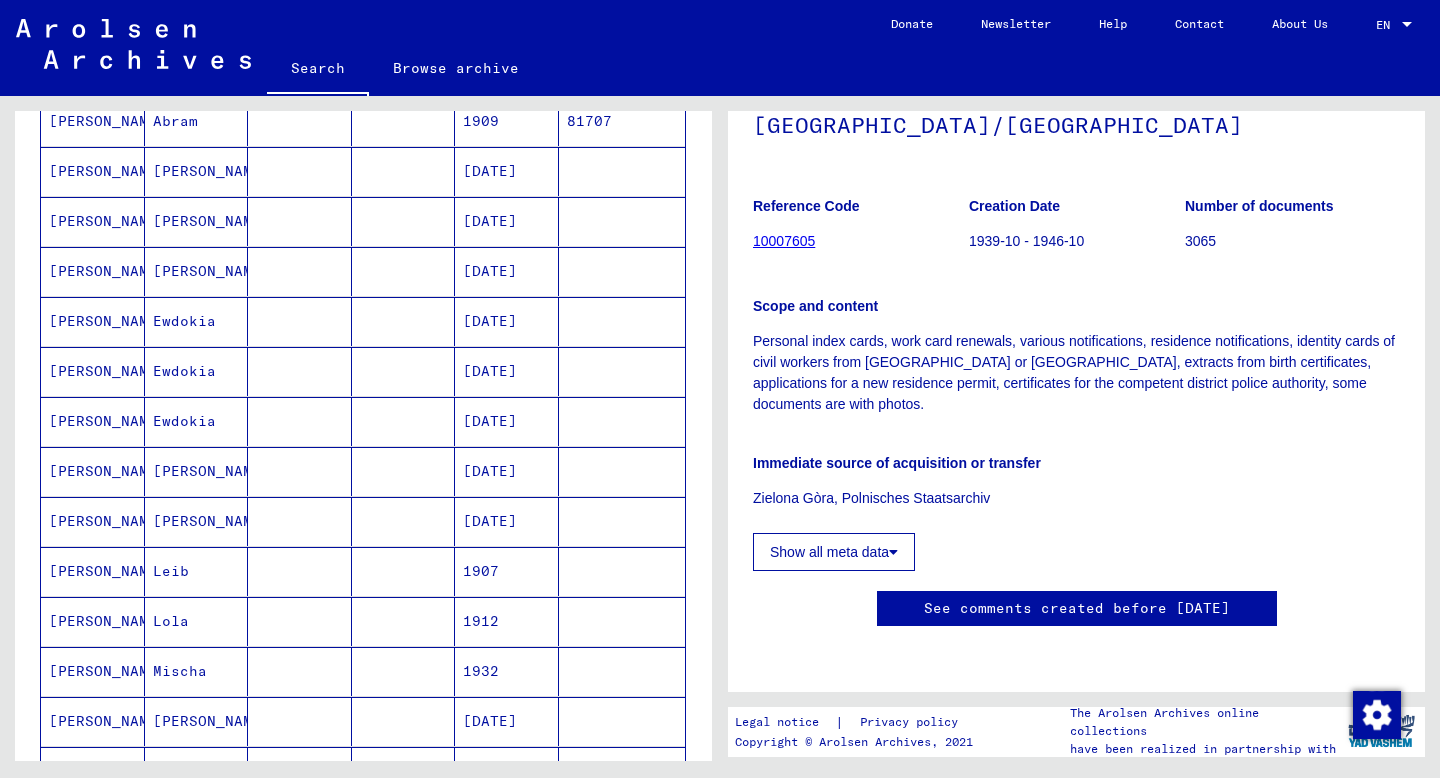 click on "Ewdokia" at bounding box center [197, 371] 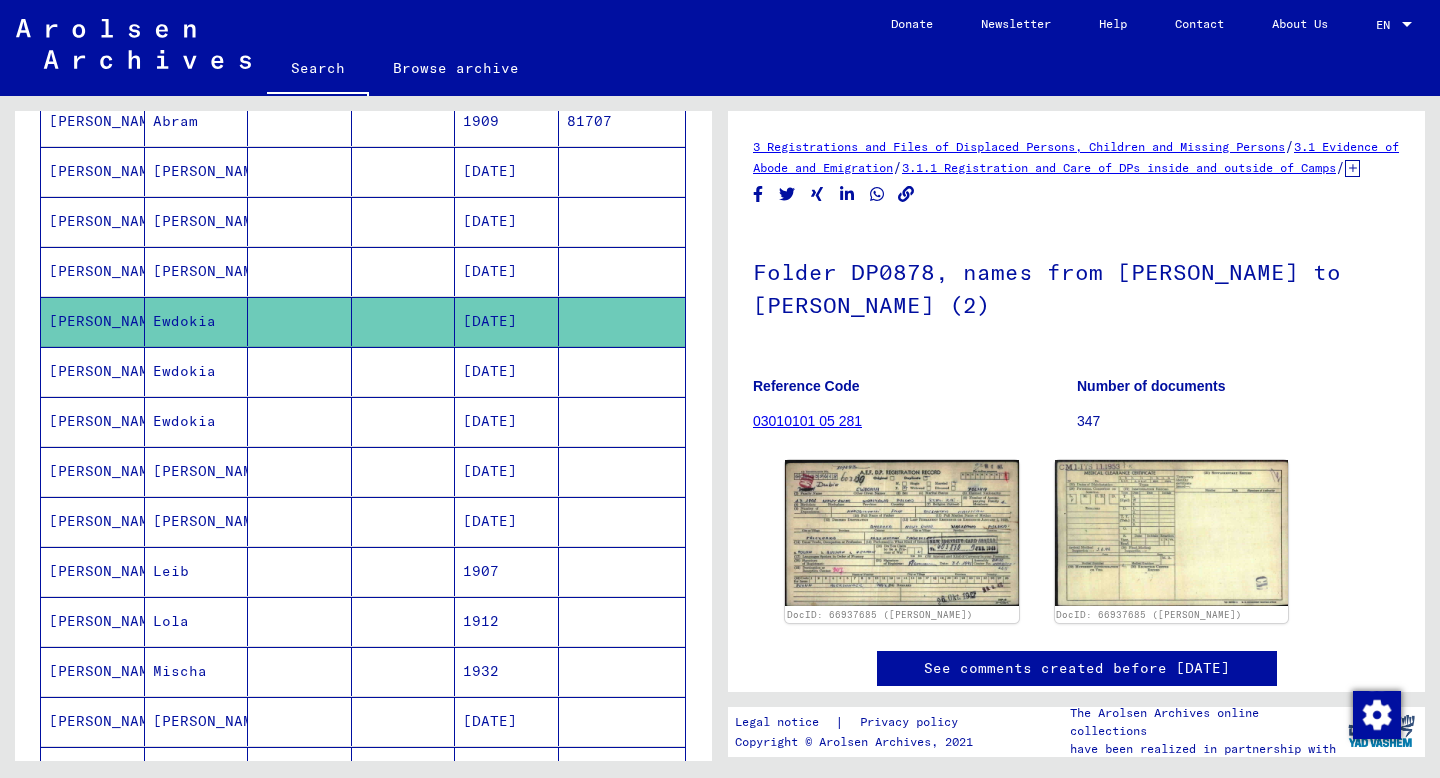 scroll, scrollTop: 0, scrollLeft: 0, axis: both 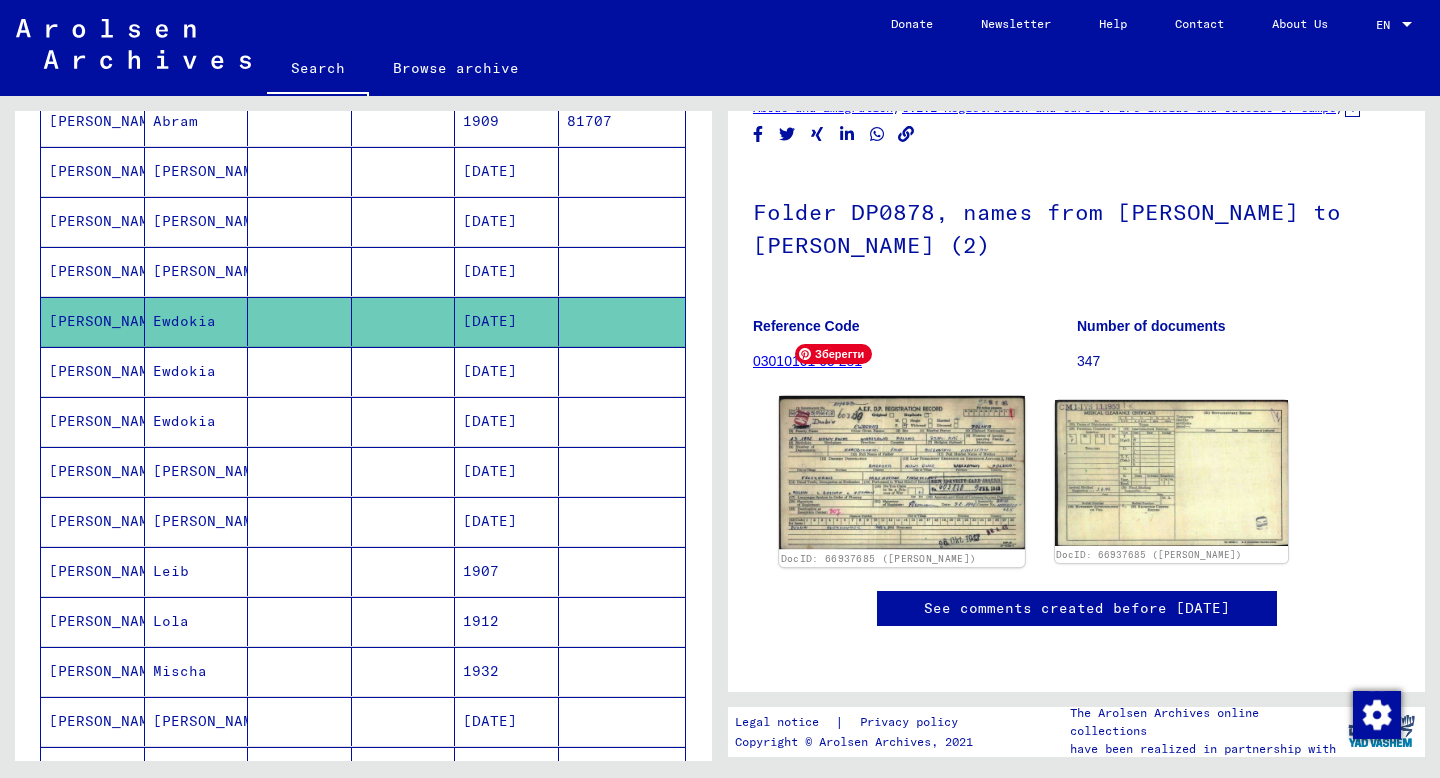 click 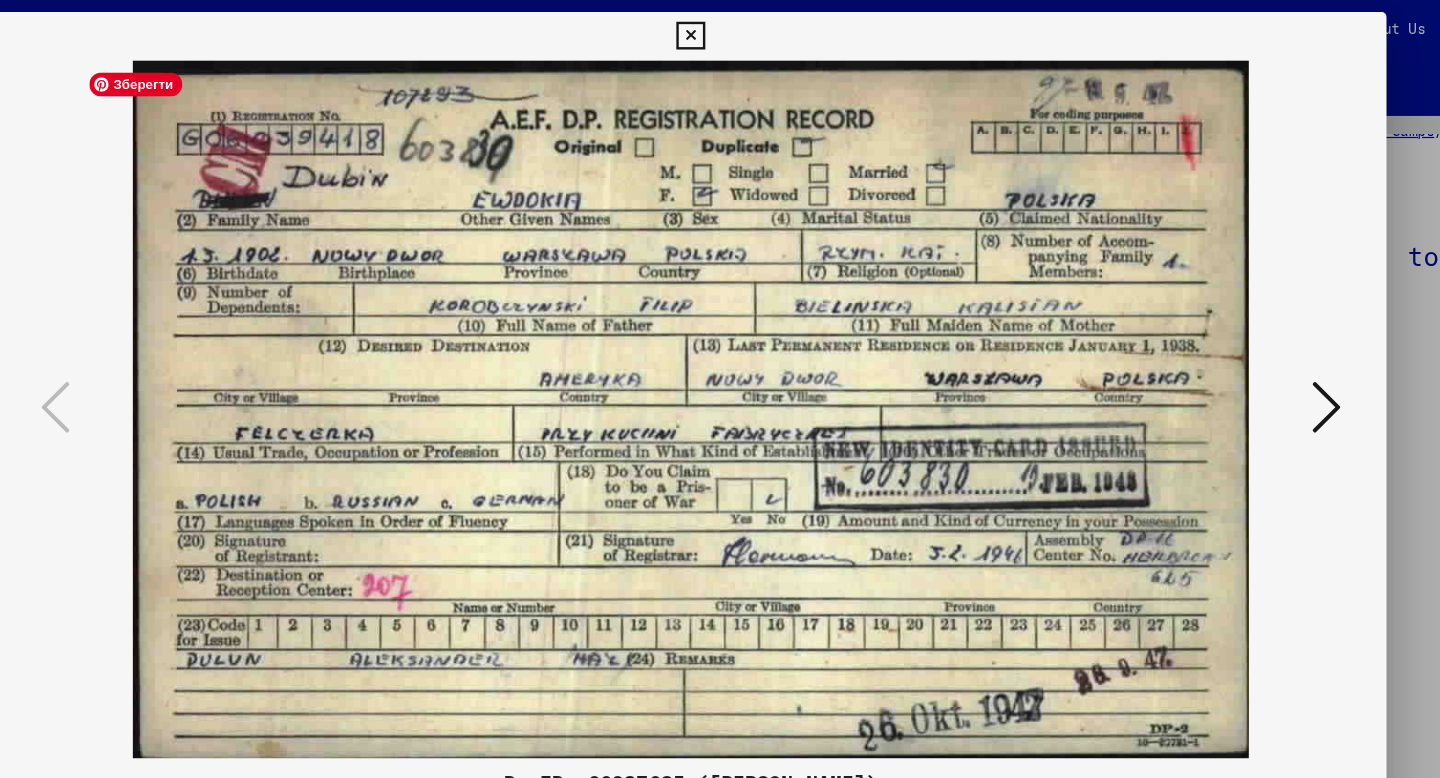 click at bounding box center (720, 339) 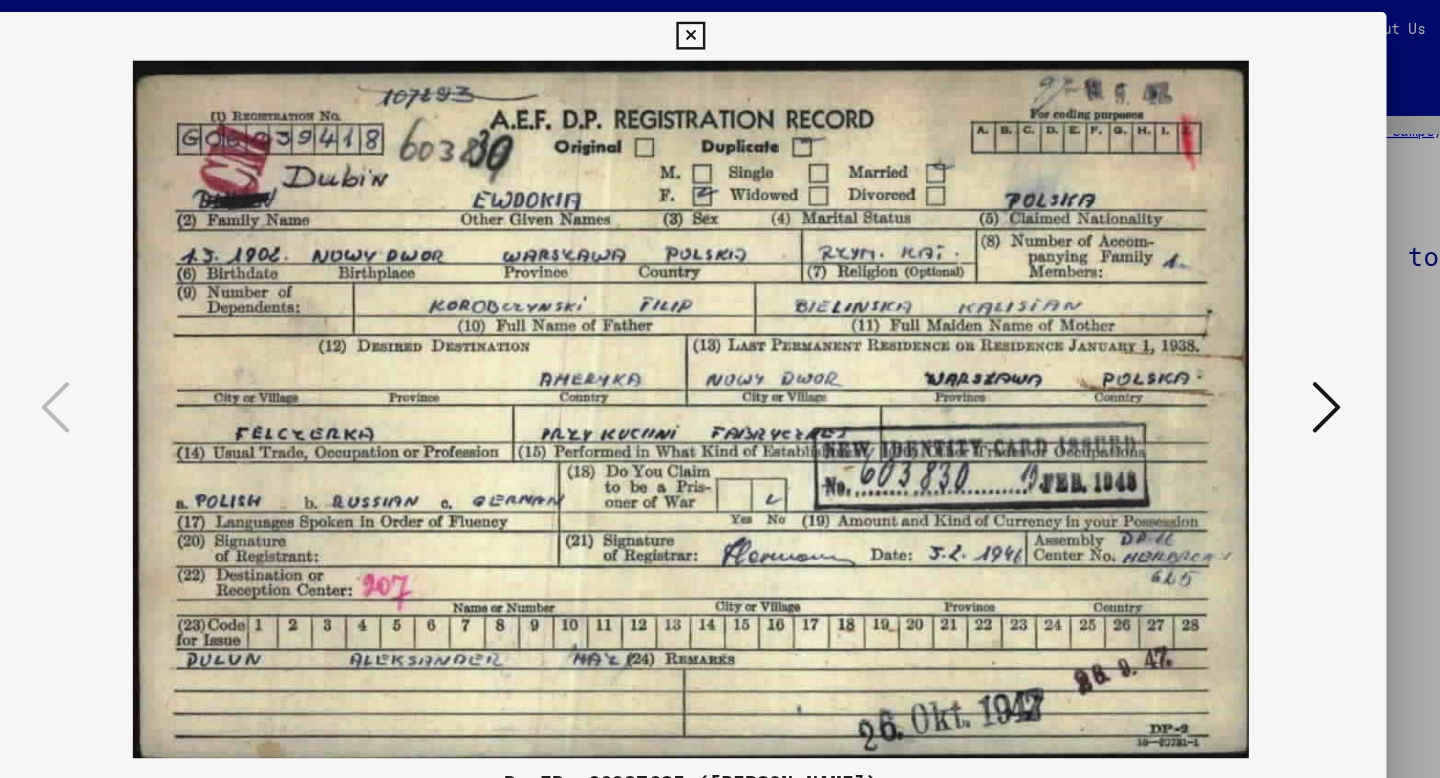 click at bounding box center [1246, 337] 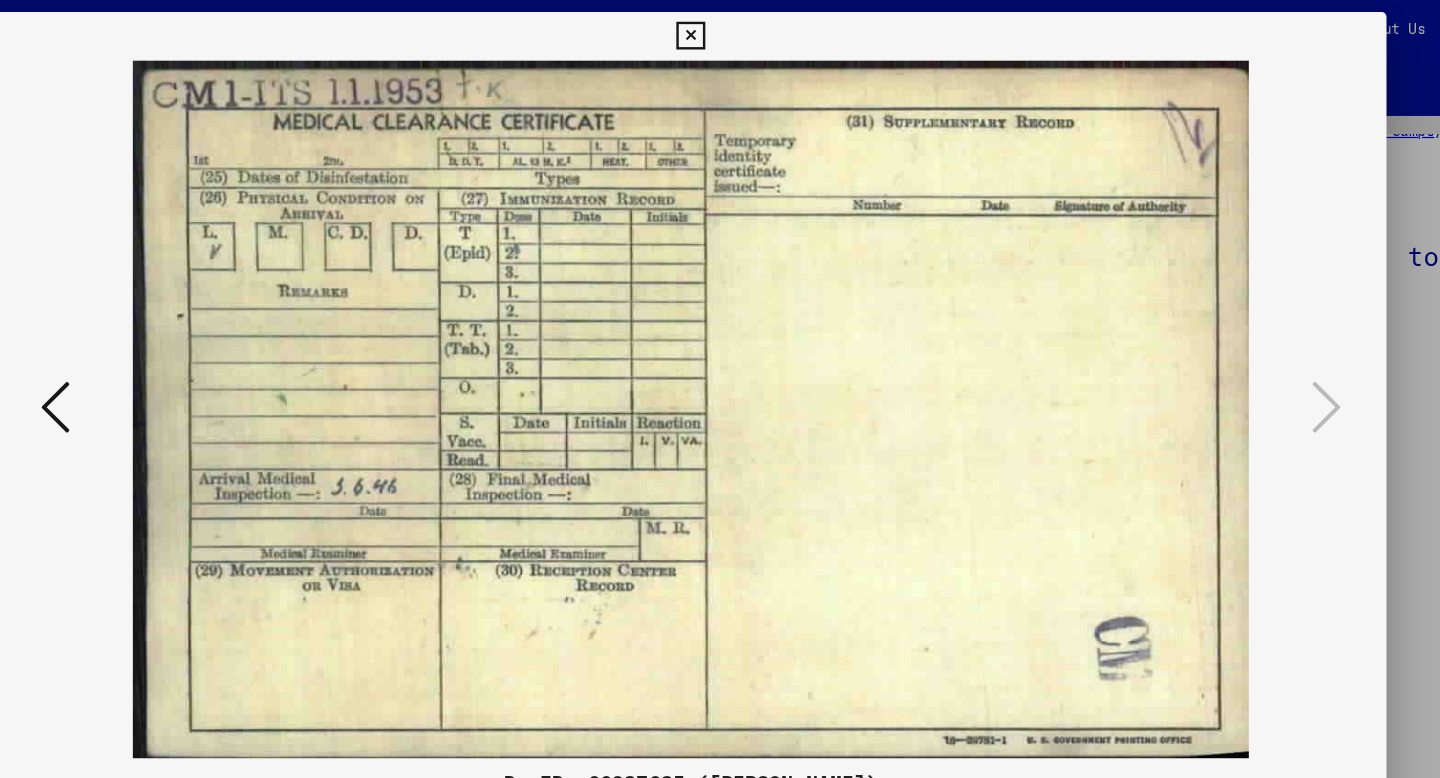 click at bounding box center [720, 389] 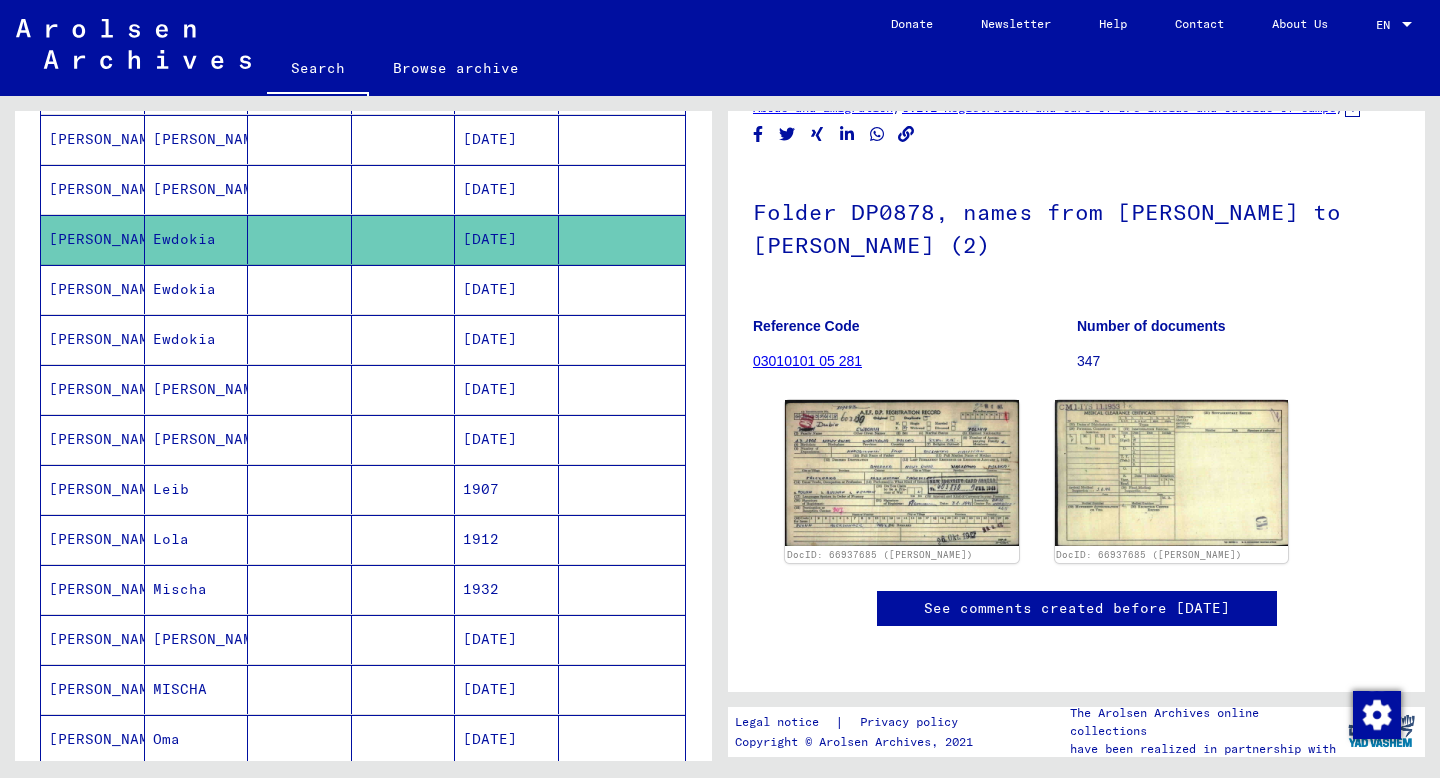 scroll, scrollTop: 506, scrollLeft: 0, axis: vertical 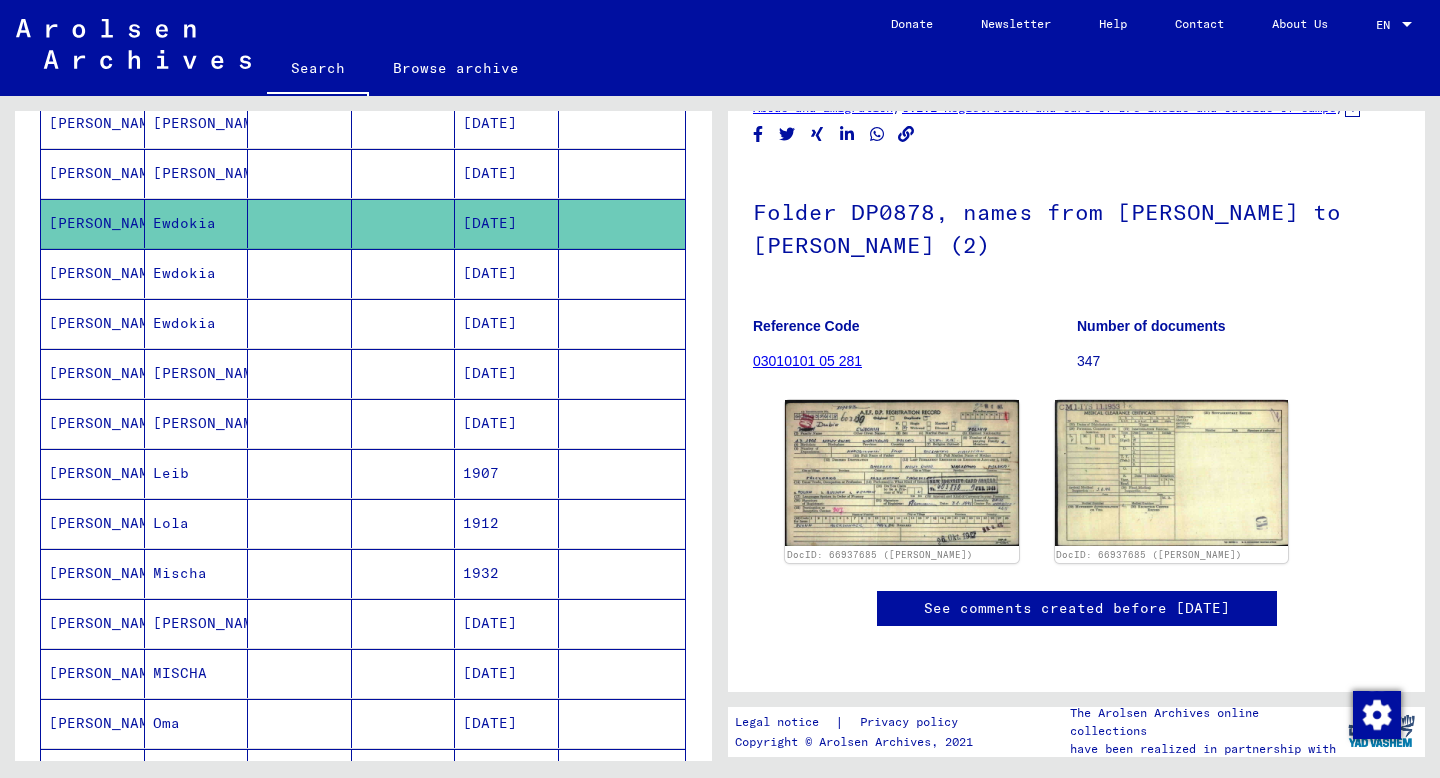 click at bounding box center [404, 323] 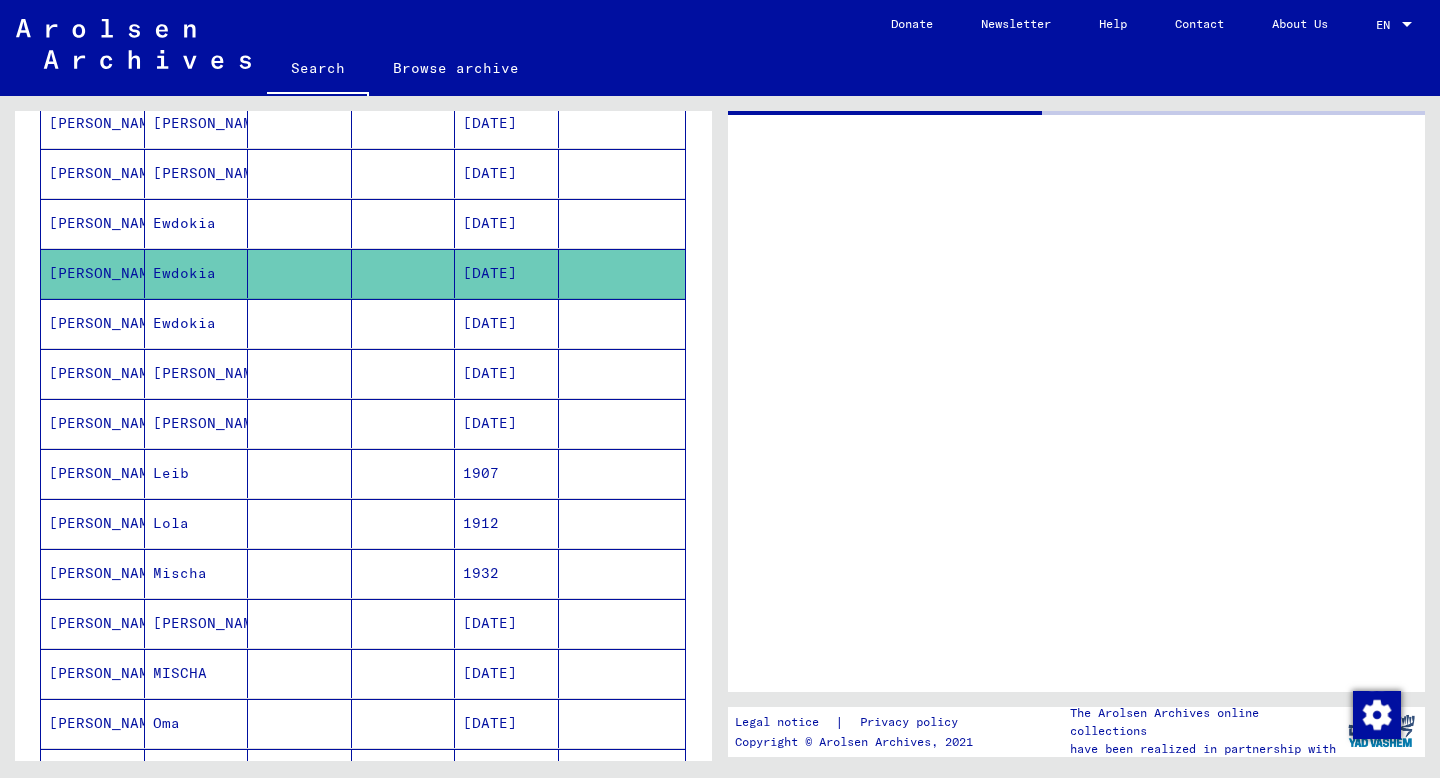 scroll, scrollTop: 0, scrollLeft: 0, axis: both 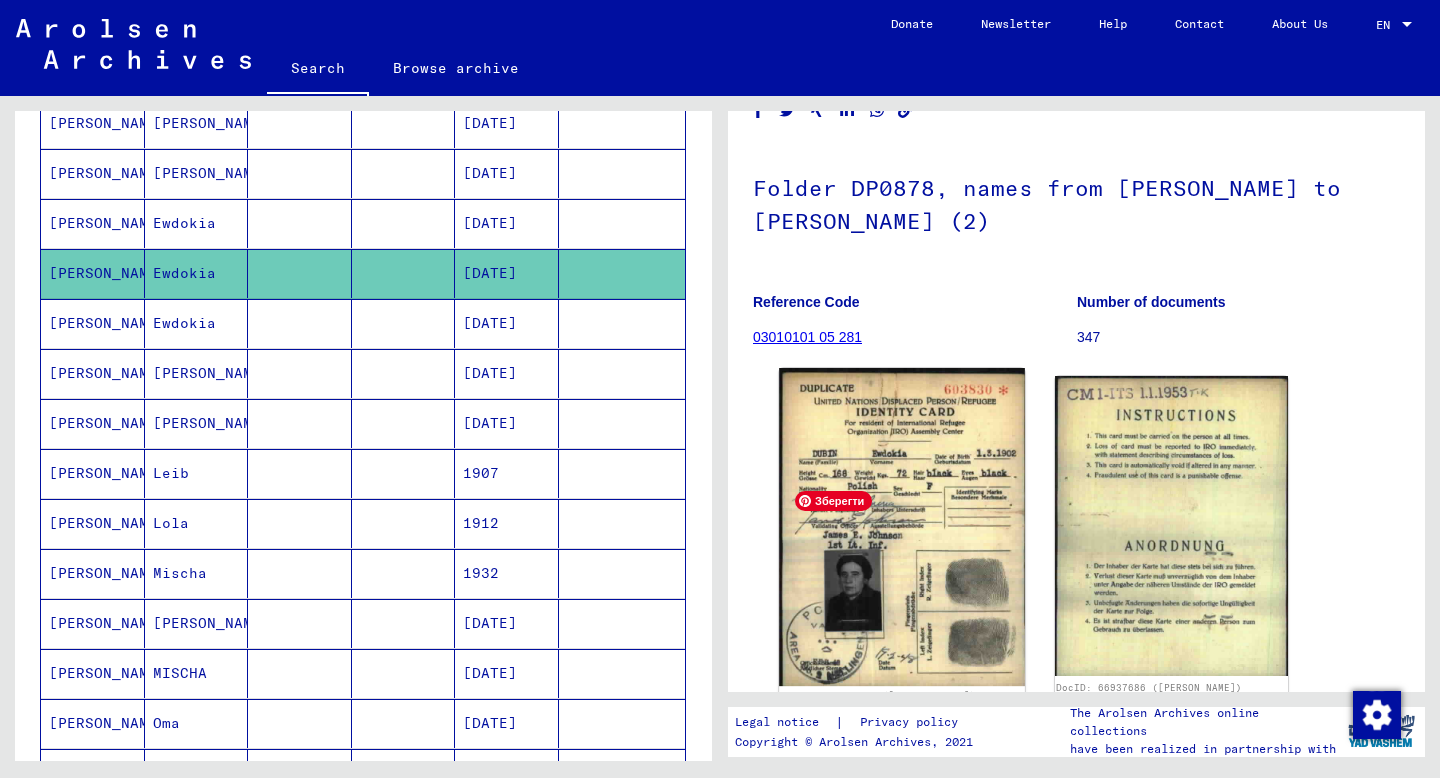 click 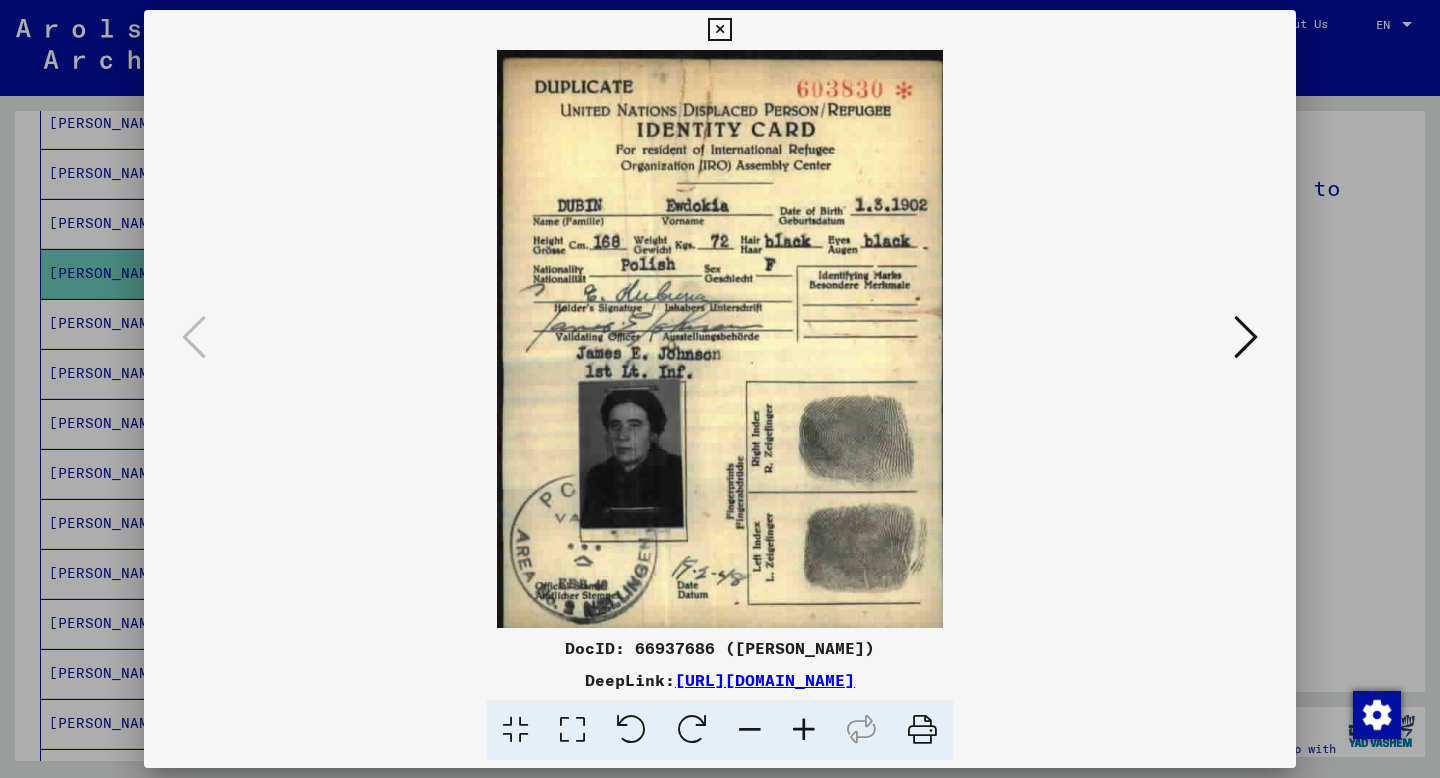 click at bounding box center [720, 389] 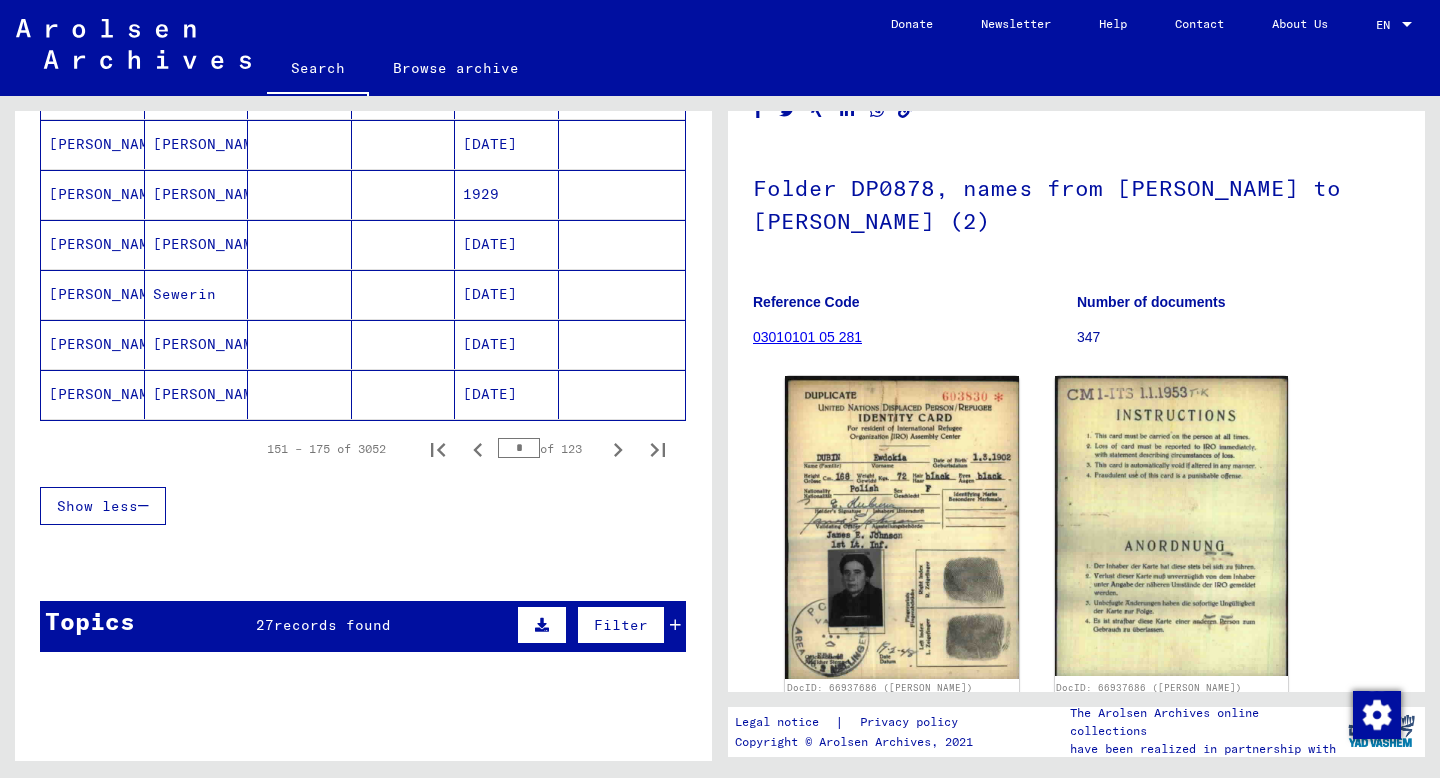 scroll, scrollTop: 1226, scrollLeft: 0, axis: vertical 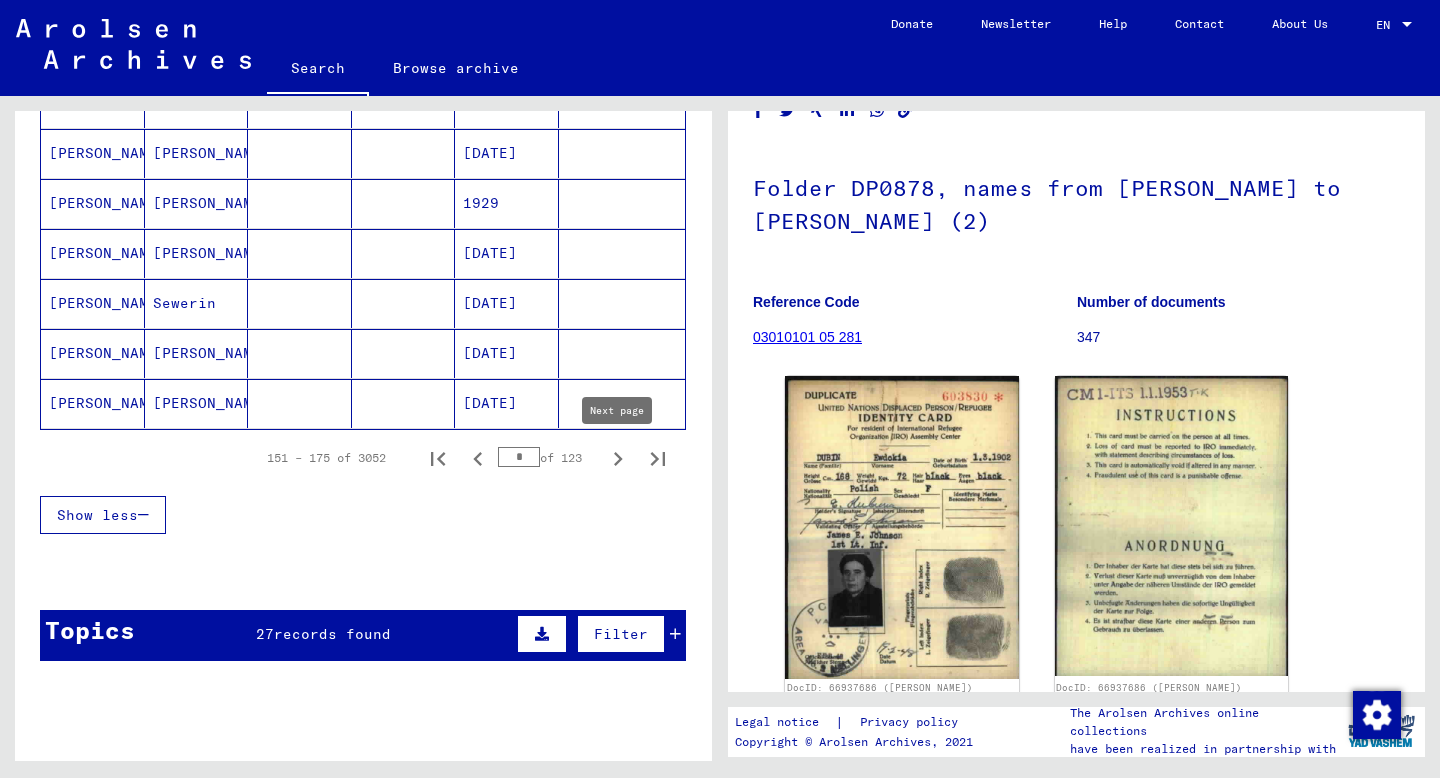 click 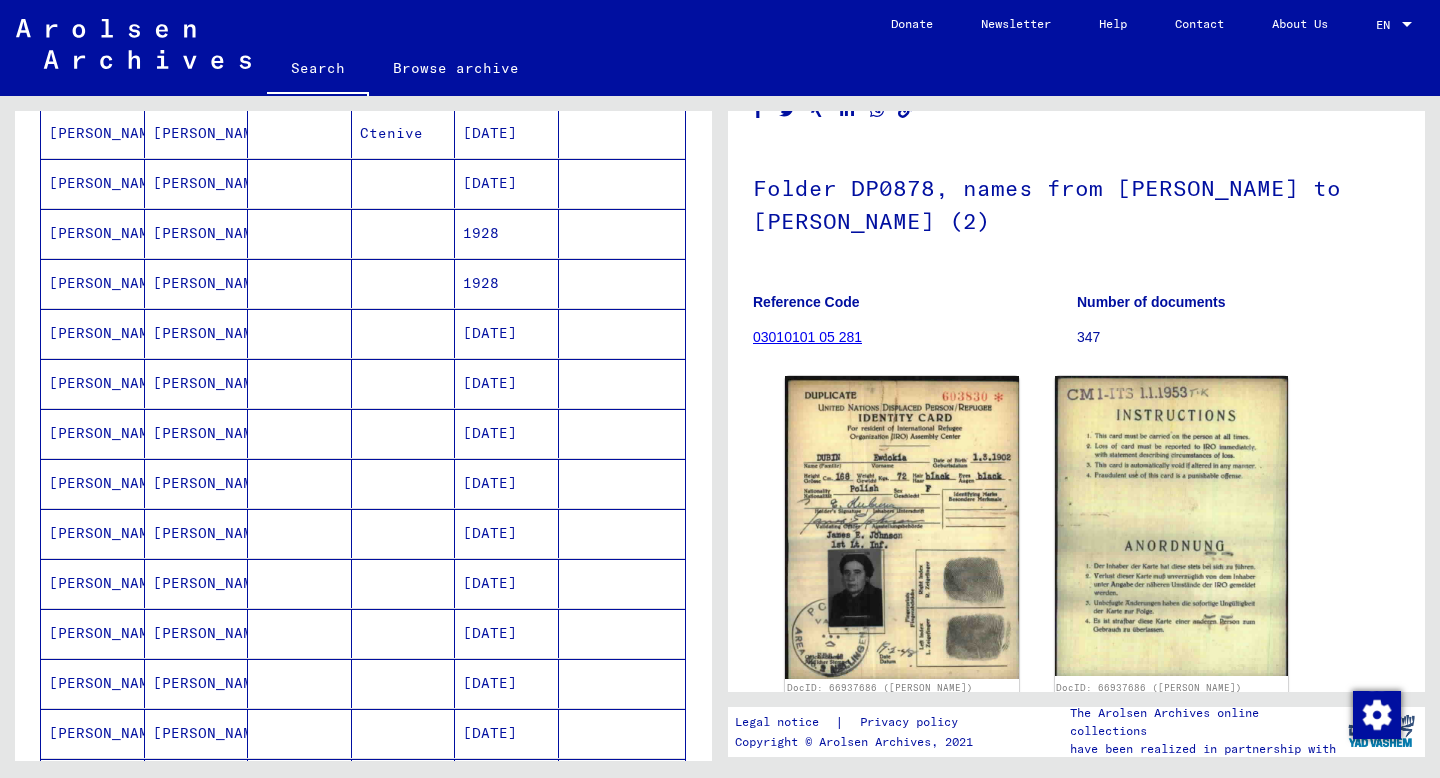 scroll, scrollTop: 491, scrollLeft: 0, axis: vertical 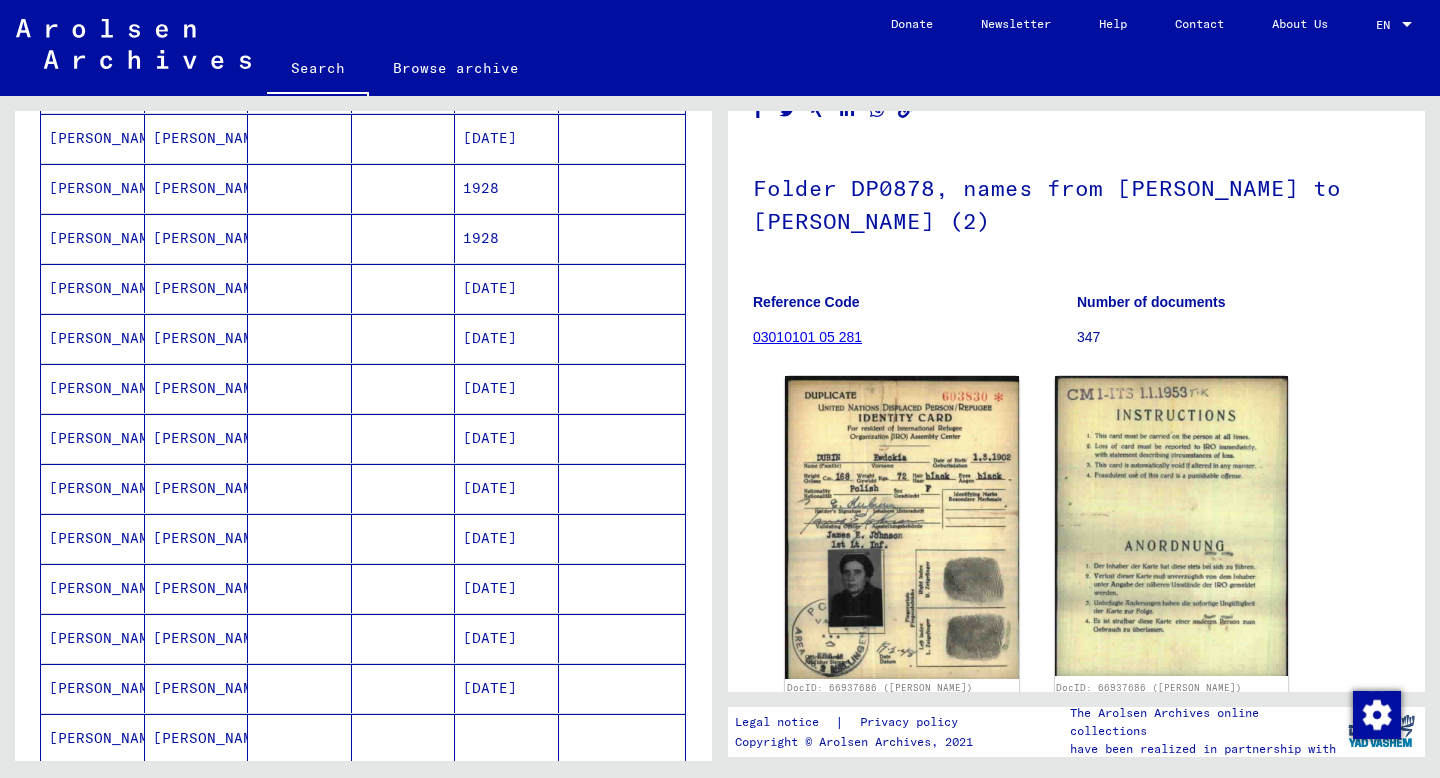 click on "[PERSON_NAME]" at bounding box center (197, 538) 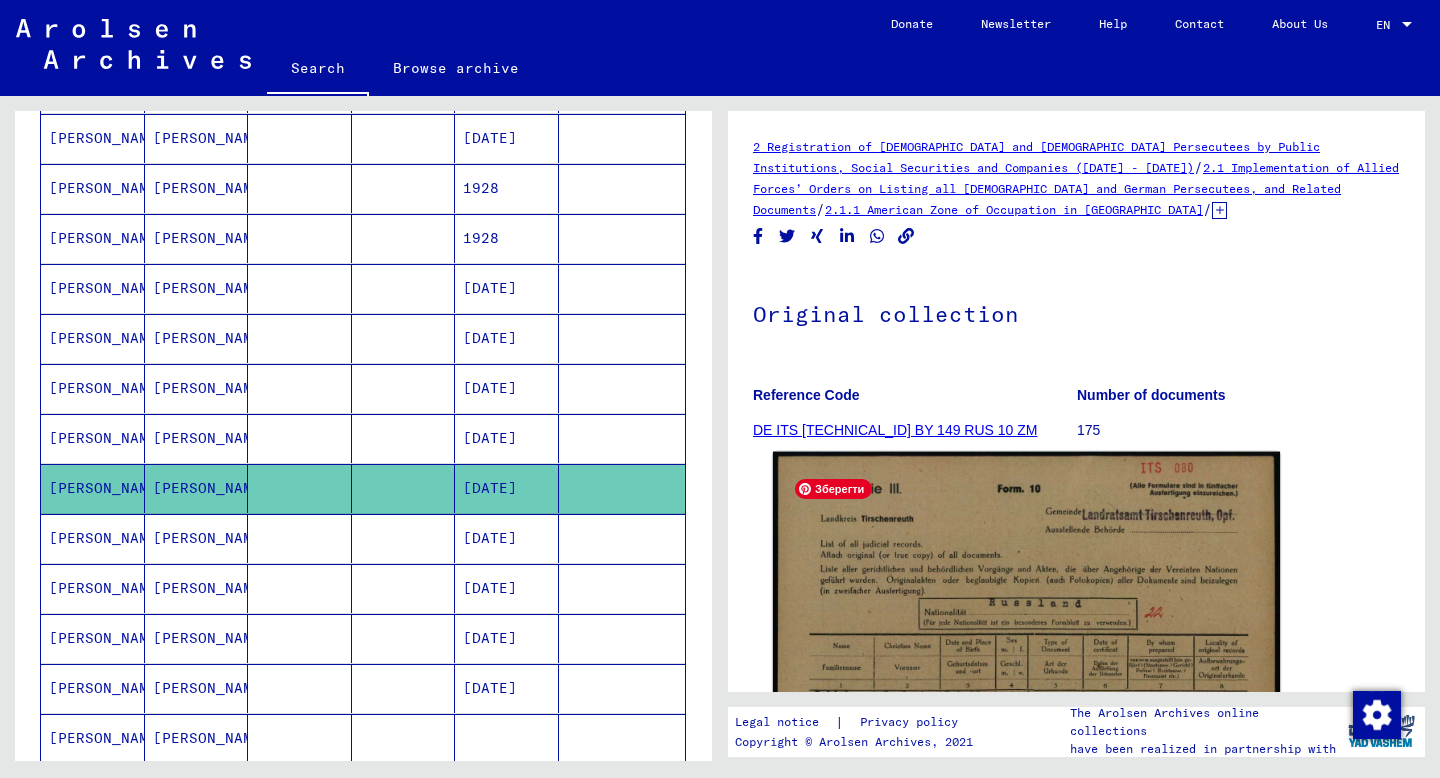 scroll, scrollTop: 328, scrollLeft: 0, axis: vertical 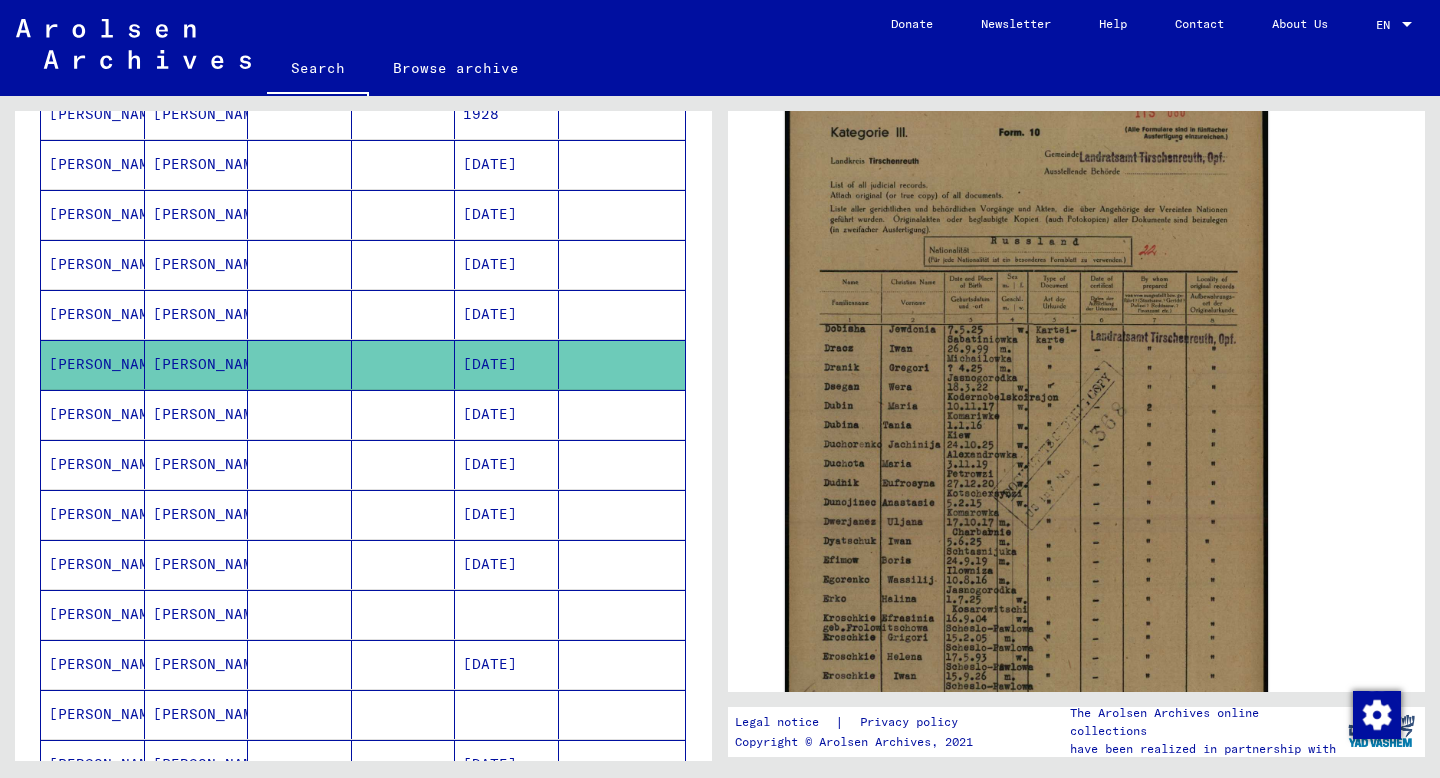 click at bounding box center [404, 464] 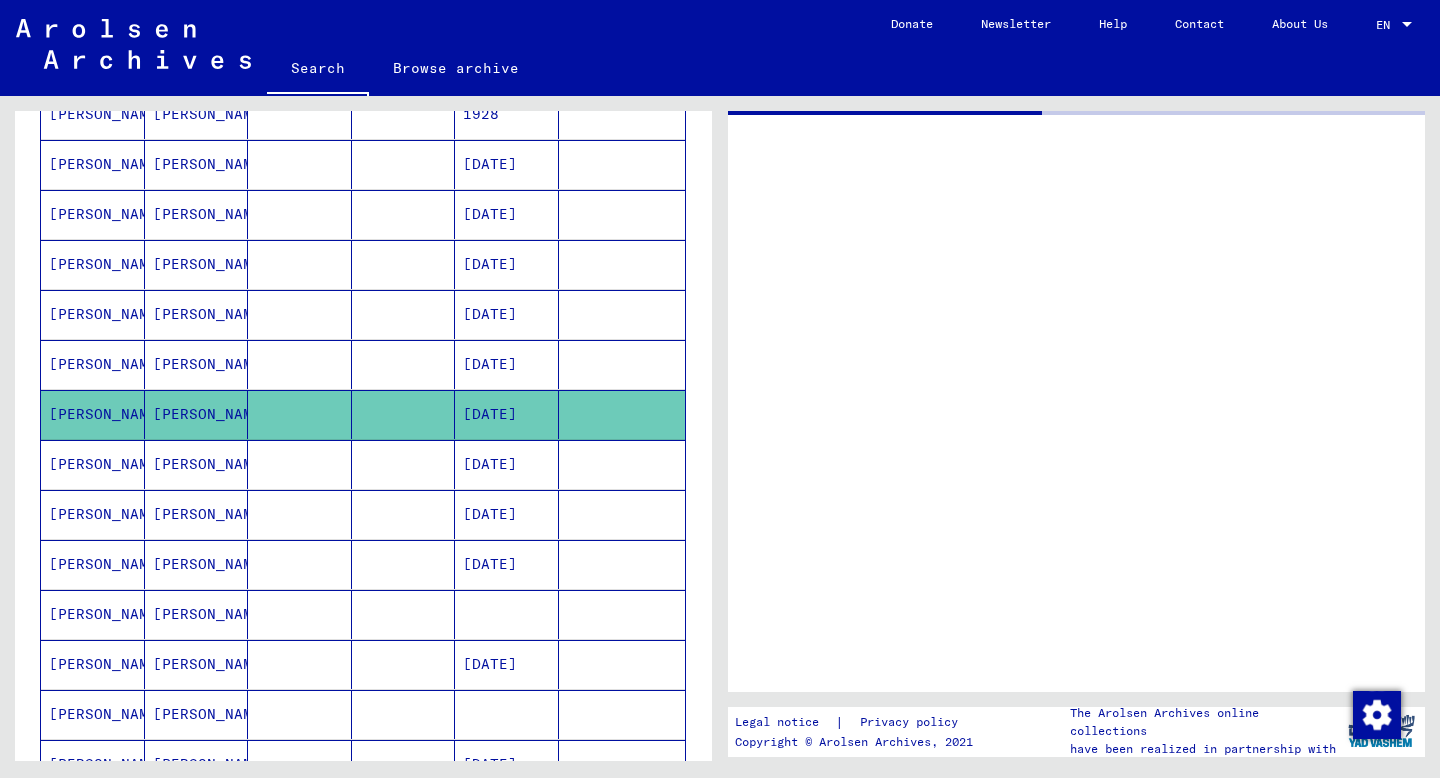 scroll, scrollTop: 0, scrollLeft: 0, axis: both 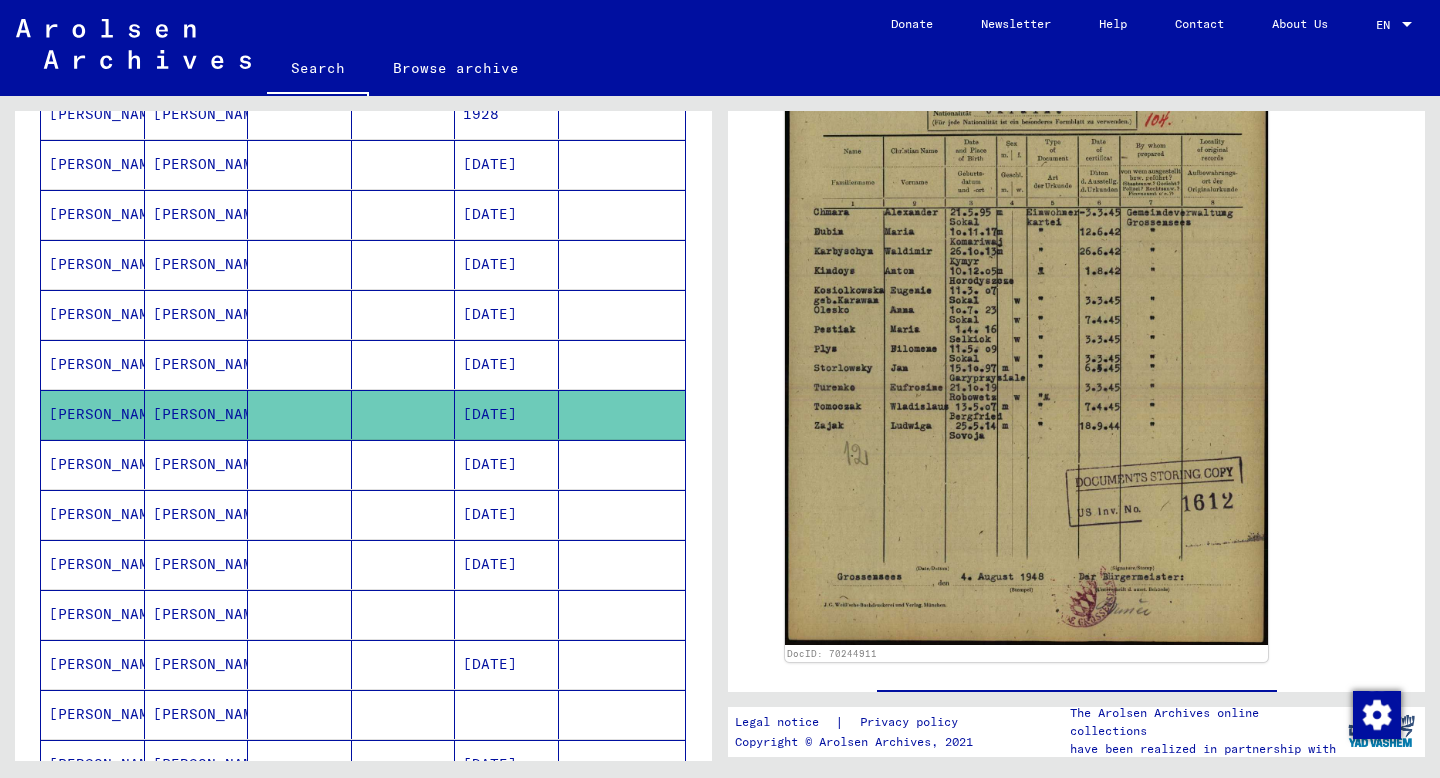 click on "[DATE]" at bounding box center [507, 514] 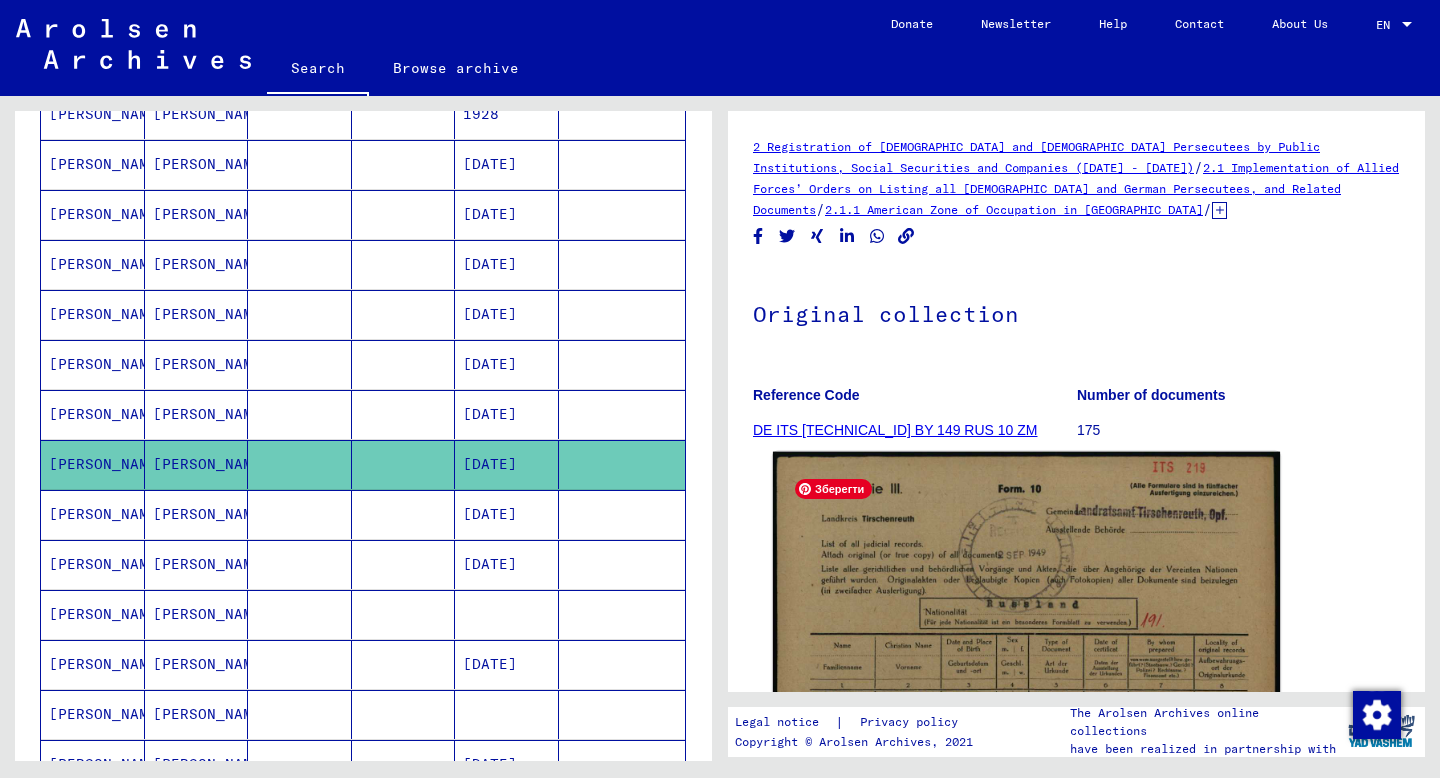 scroll, scrollTop: 0, scrollLeft: 0, axis: both 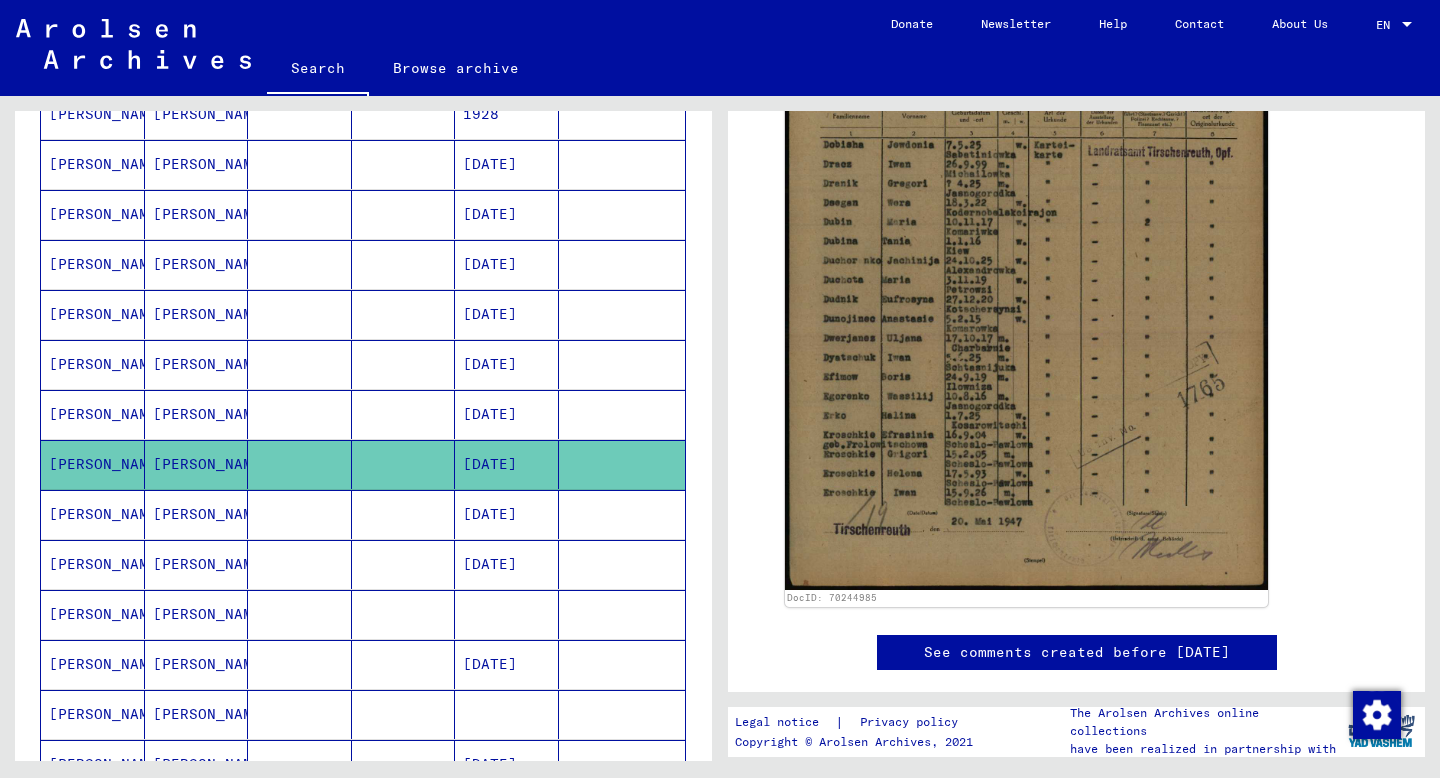 click at bounding box center [404, 564] 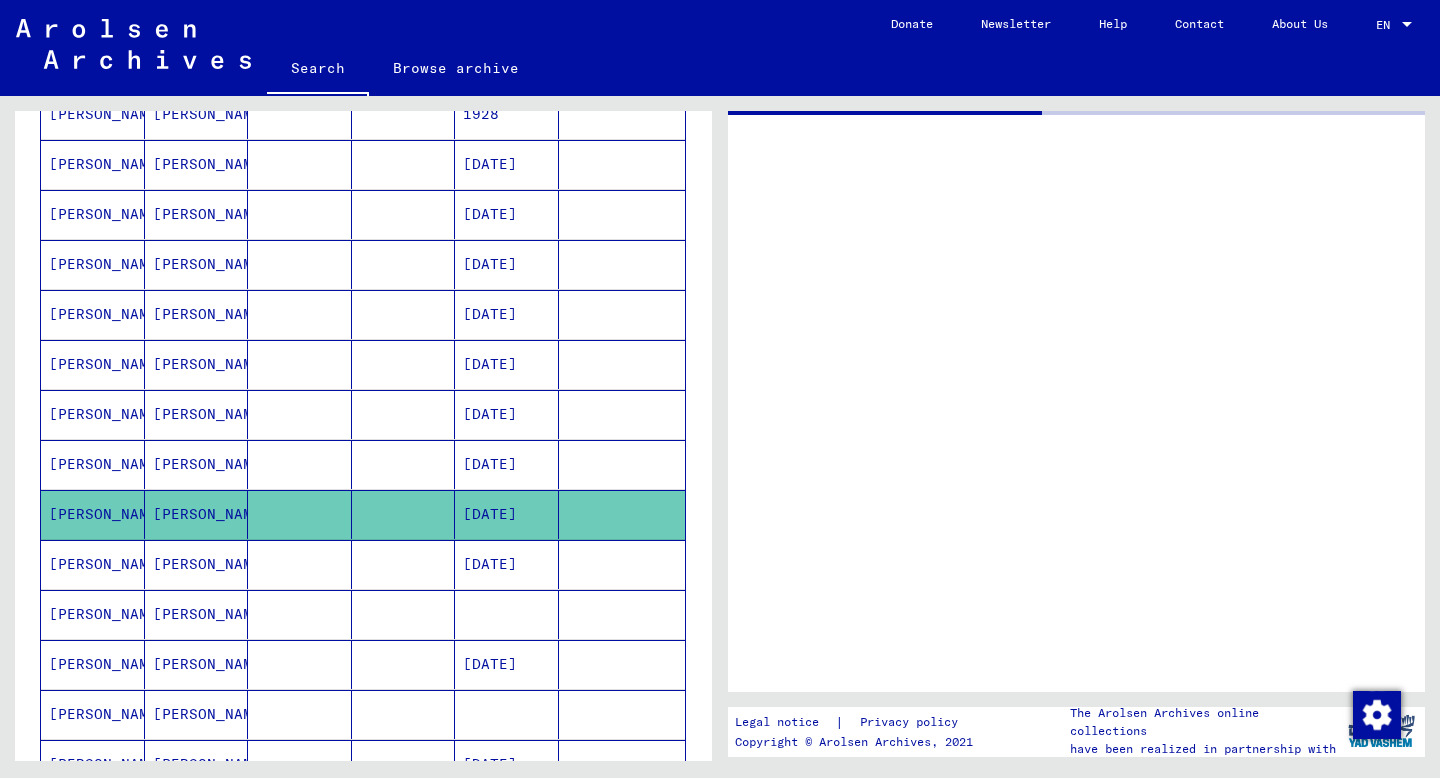 scroll, scrollTop: 0, scrollLeft: 0, axis: both 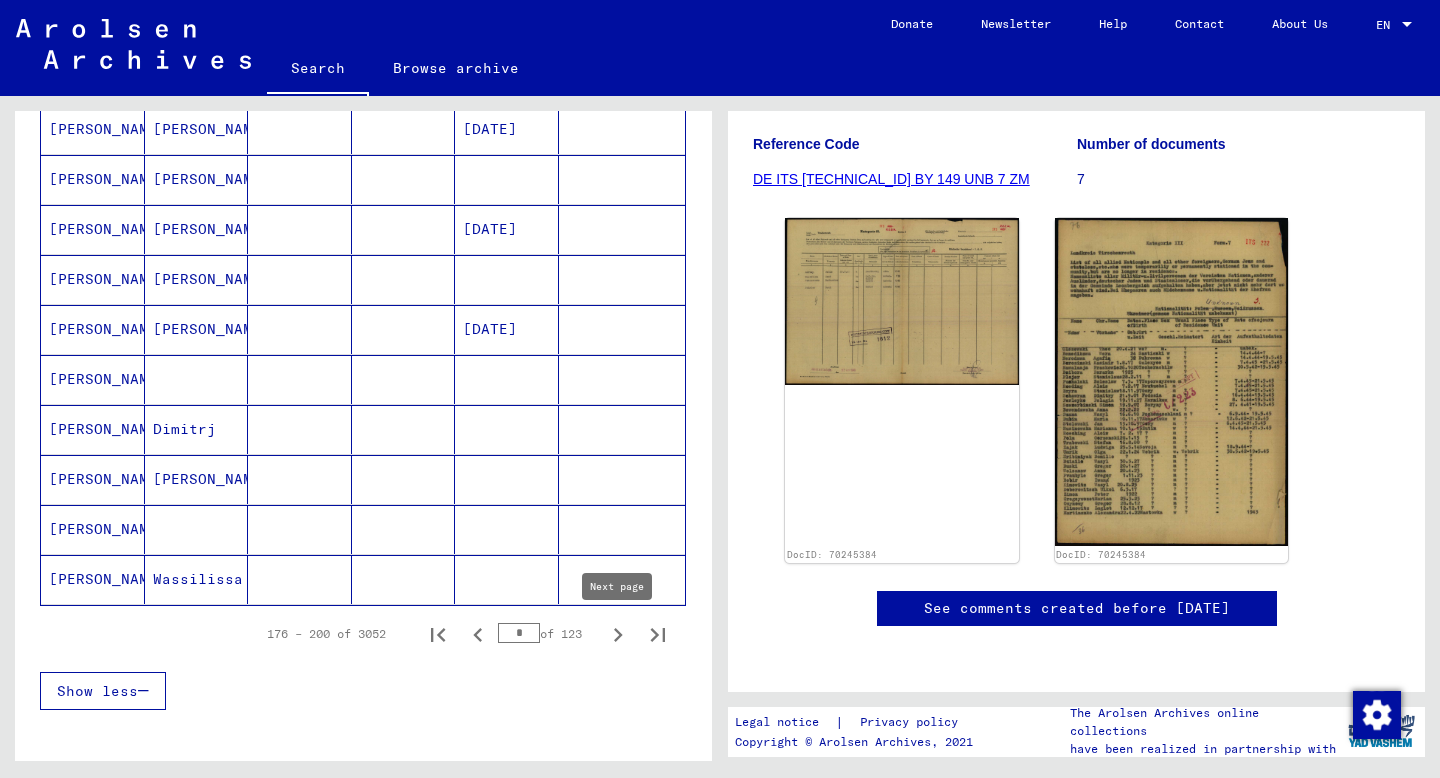 click 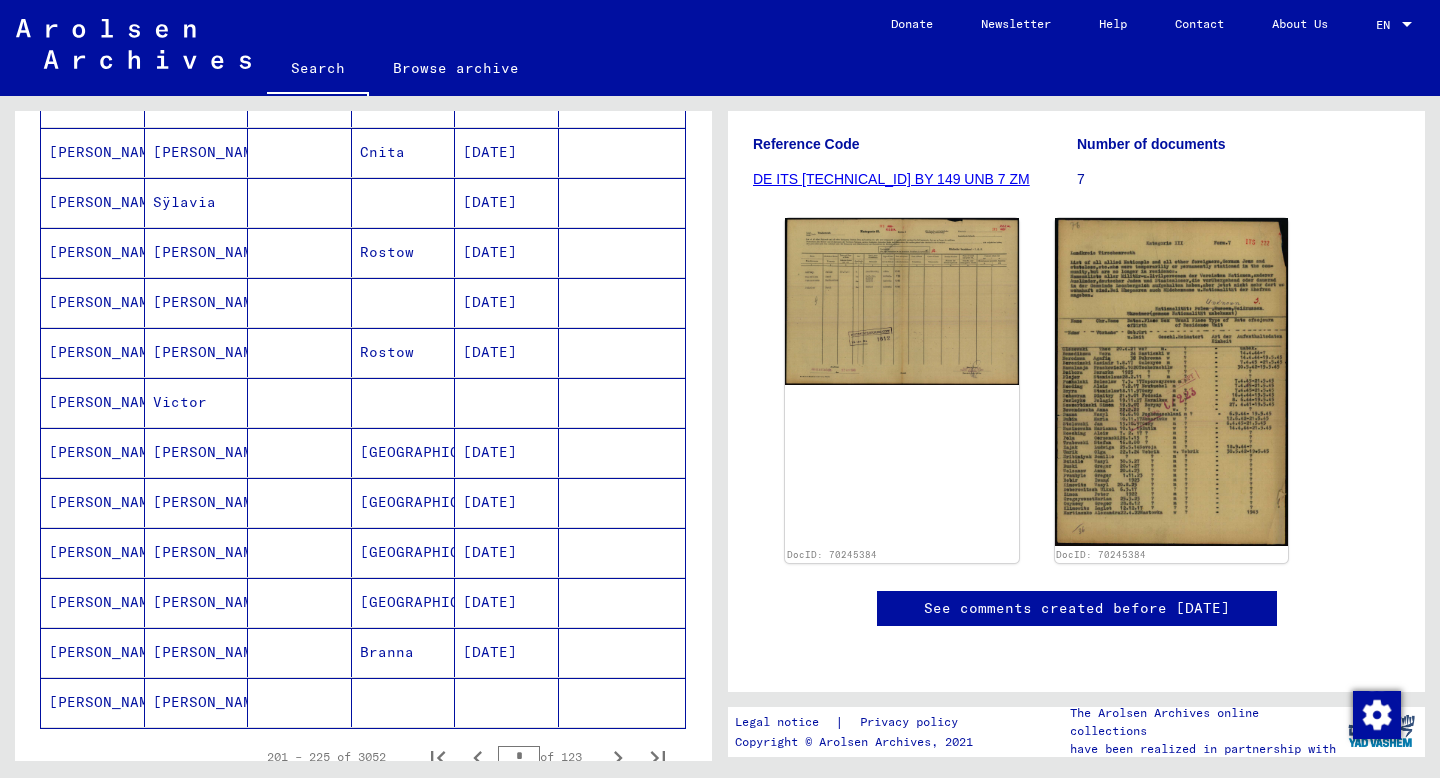 scroll, scrollTop: 1215, scrollLeft: 0, axis: vertical 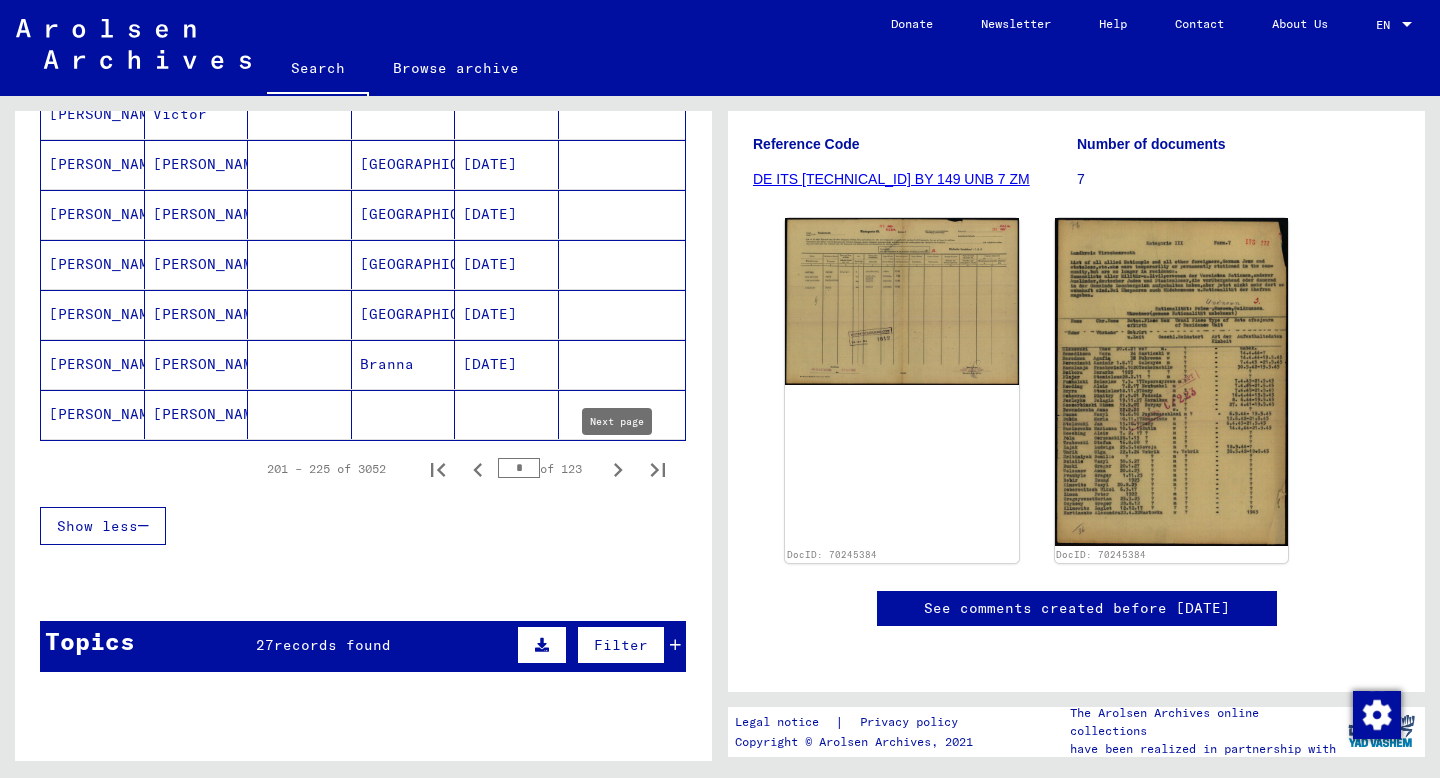 click 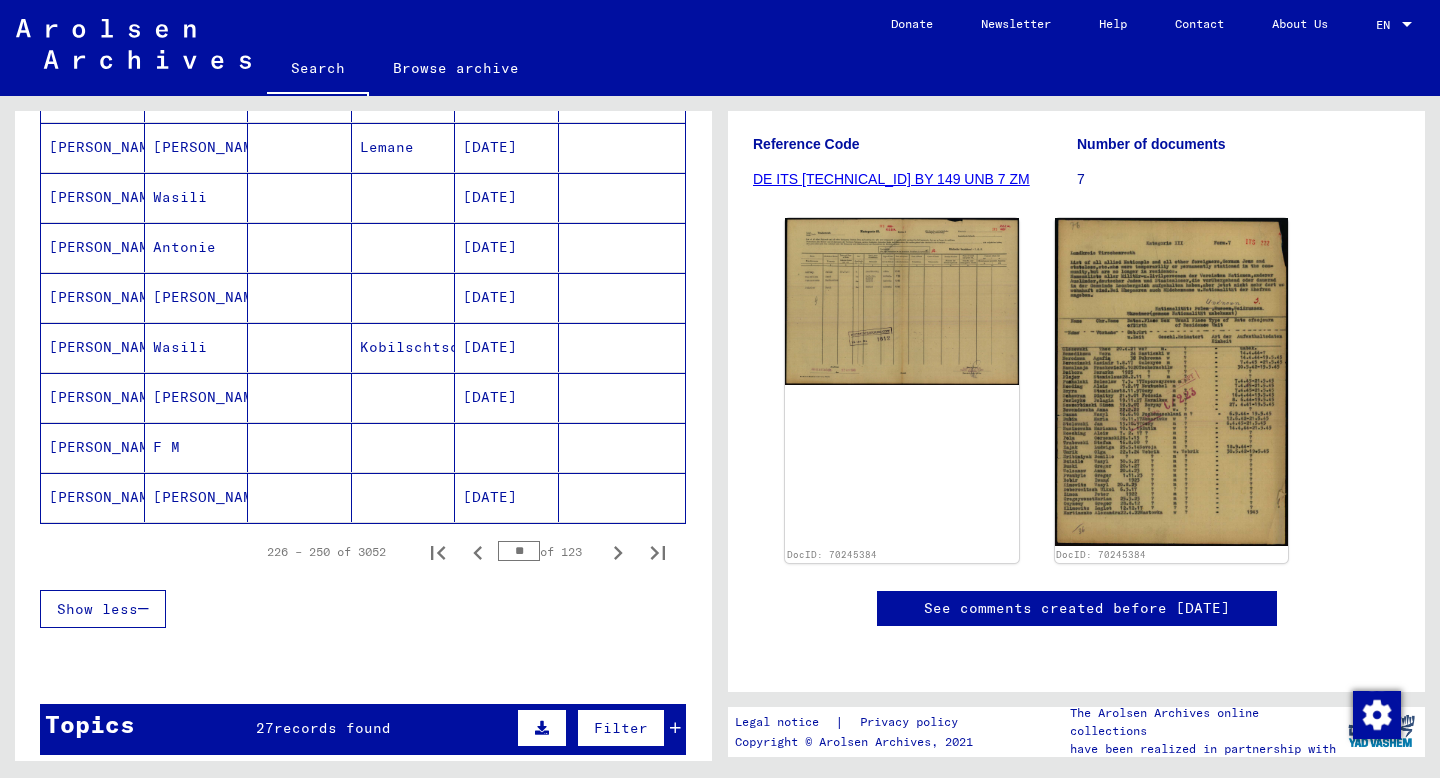 scroll, scrollTop: 1139, scrollLeft: 0, axis: vertical 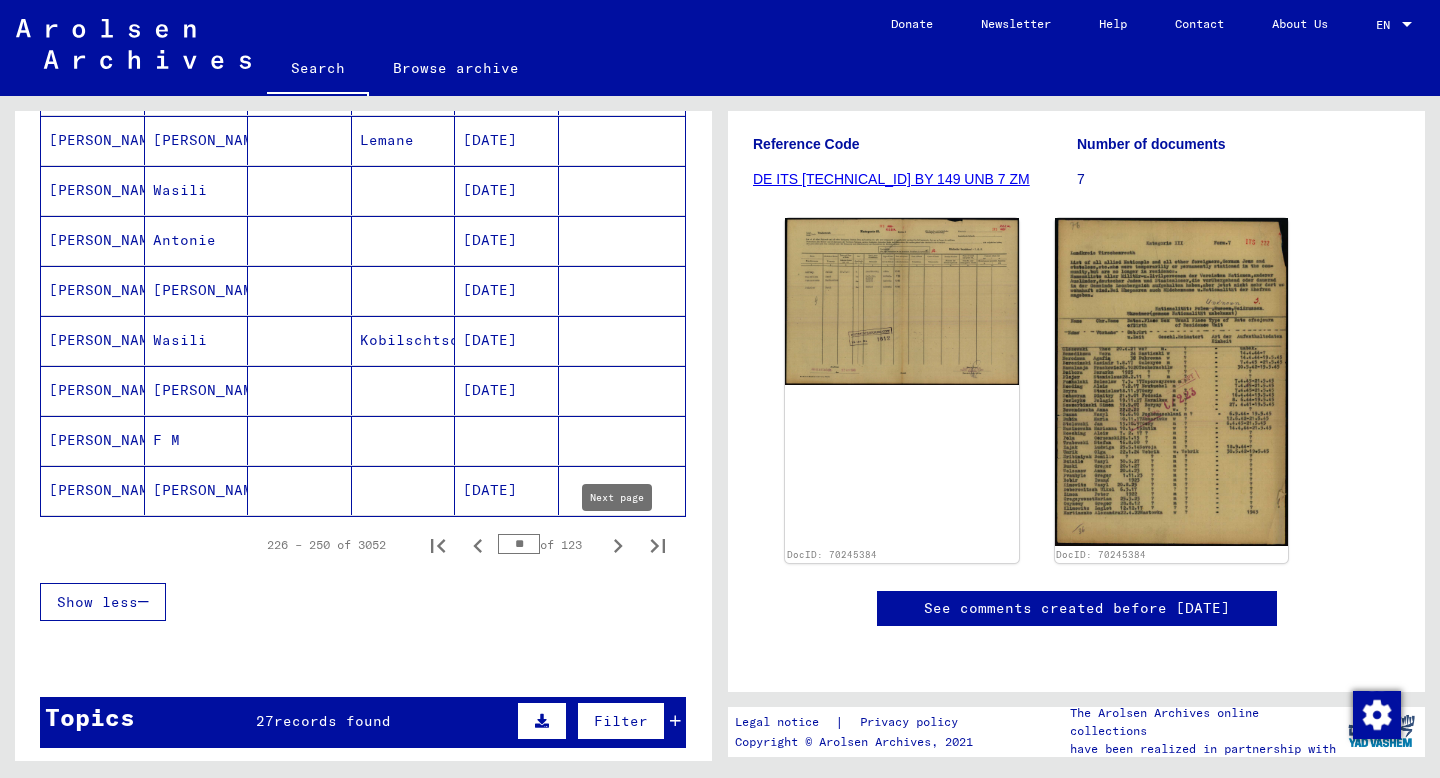 click 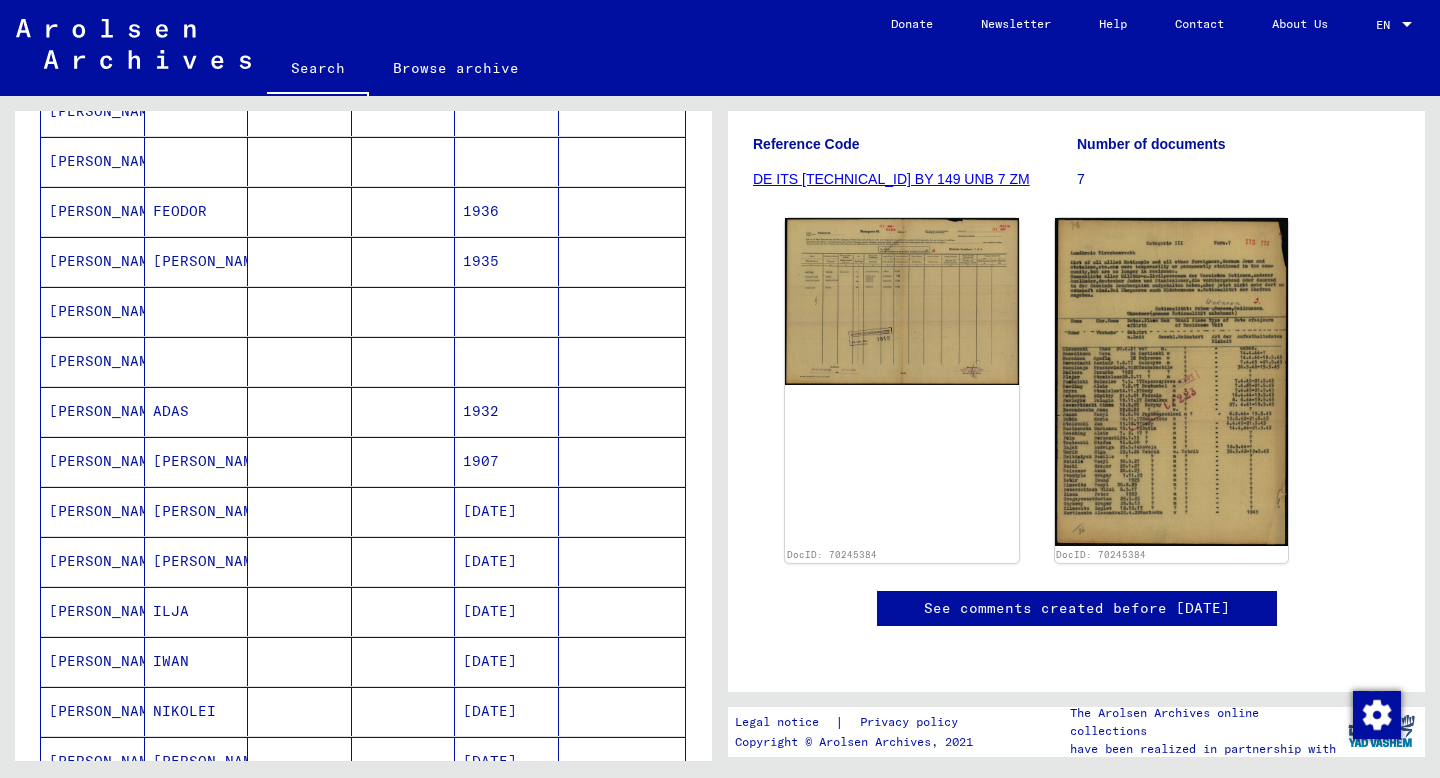 scroll, scrollTop: 1067, scrollLeft: 0, axis: vertical 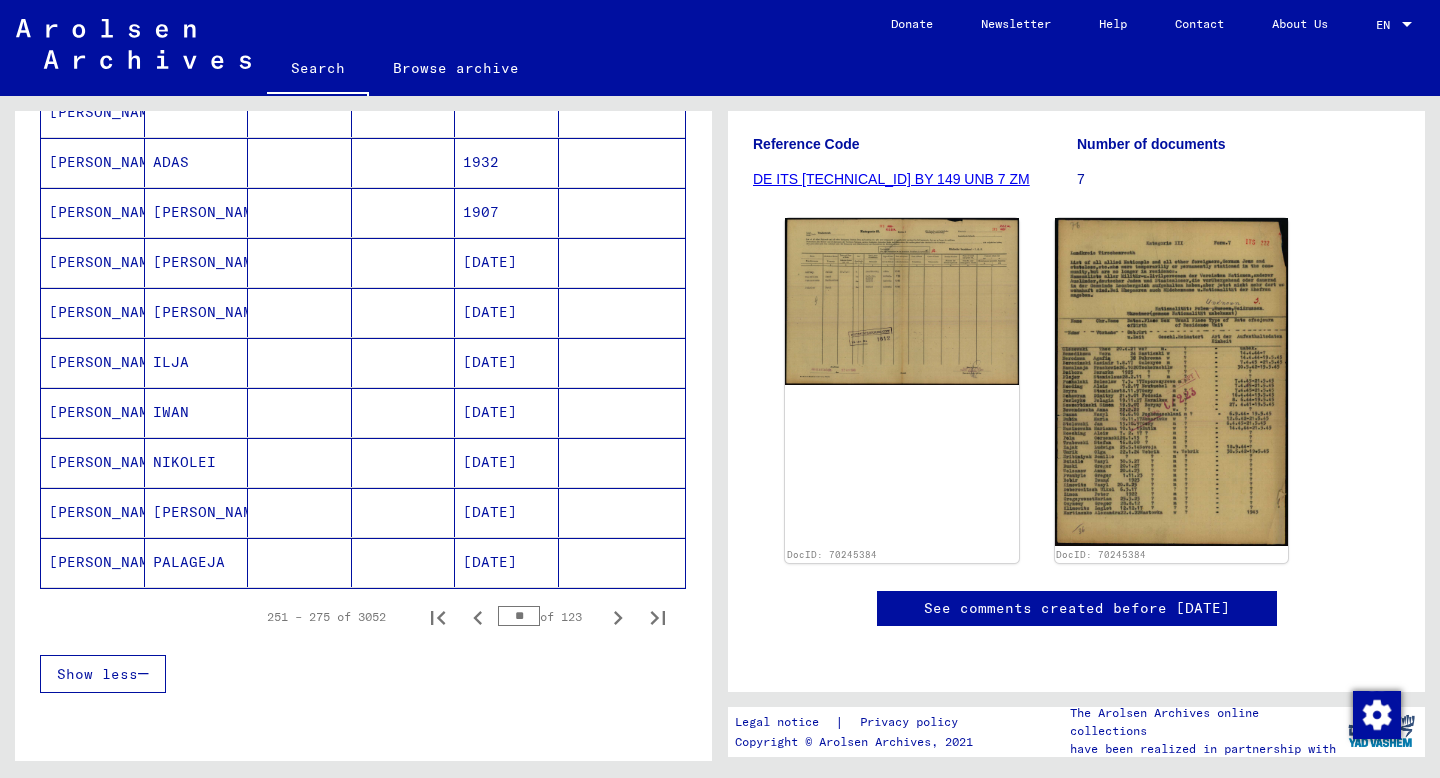 click at bounding box center [300, 512] 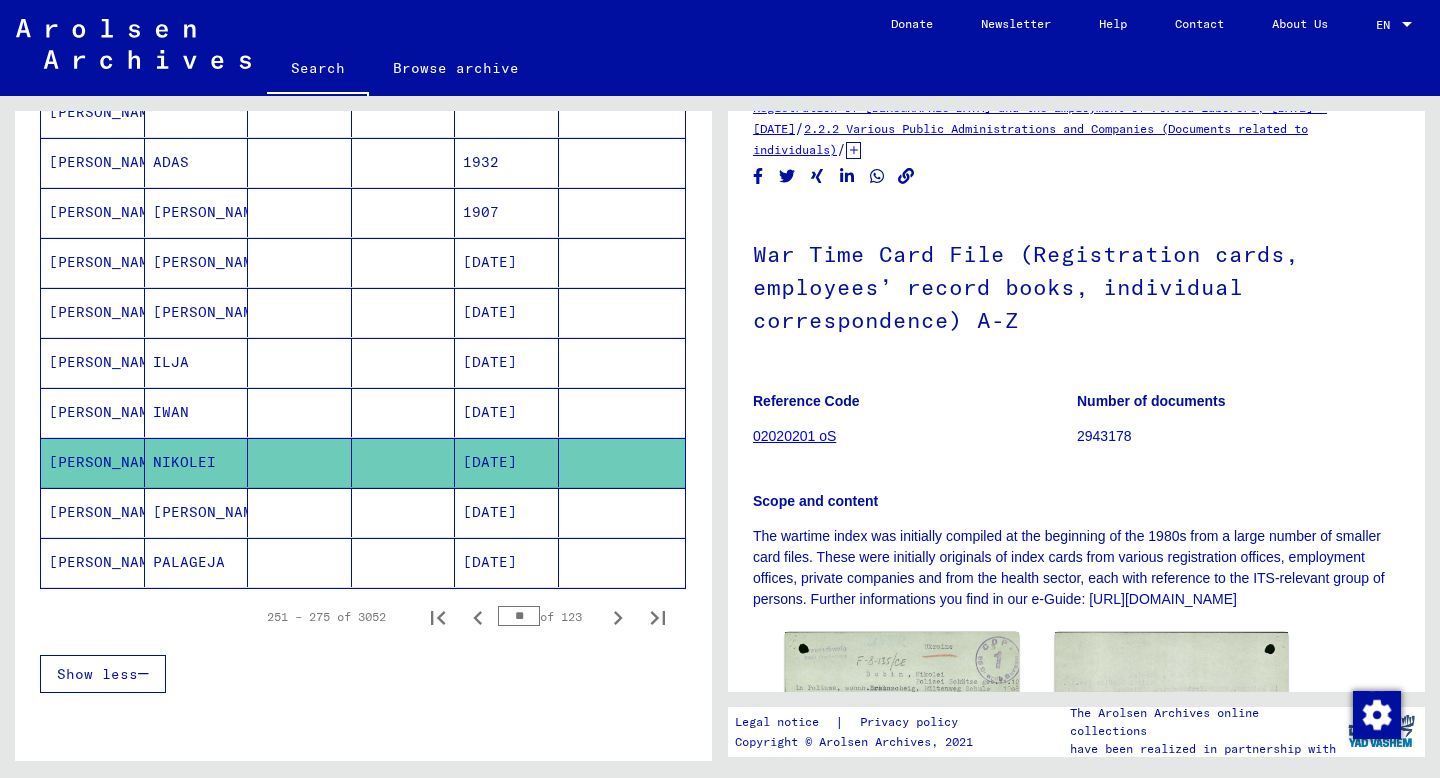 scroll, scrollTop: 0, scrollLeft: 0, axis: both 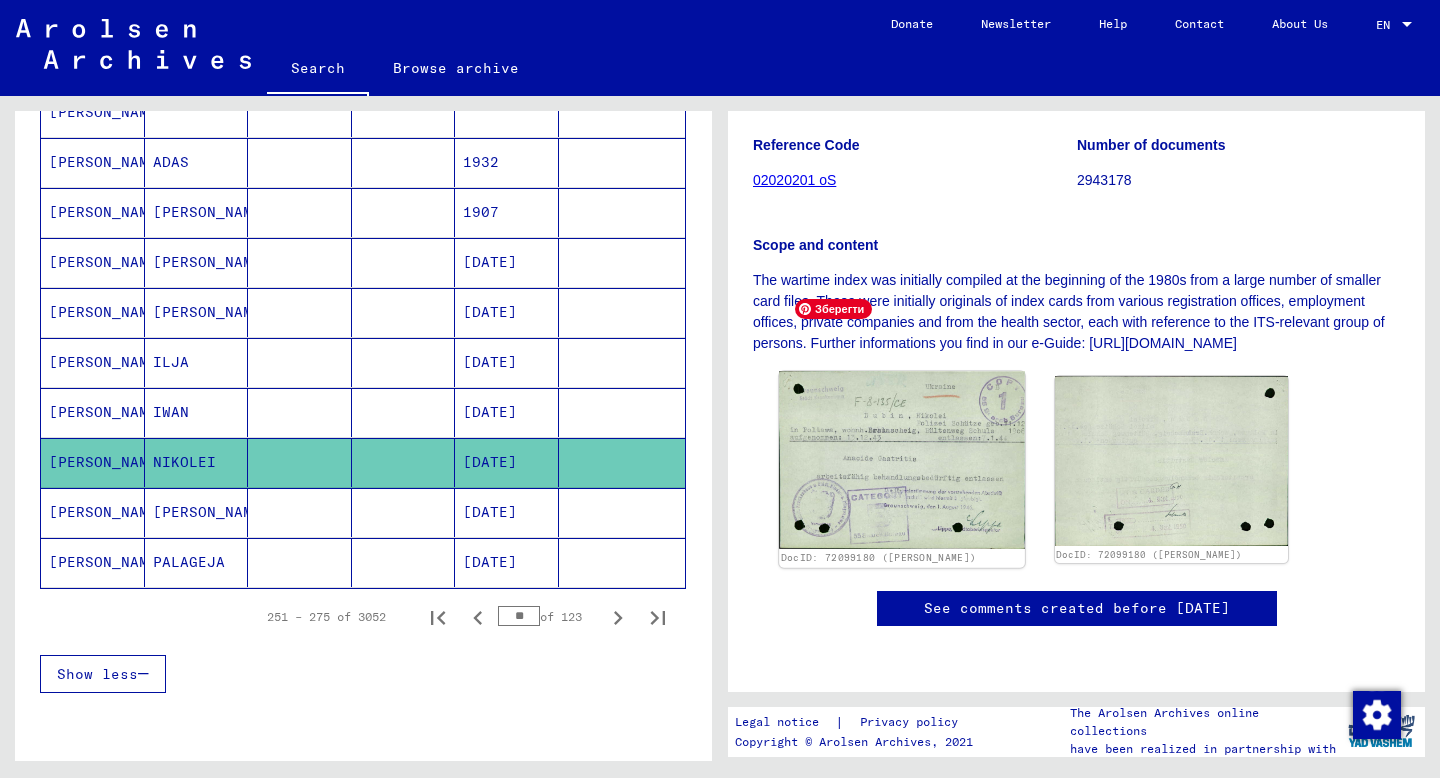 click 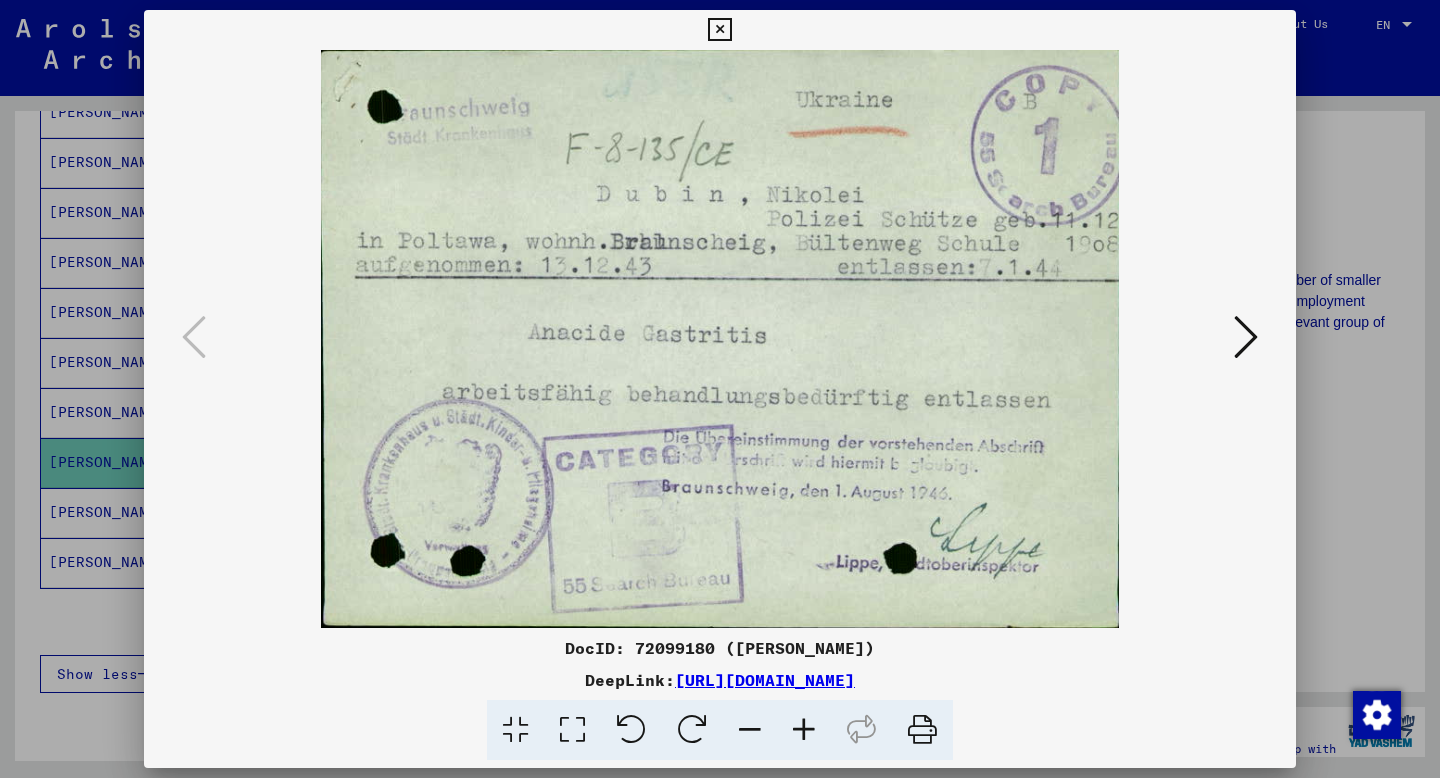 click at bounding box center (1246, 337) 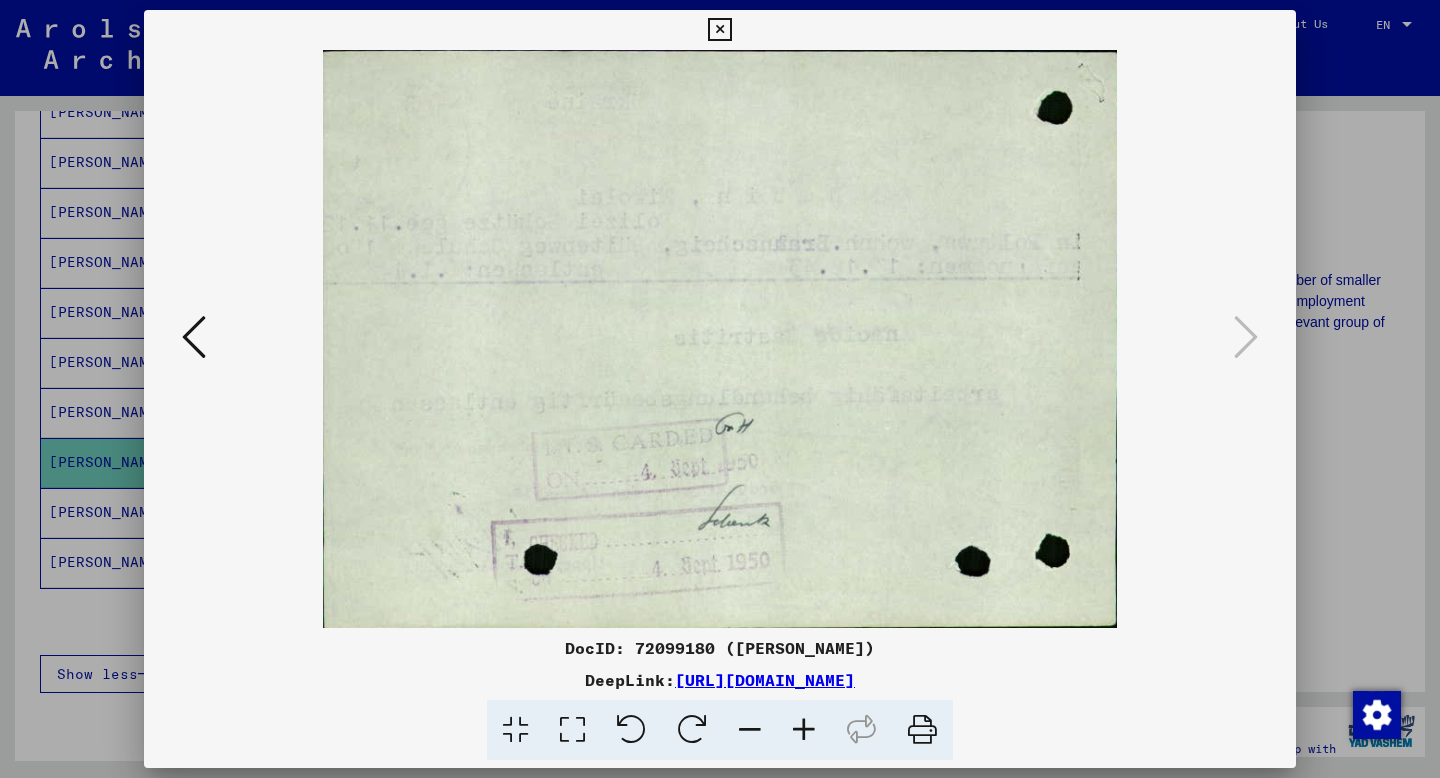 click at bounding box center [720, 389] 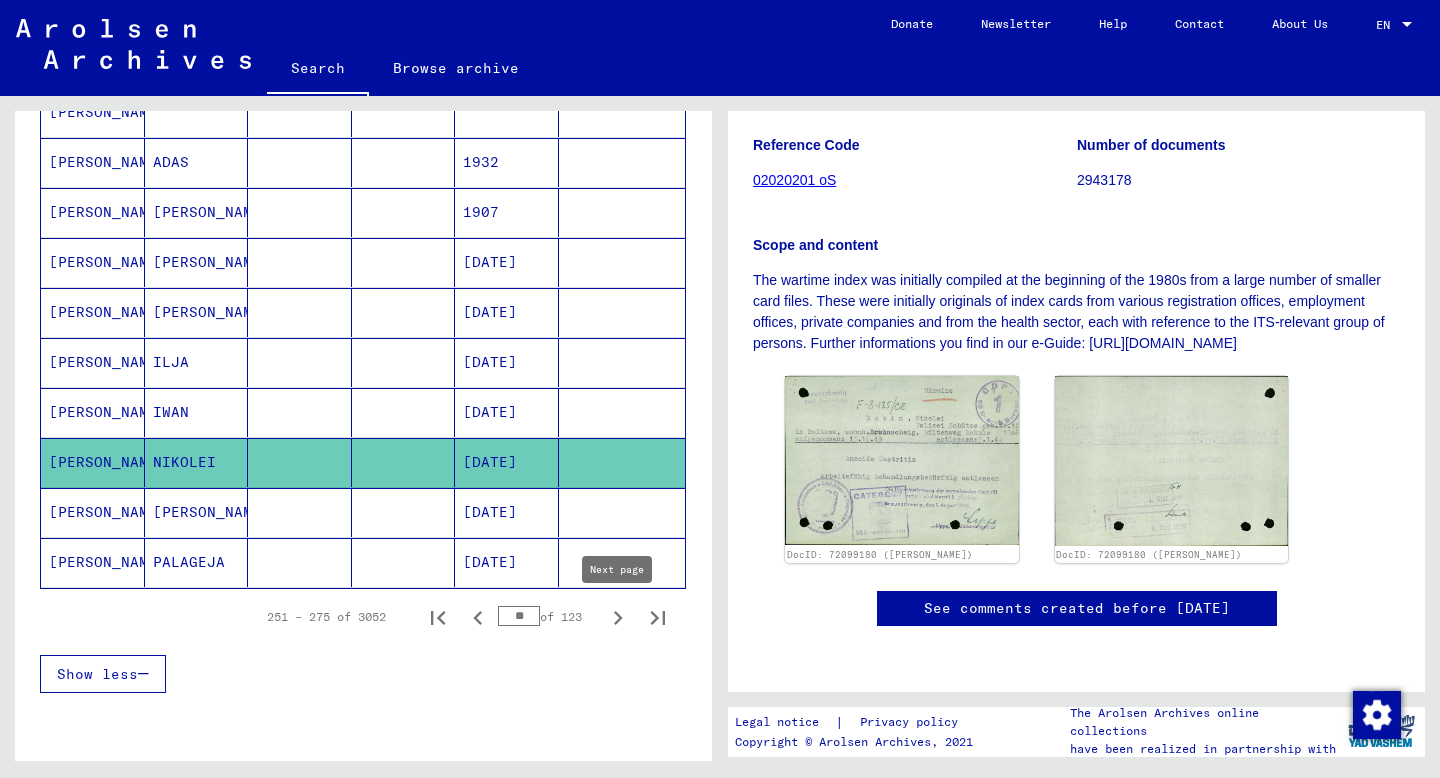 click 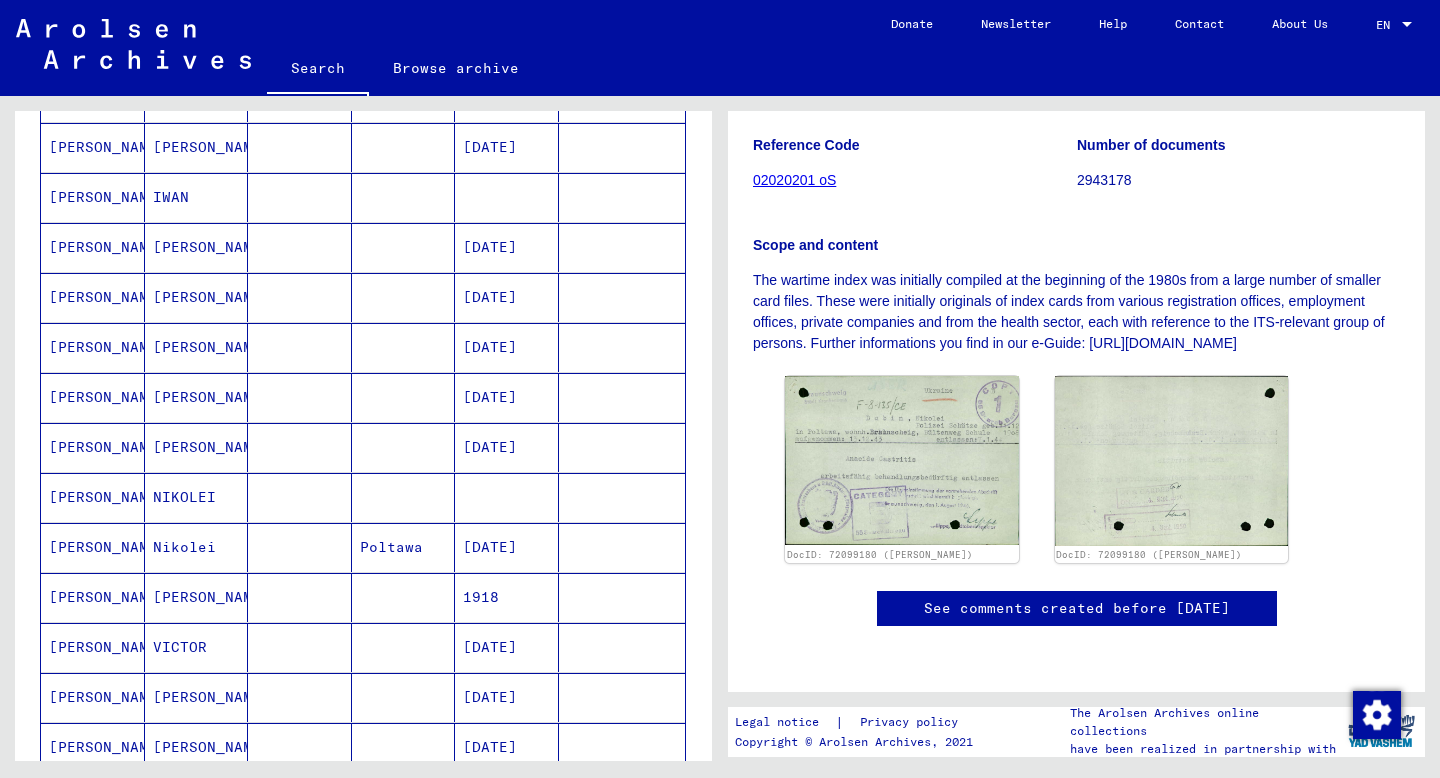 scroll, scrollTop: 807, scrollLeft: 0, axis: vertical 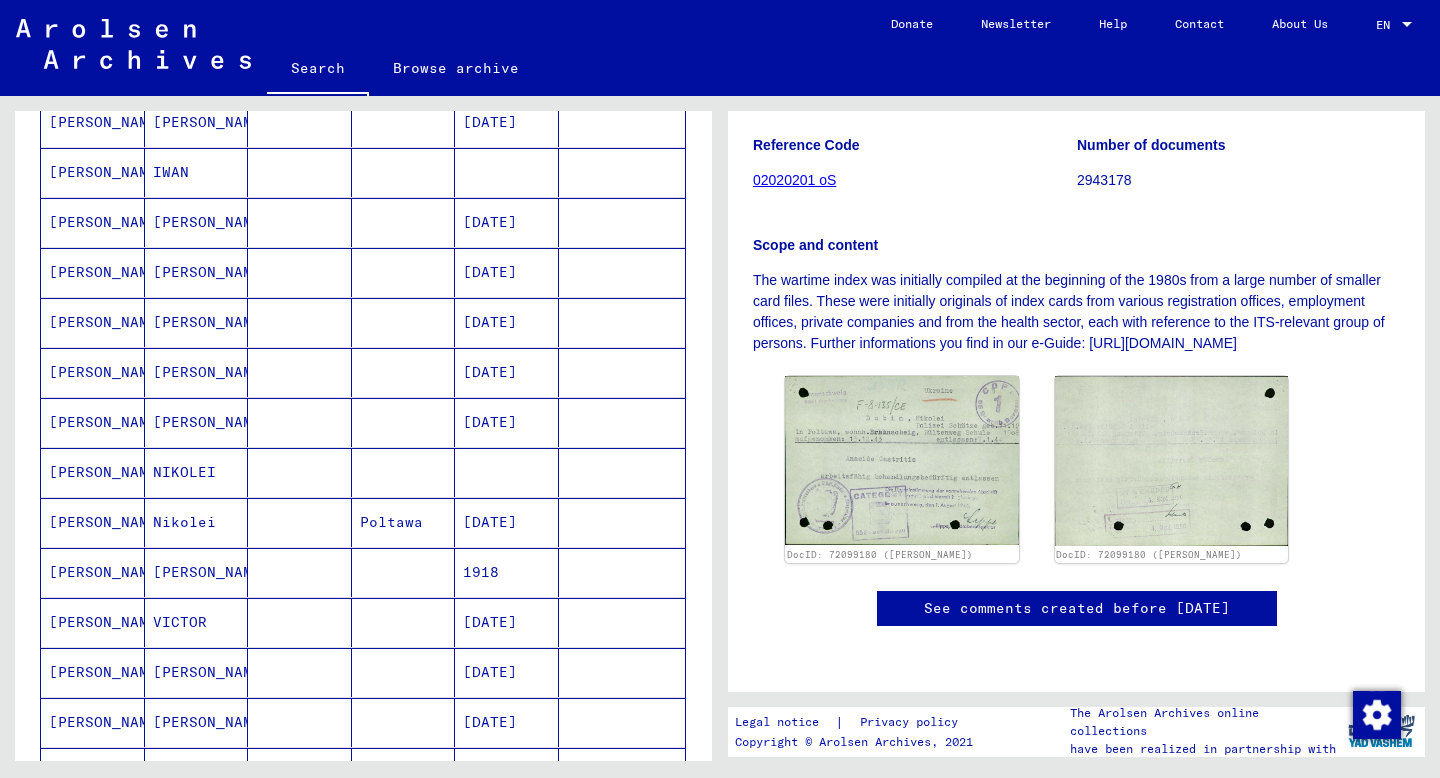 click at bounding box center [404, 522] 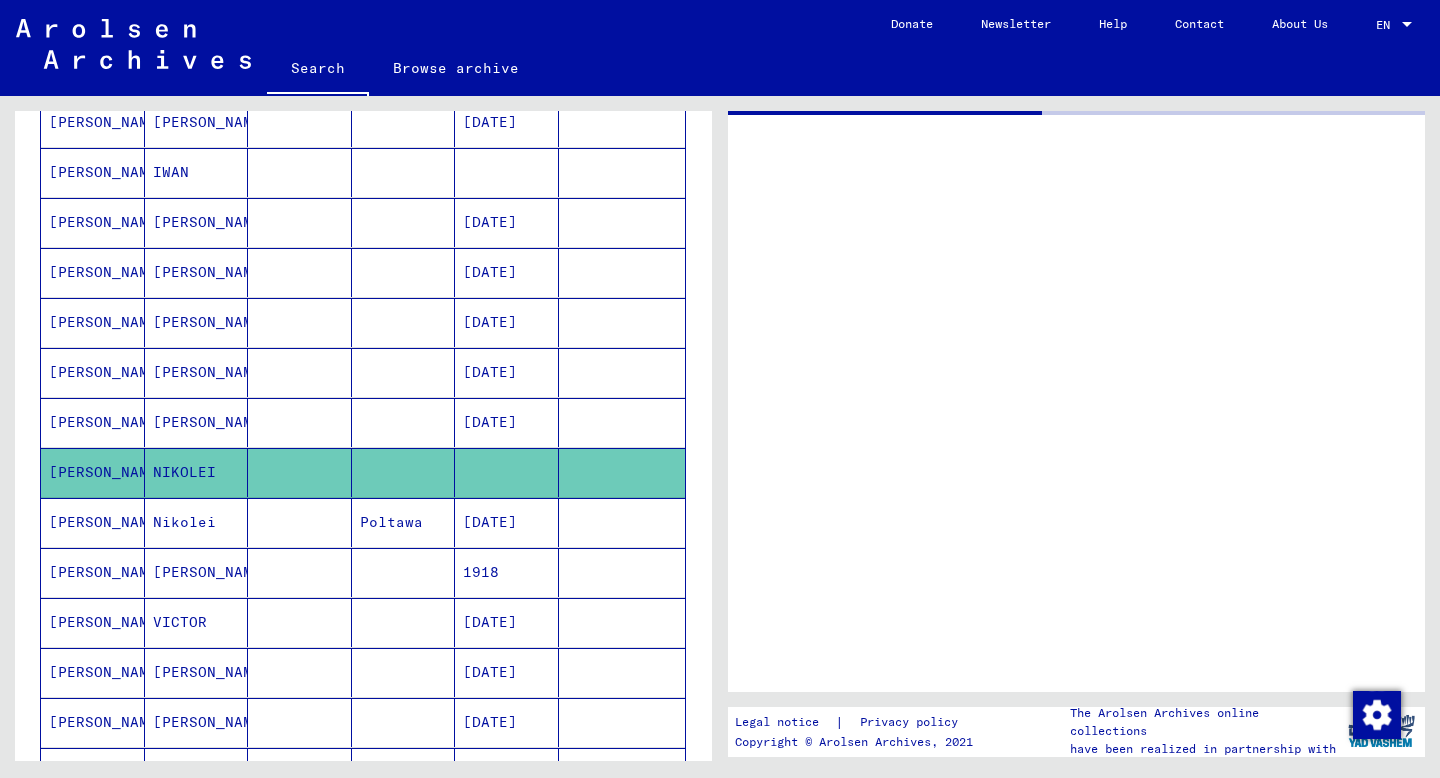 scroll, scrollTop: 0, scrollLeft: 0, axis: both 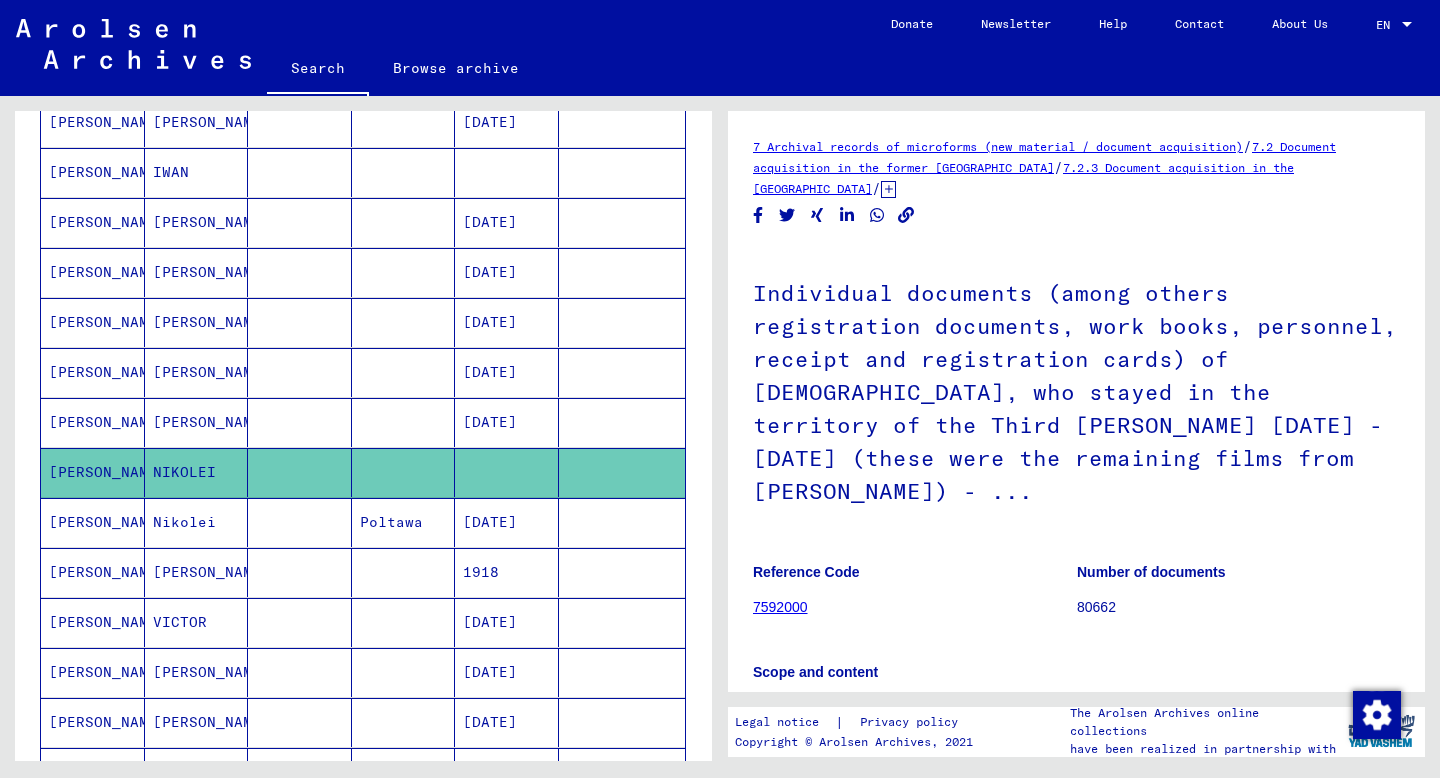 click on "Poltawa" at bounding box center (404, 572) 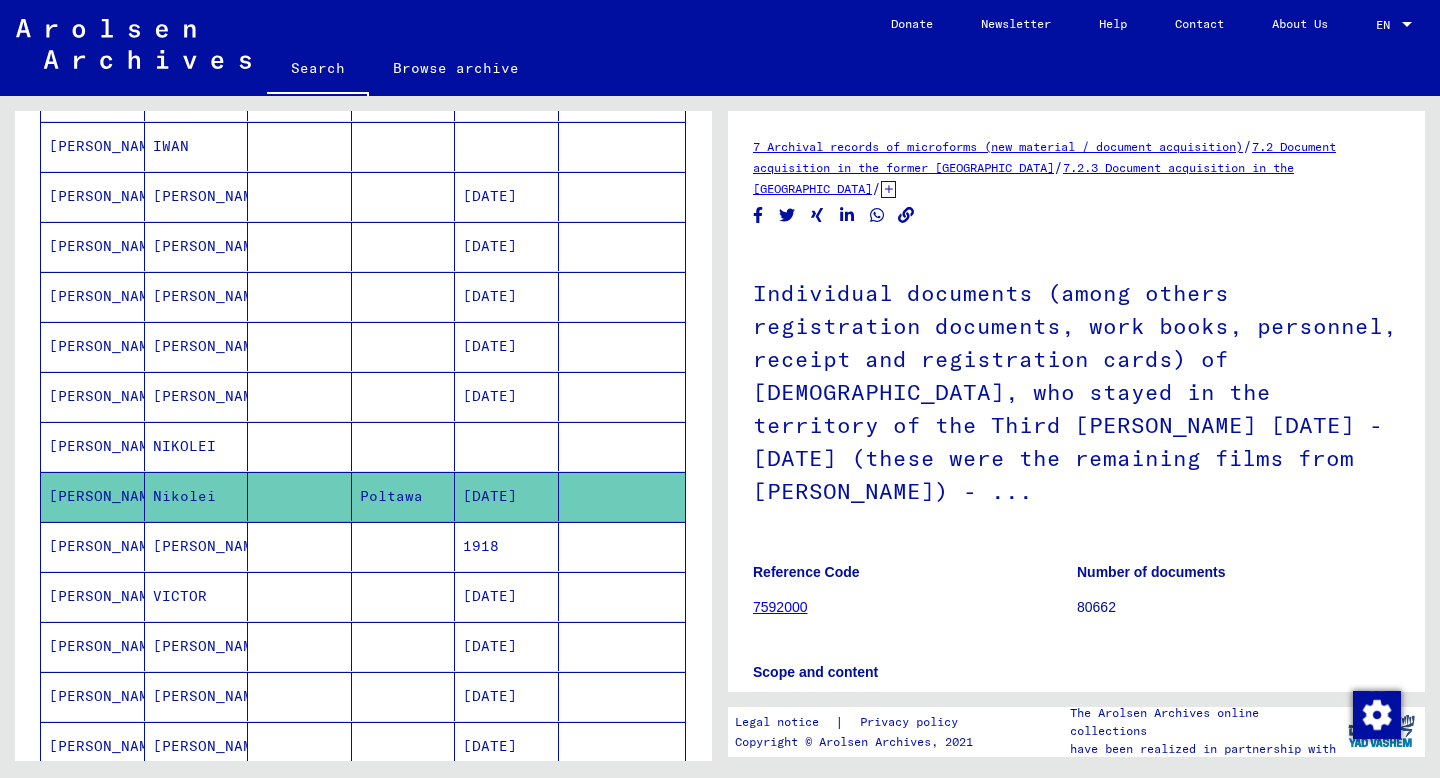 scroll, scrollTop: 840, scrollLeft: 0, axis: vertical 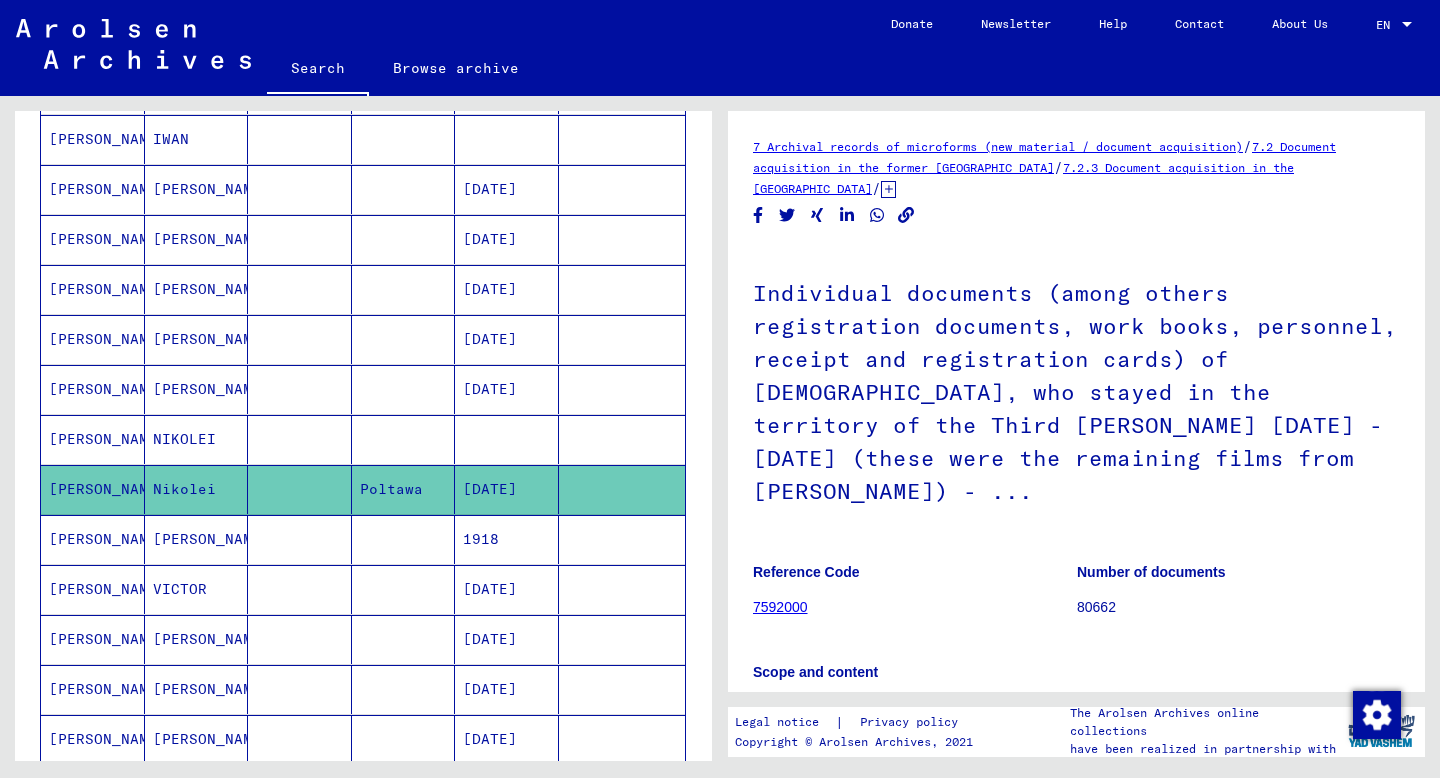 click on "[DATE]" 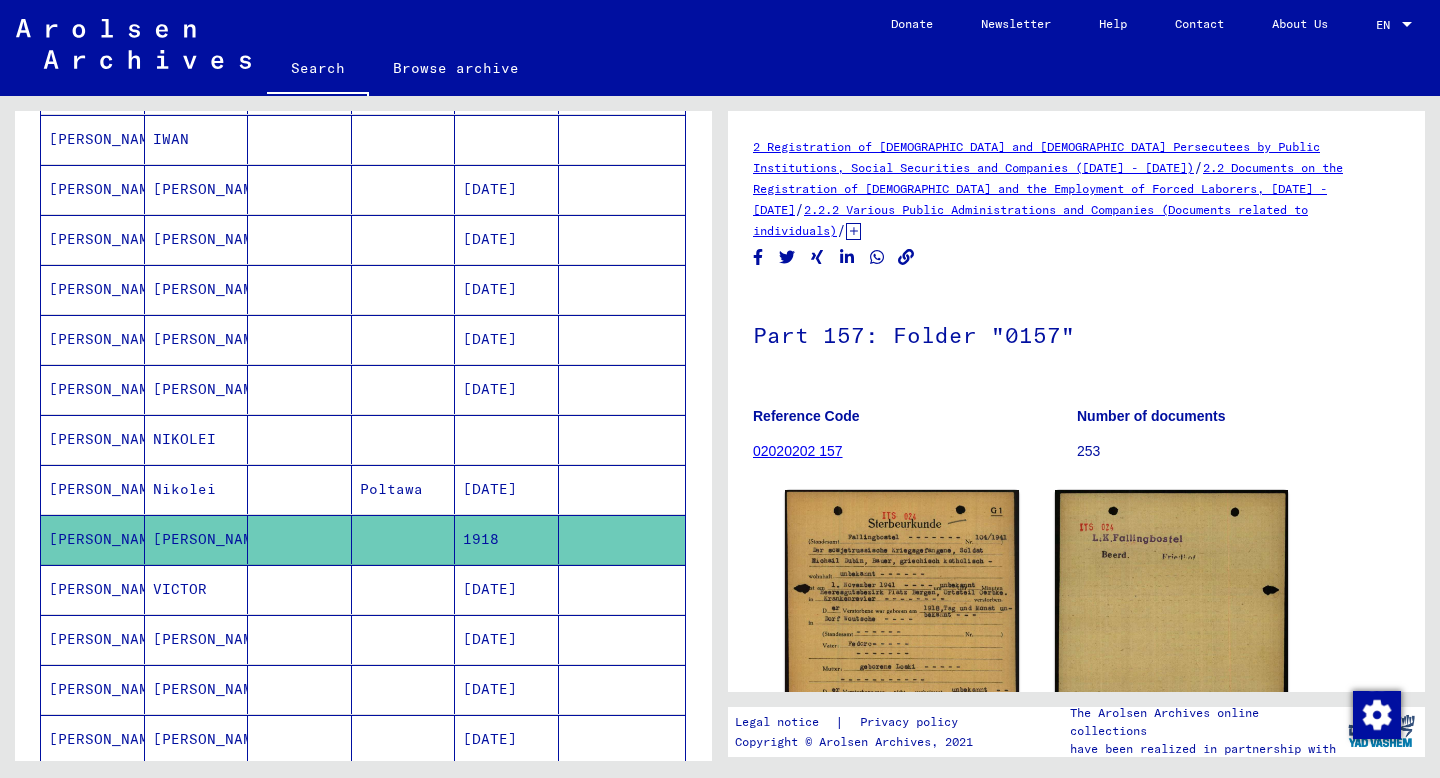 scroll, scrollTop: 0, scrollLeft: 0, axis: both 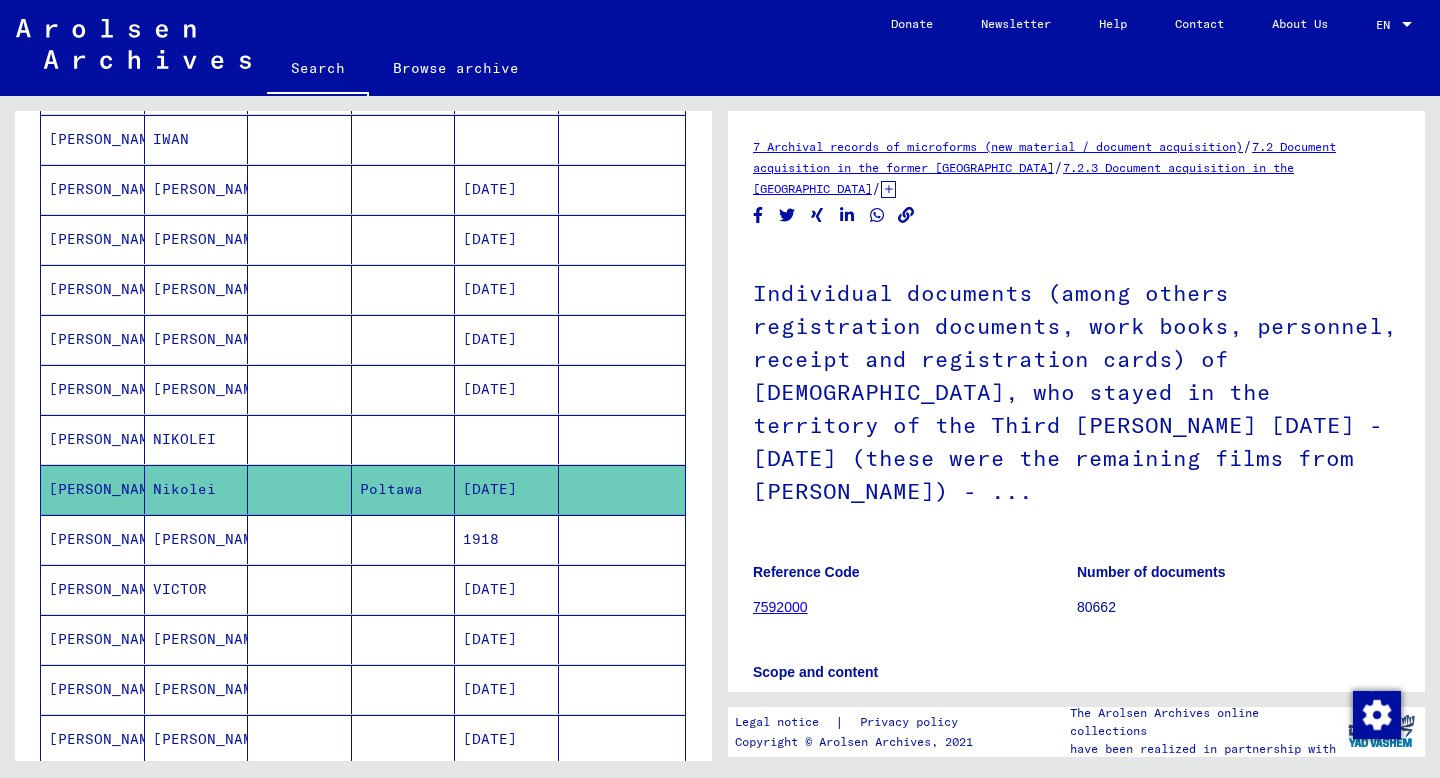 click at bounding box center (404, 589) 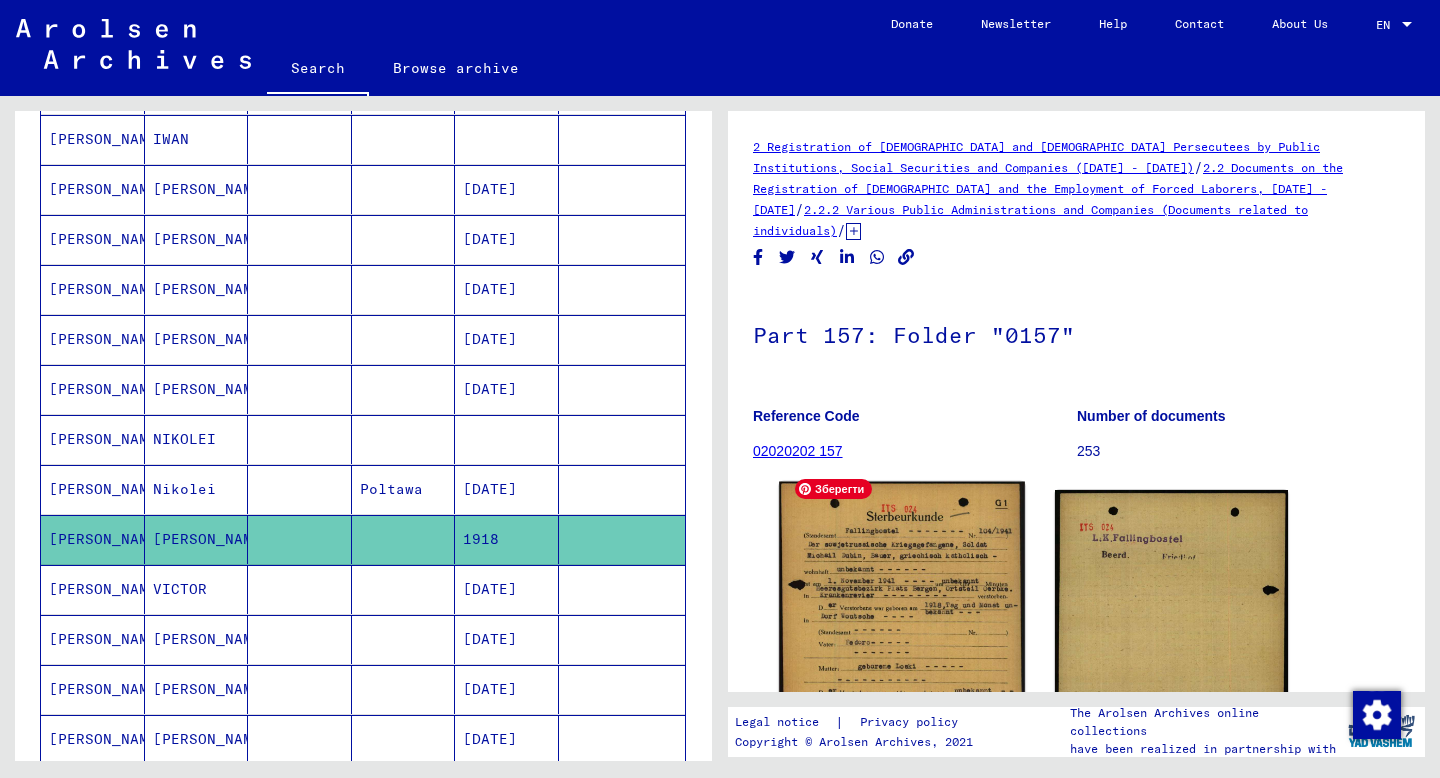 scroll, scrollTop: 146, scrollLeft: 0, axis: vertical 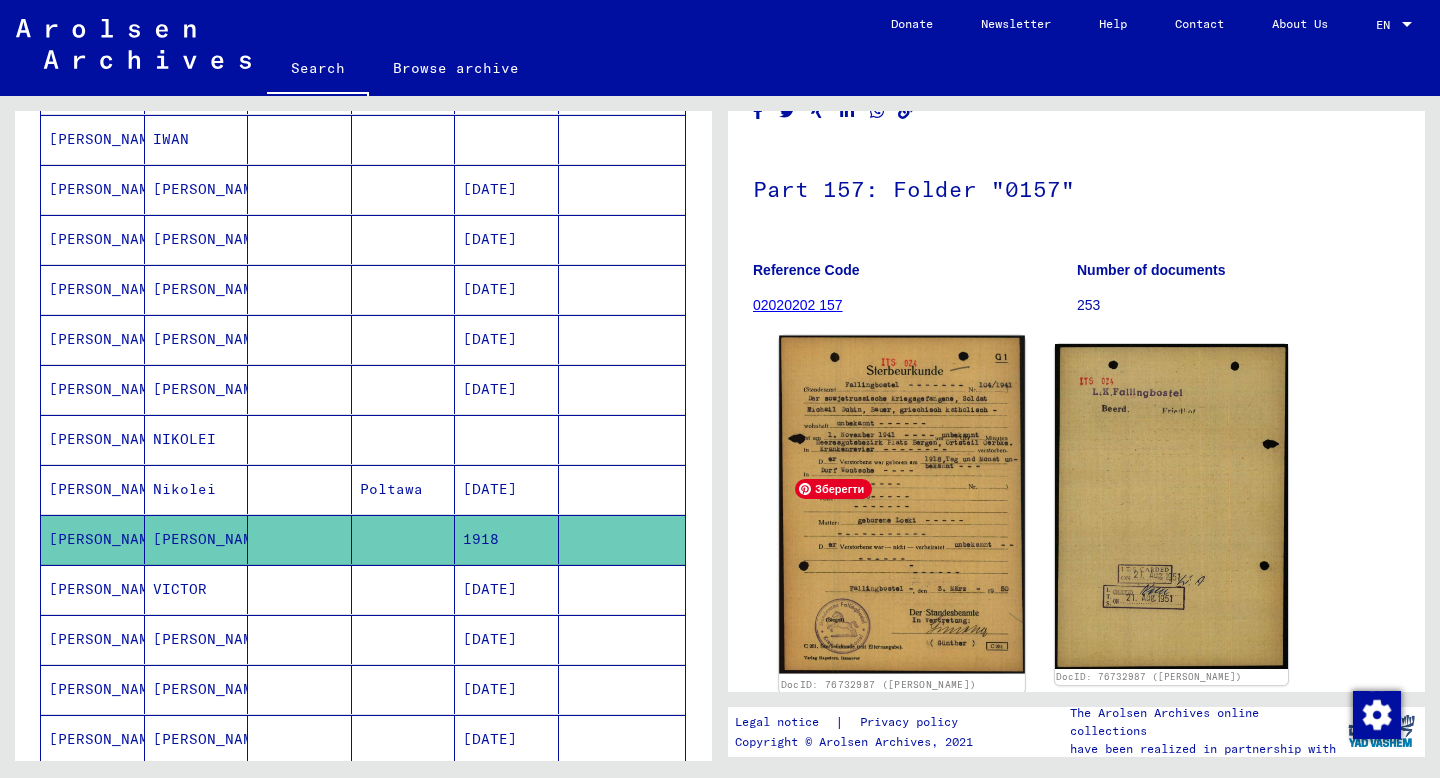 click 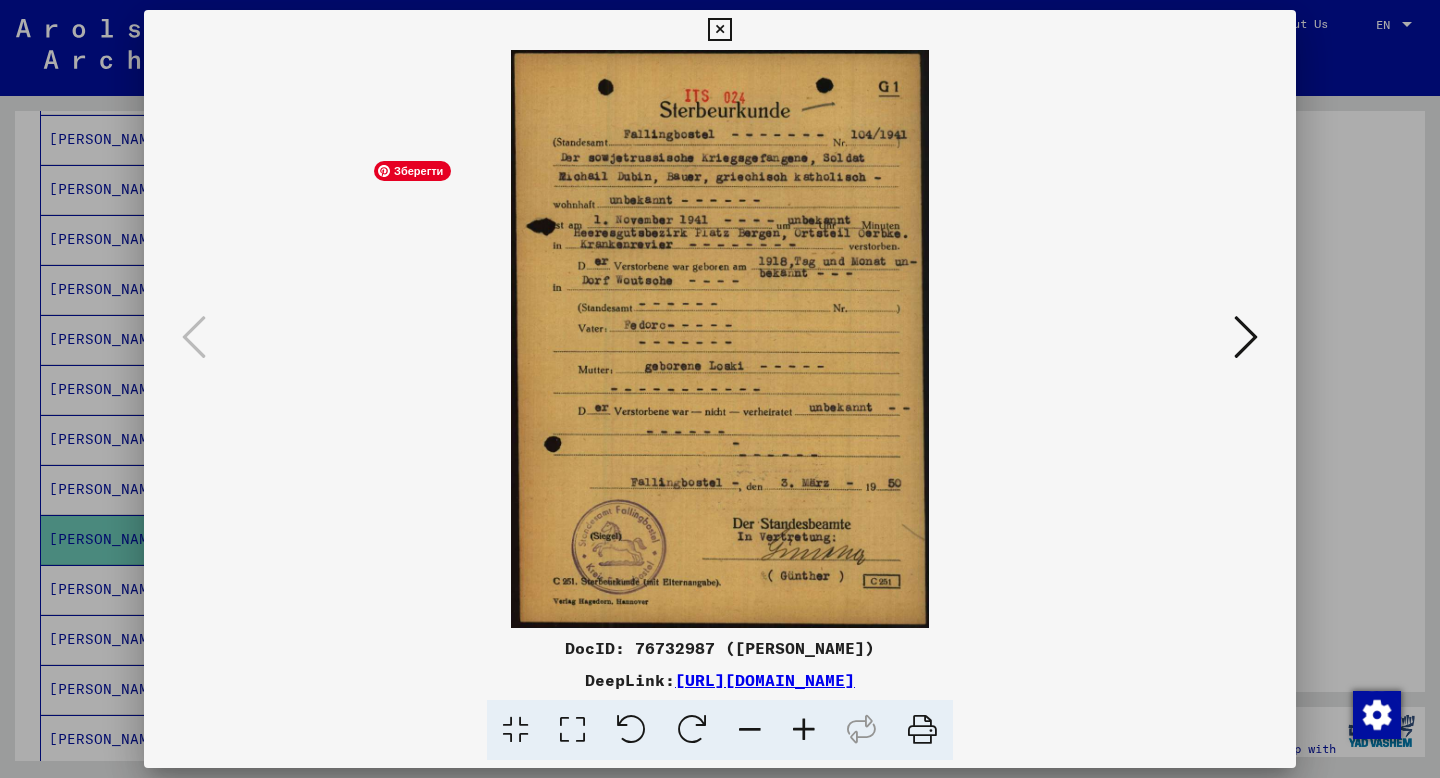 scroll, scrollTop: 0, scrollLeft: 0, axis: both 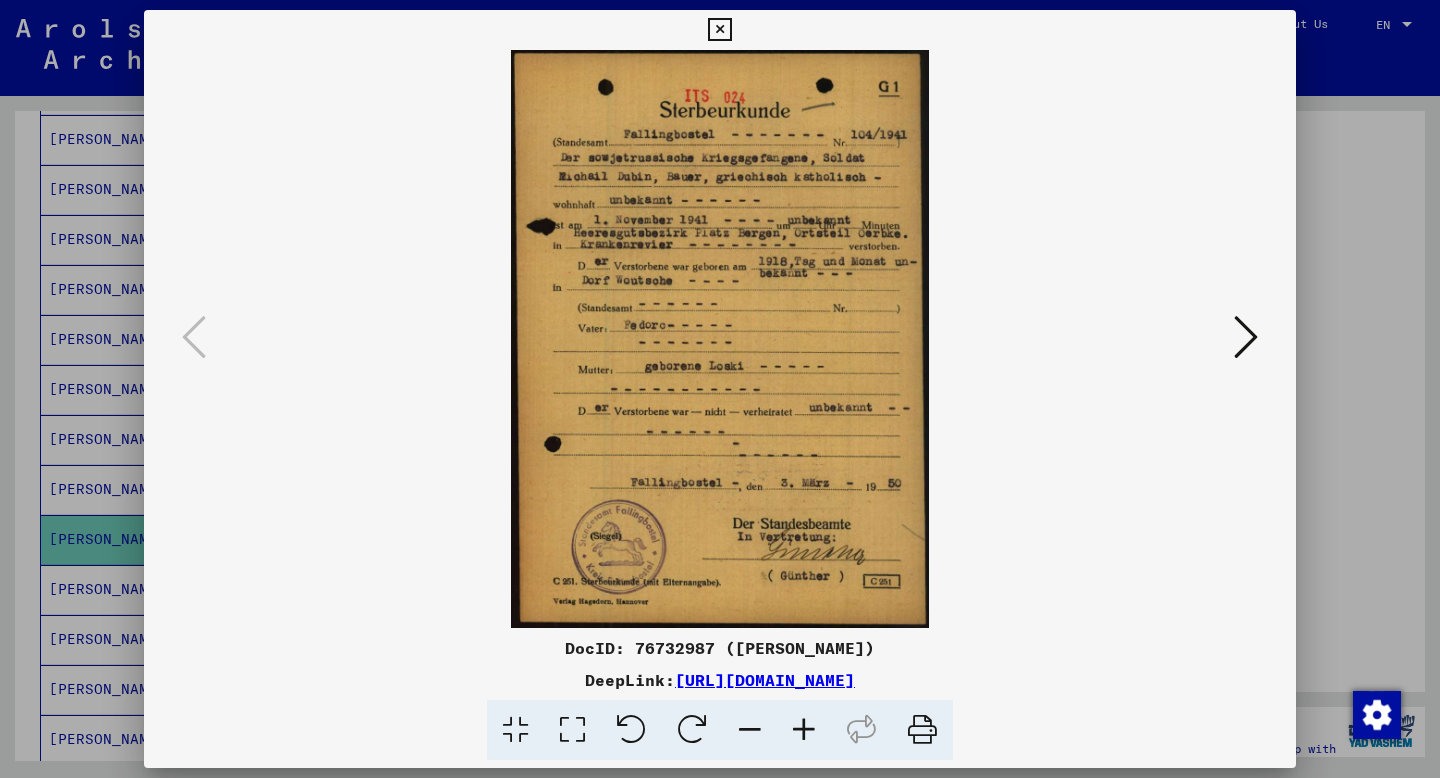 click at bounding box center (1246, 337) 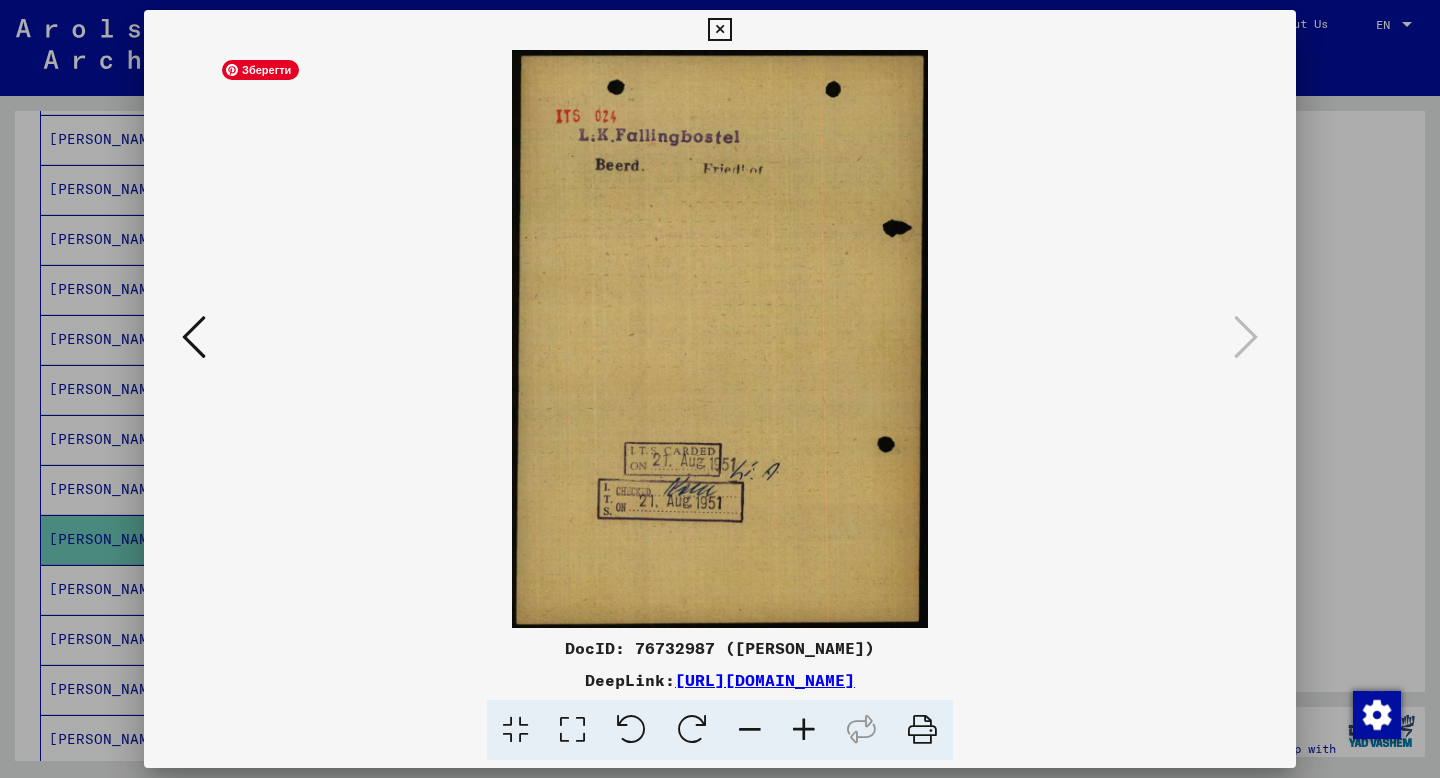 click at bounding box center [720, 389] 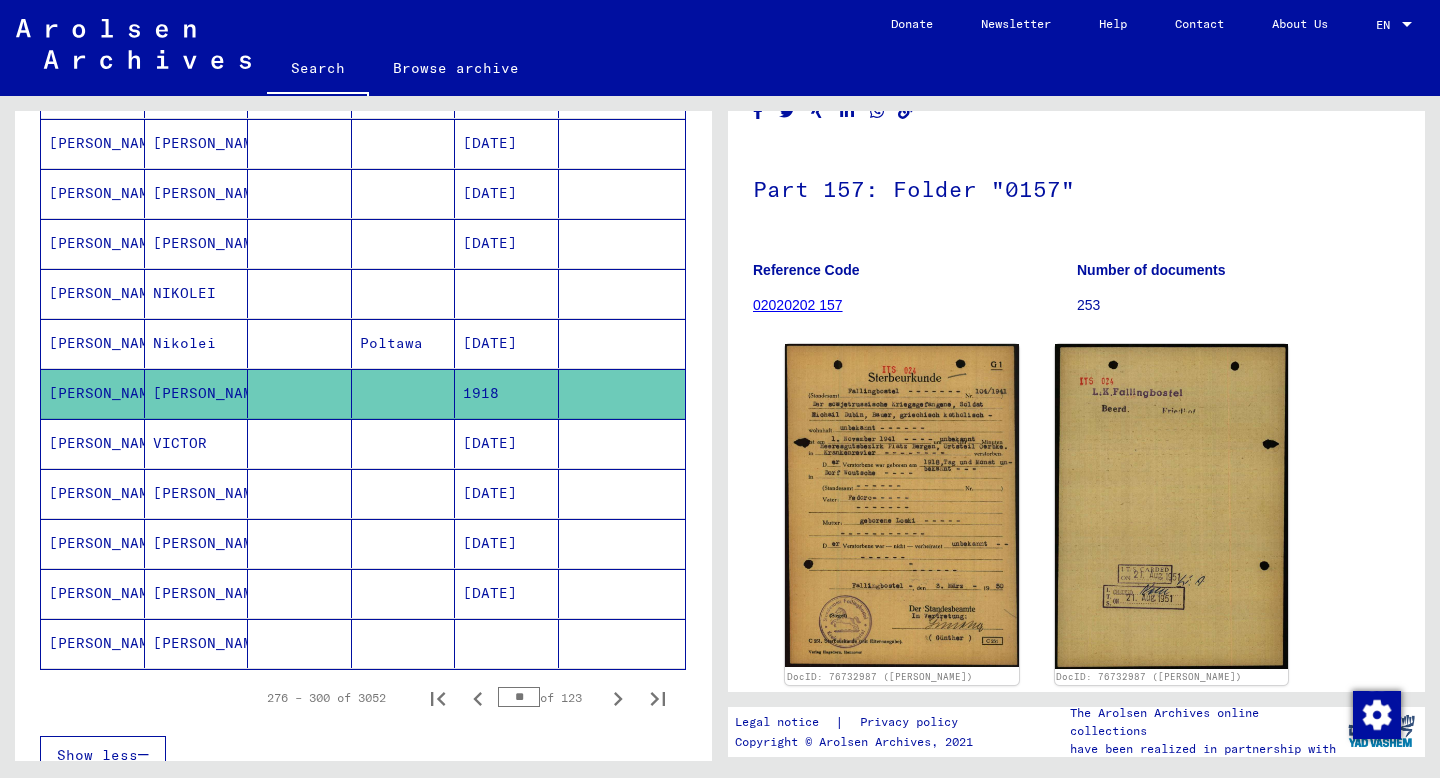 scroll, scrollTop: 1088, scrollLeft: 0, axis: vertical 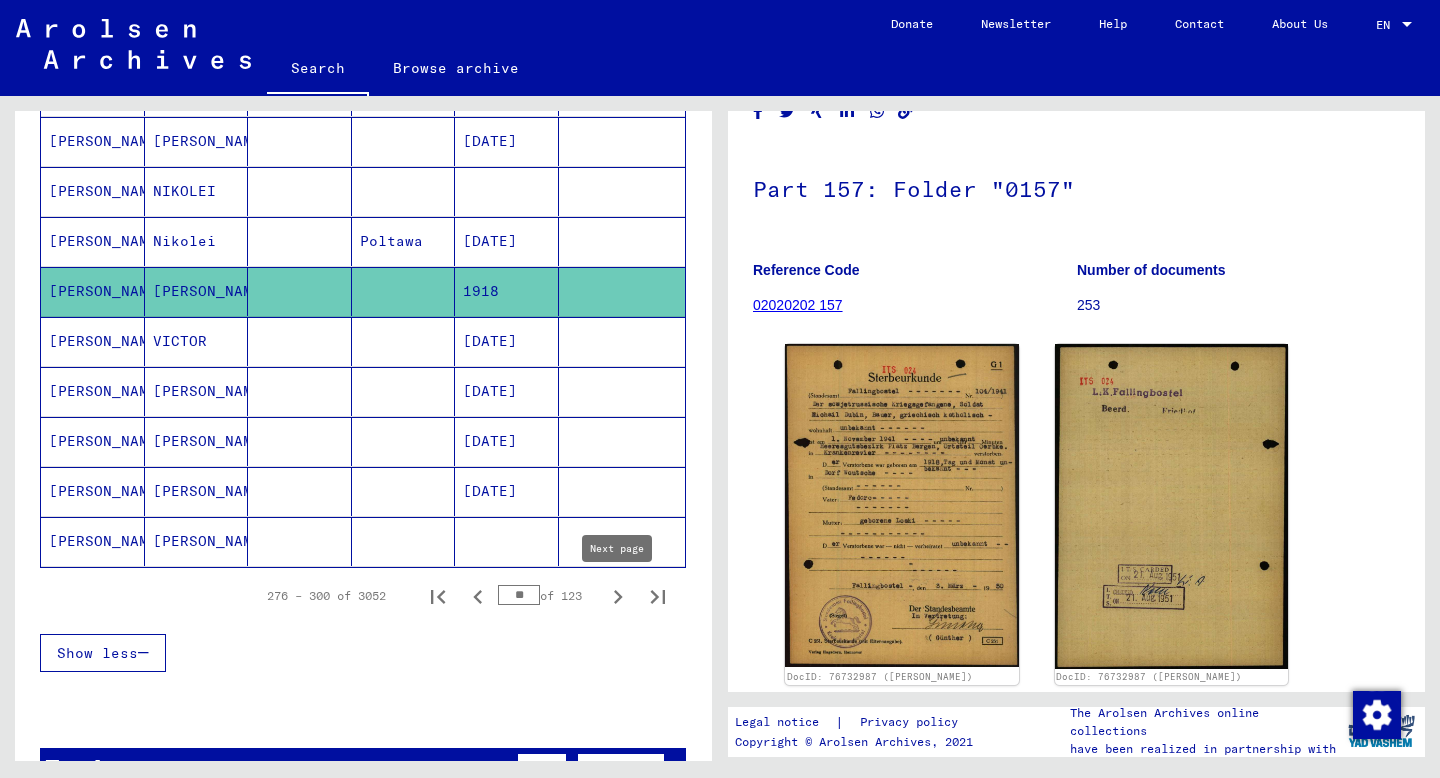 click 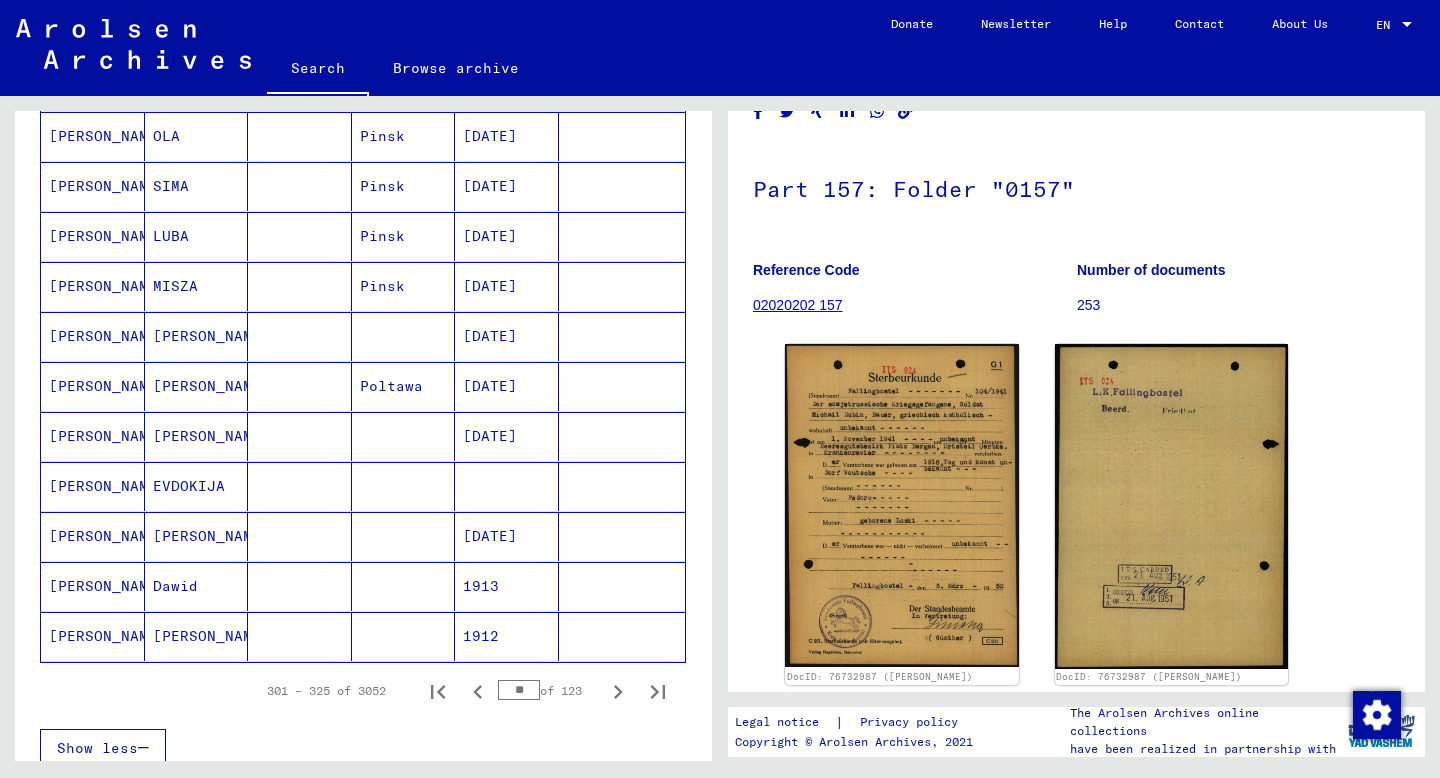 scroll, scrollTop: 1012, scrollLeft: 0, axis: vertical 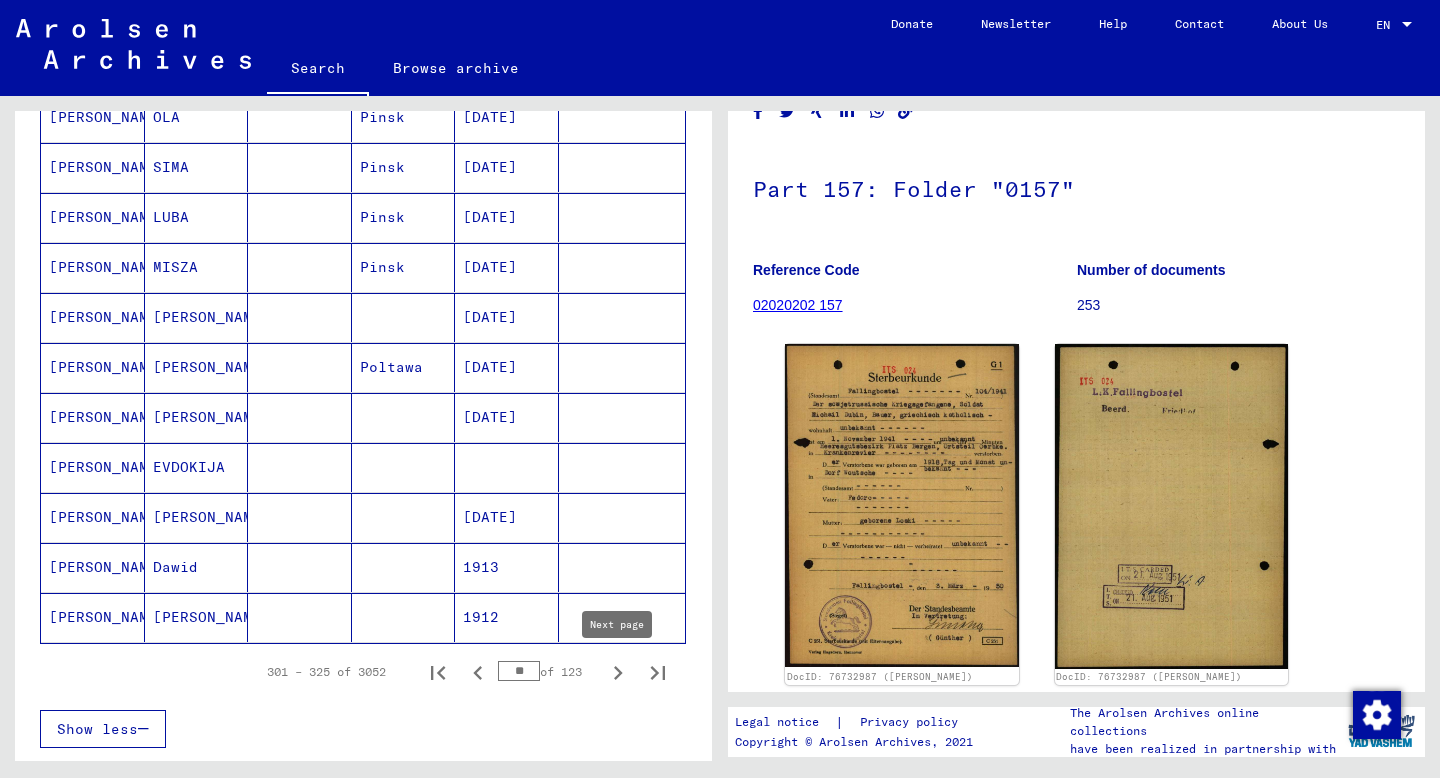 click 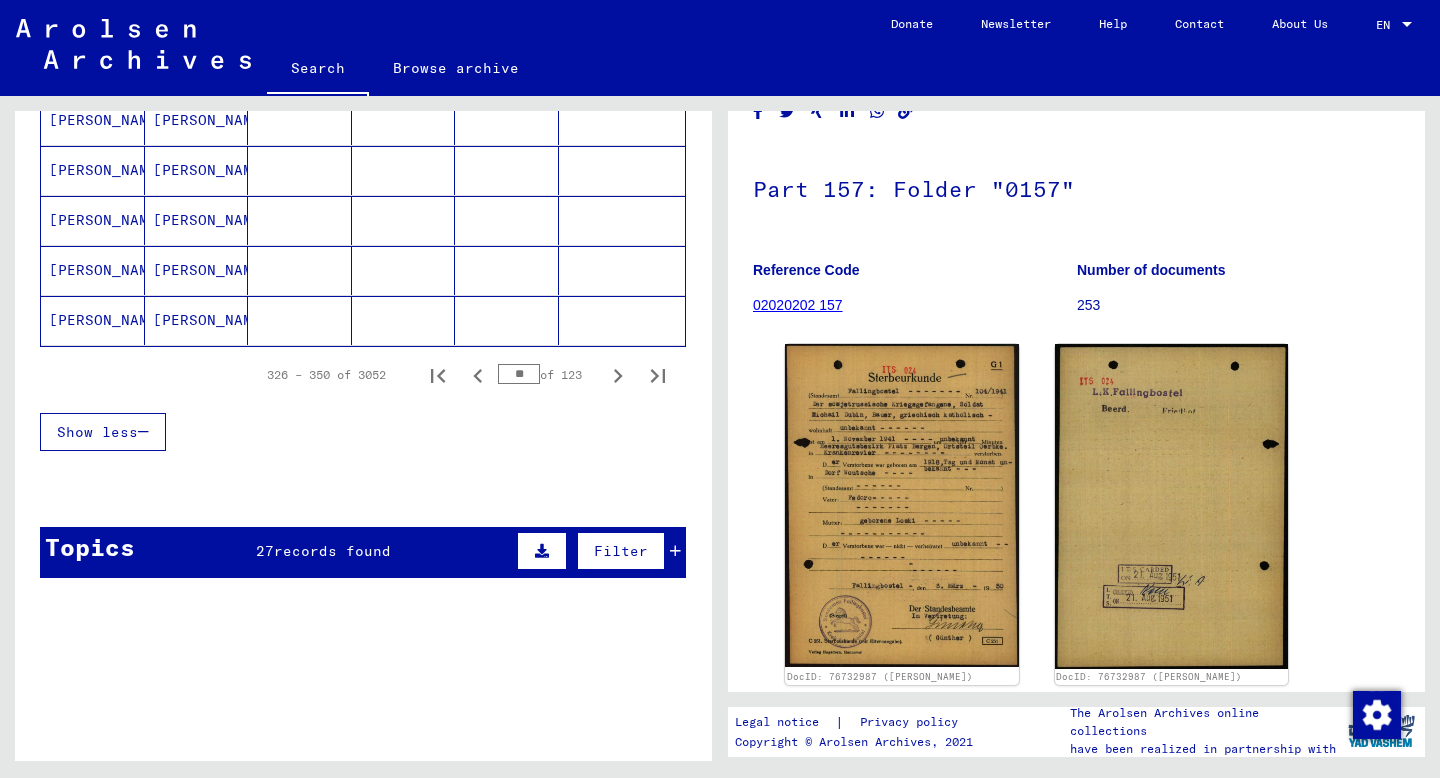 scroll, scrollTop: 1379, scrollLeft: 0, axis: vertical 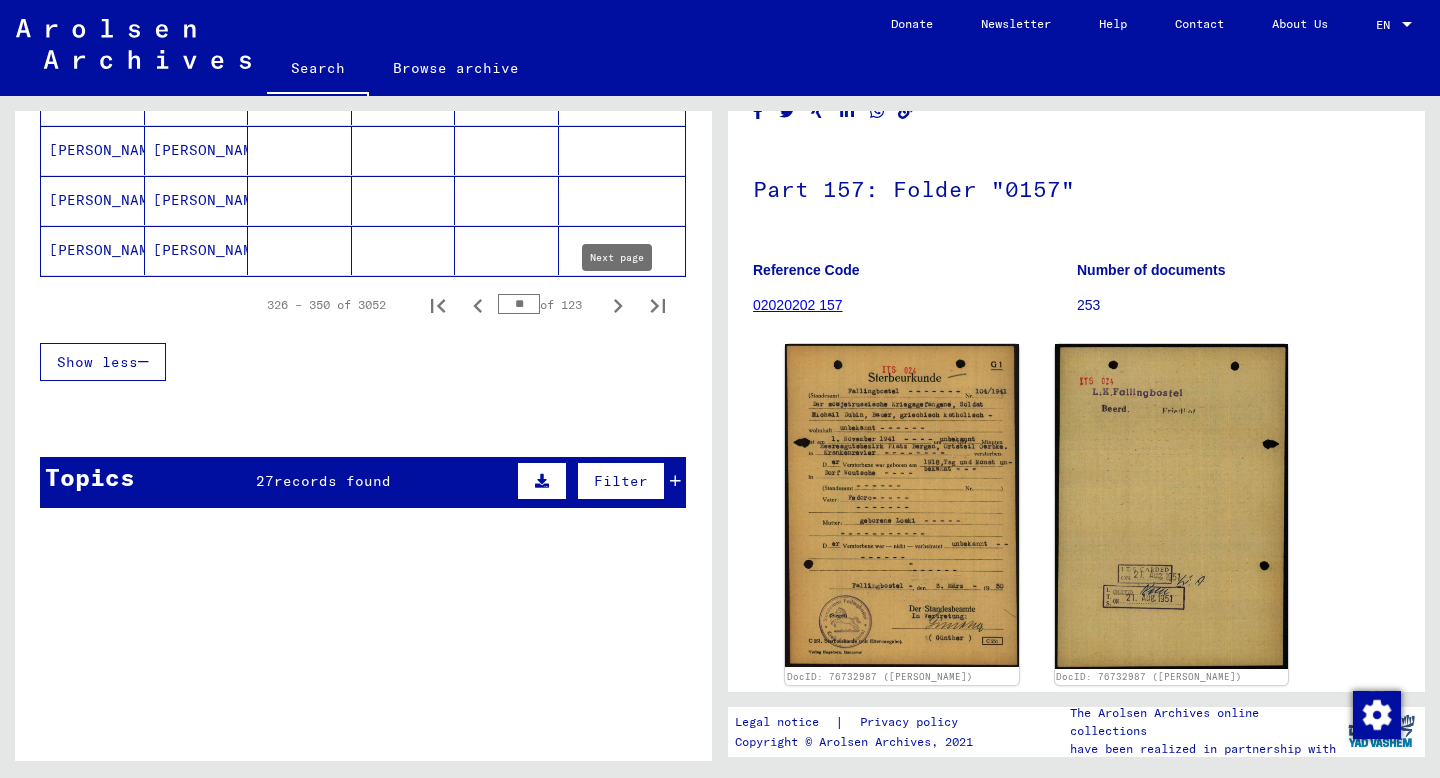 click 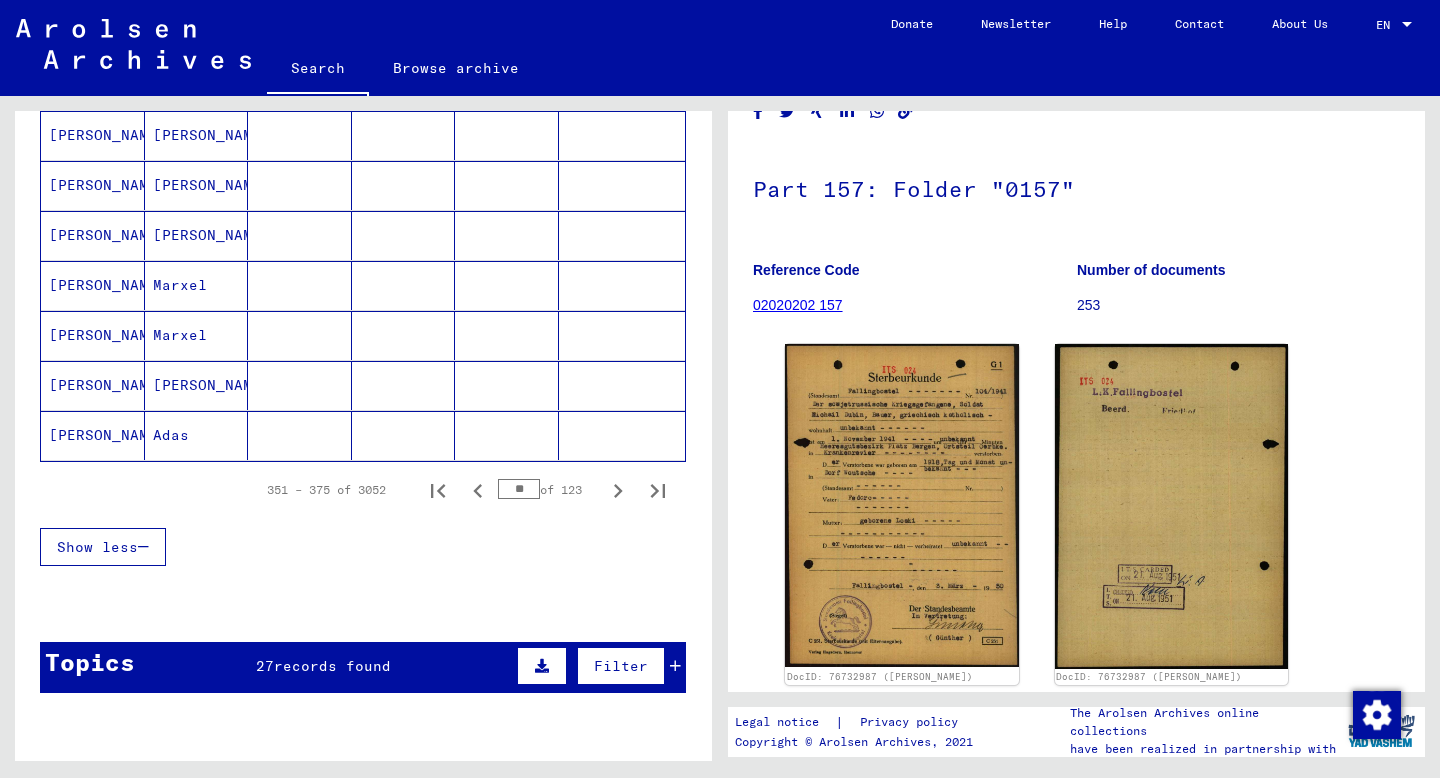 scroll, scrollTop: 1119, scrollLeft: 0, axis: vertical 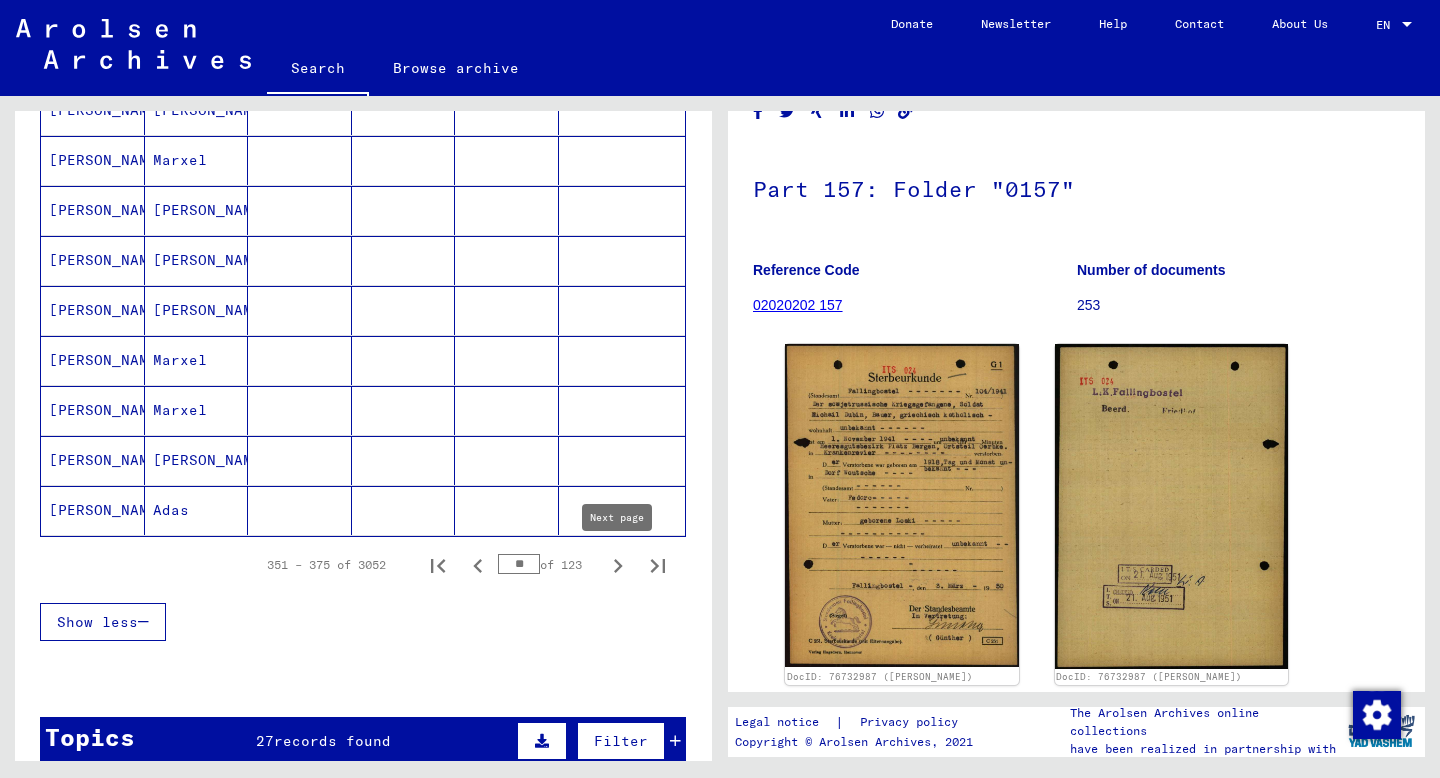 click 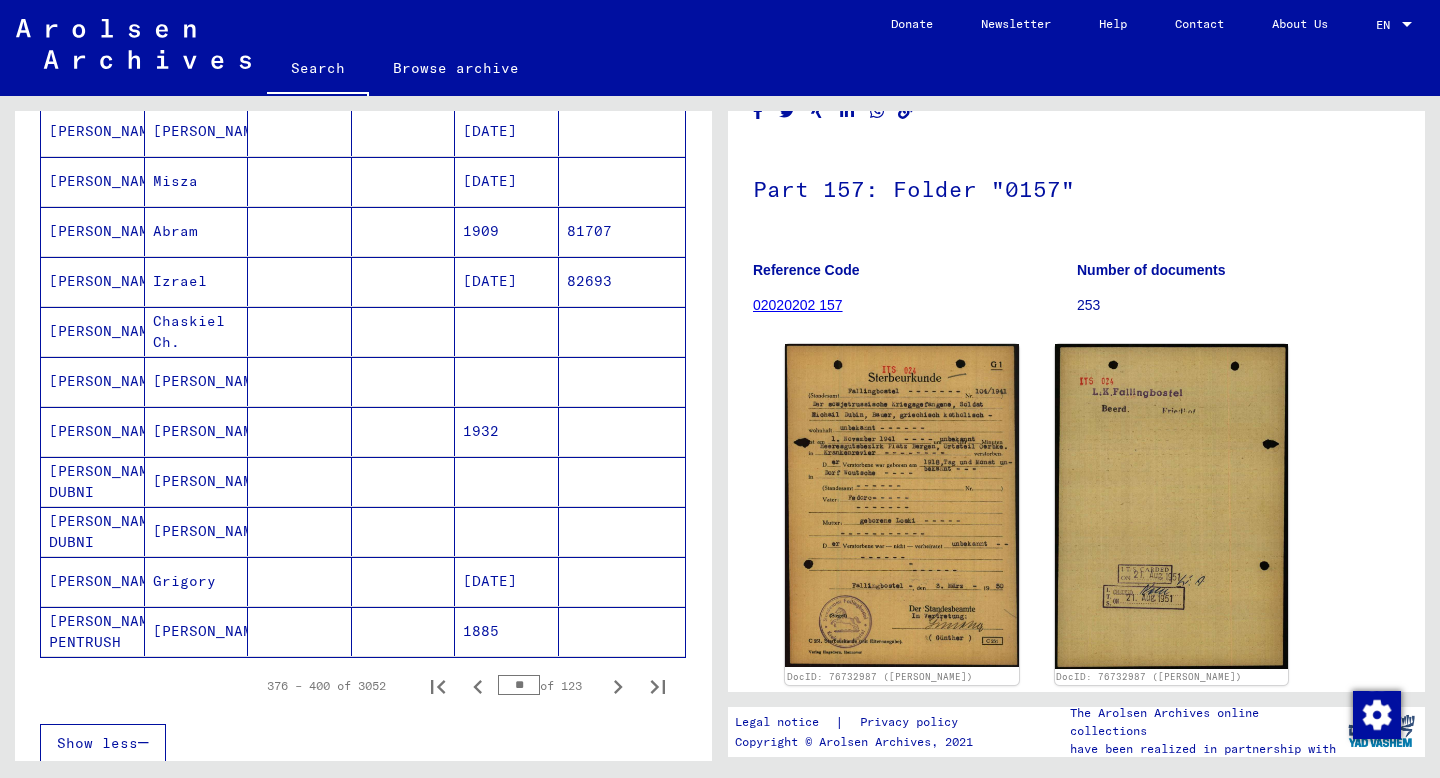 scroll, scrollTop: 1010, scrollLeft: 0, axis: vertical 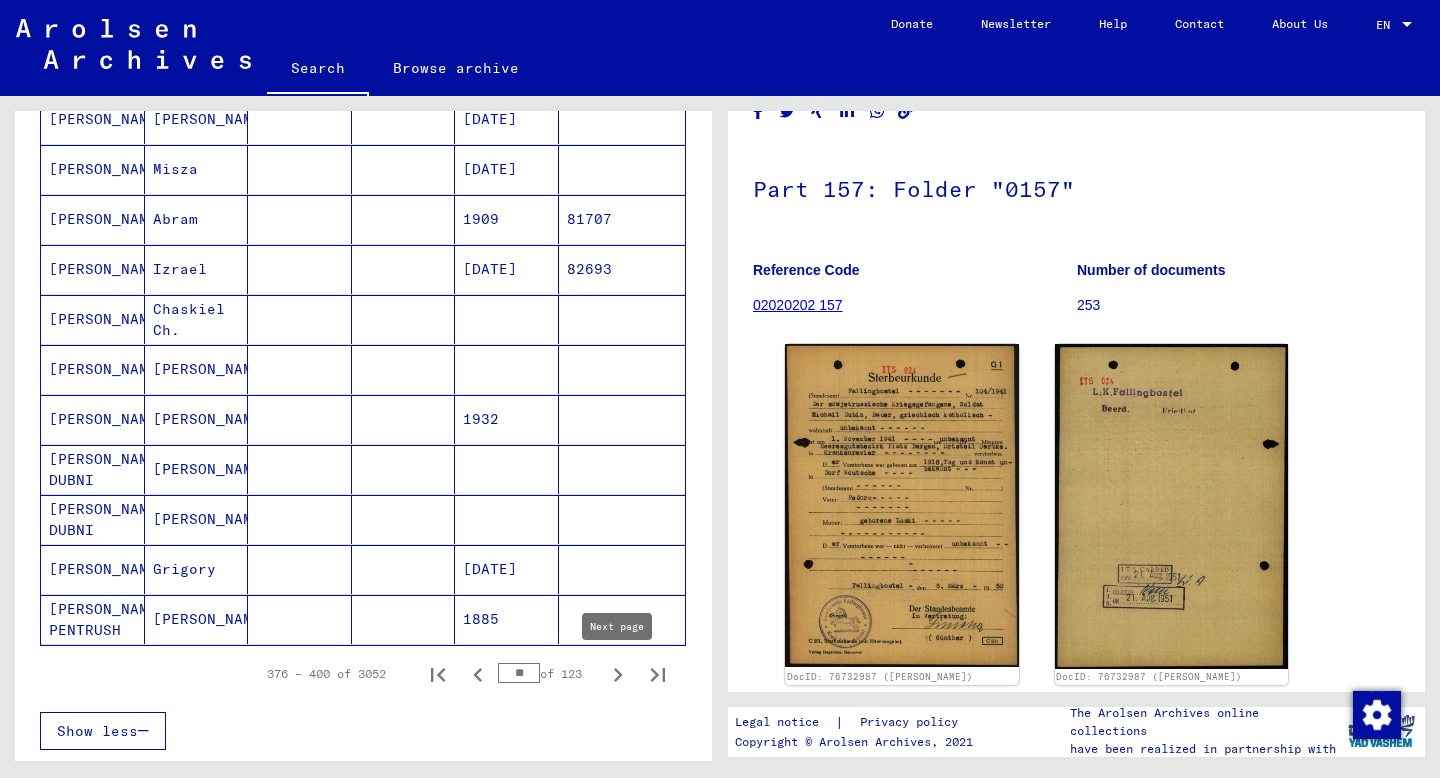 click 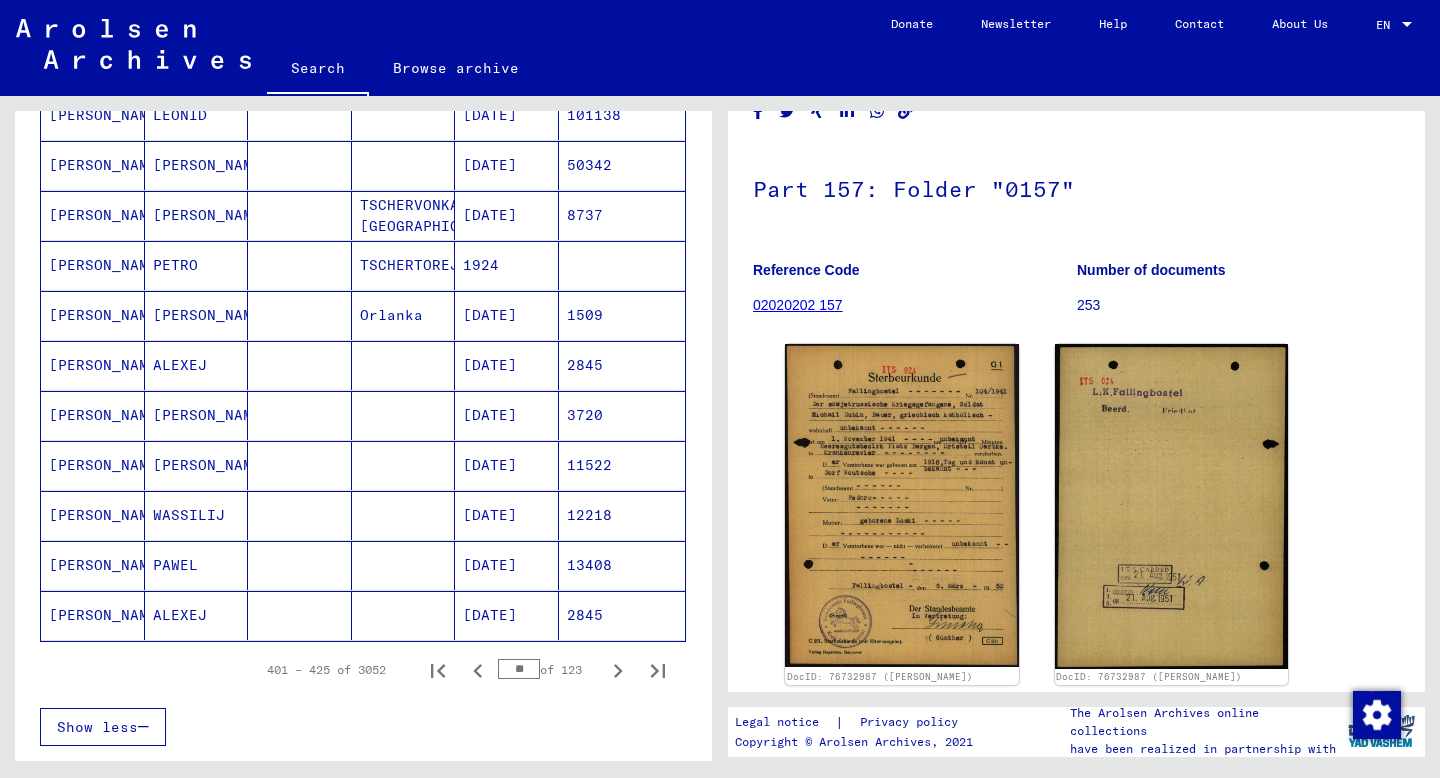 scroll, scrollTop: 1064, scrollLeft: 0, axis: vertical 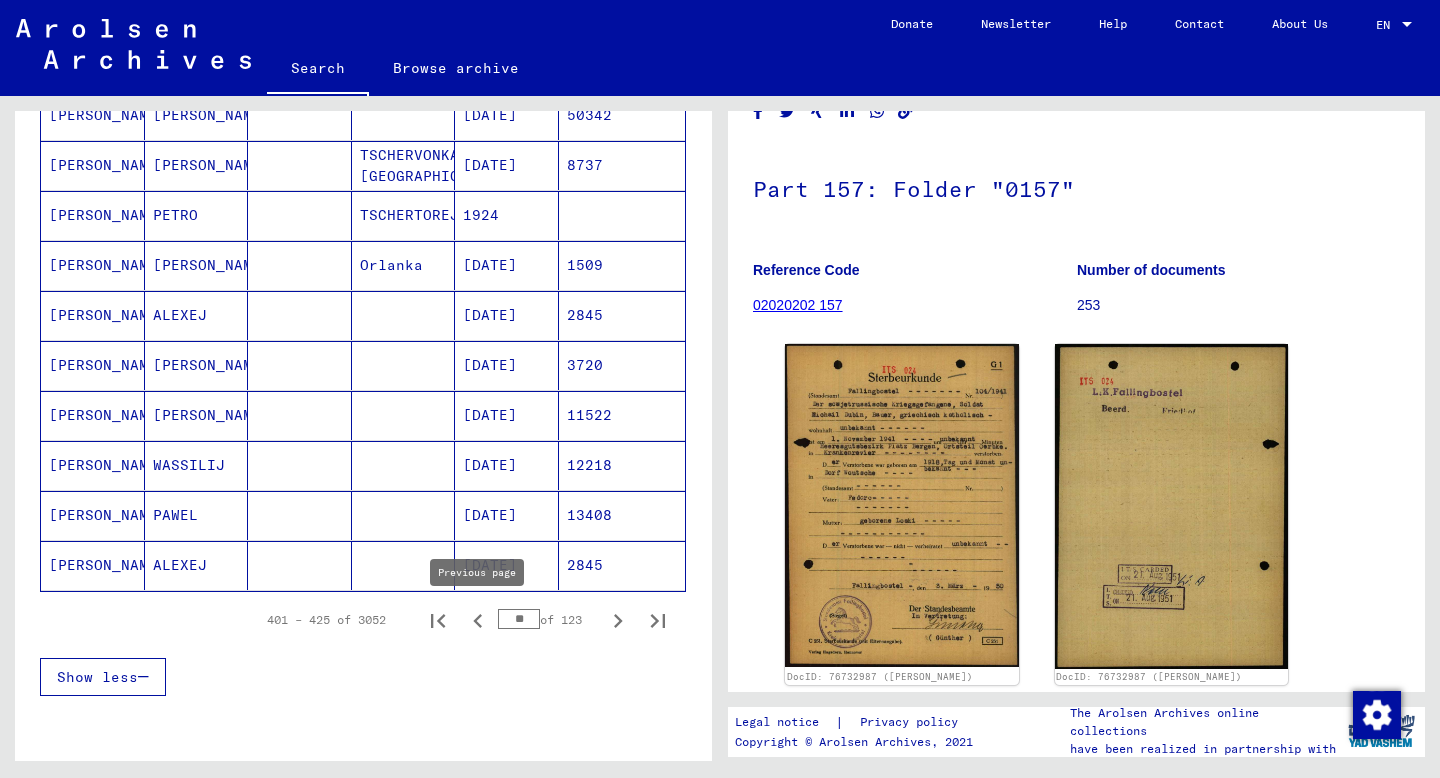 click 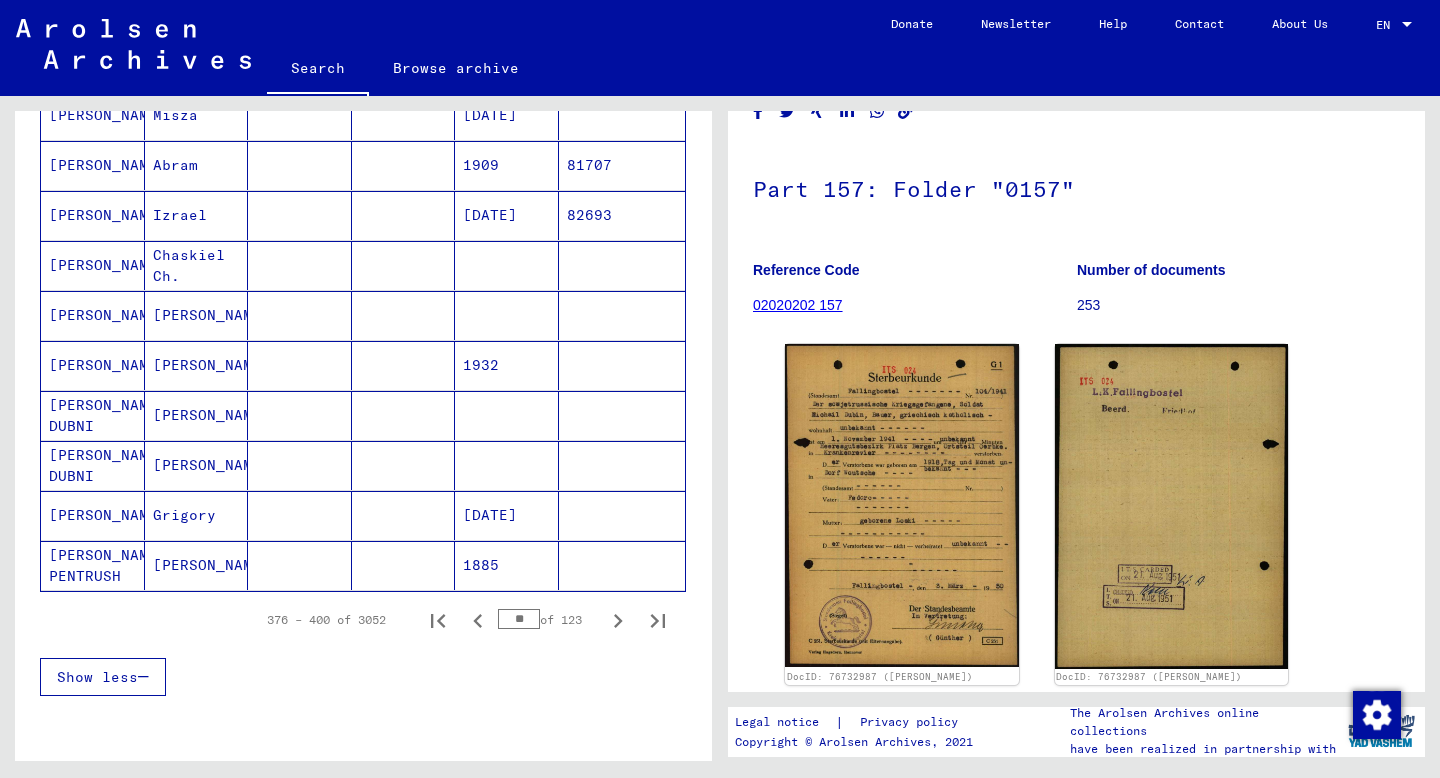 click at bounding box center (300, 565) 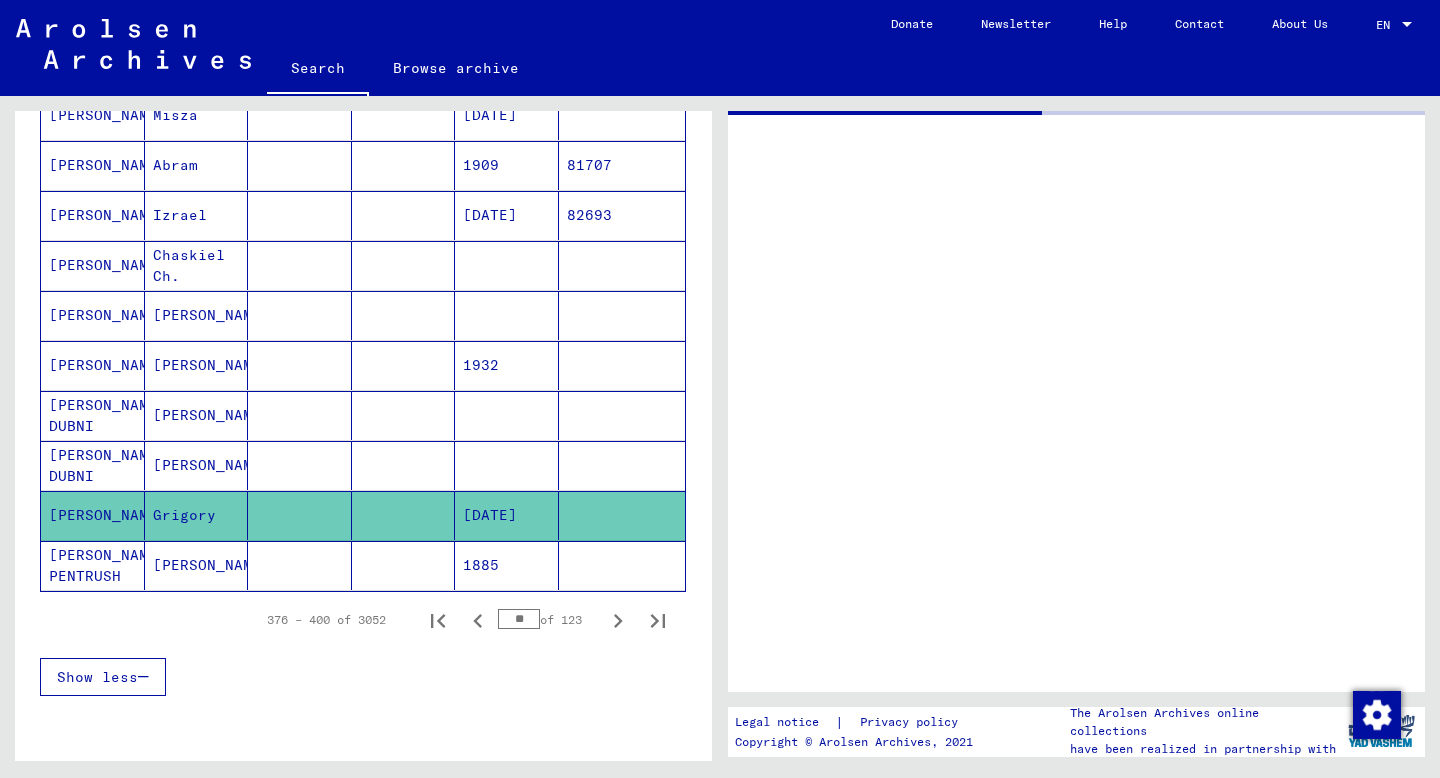scroll, scrollTop: 0, scrollLeft: 0, axis: both 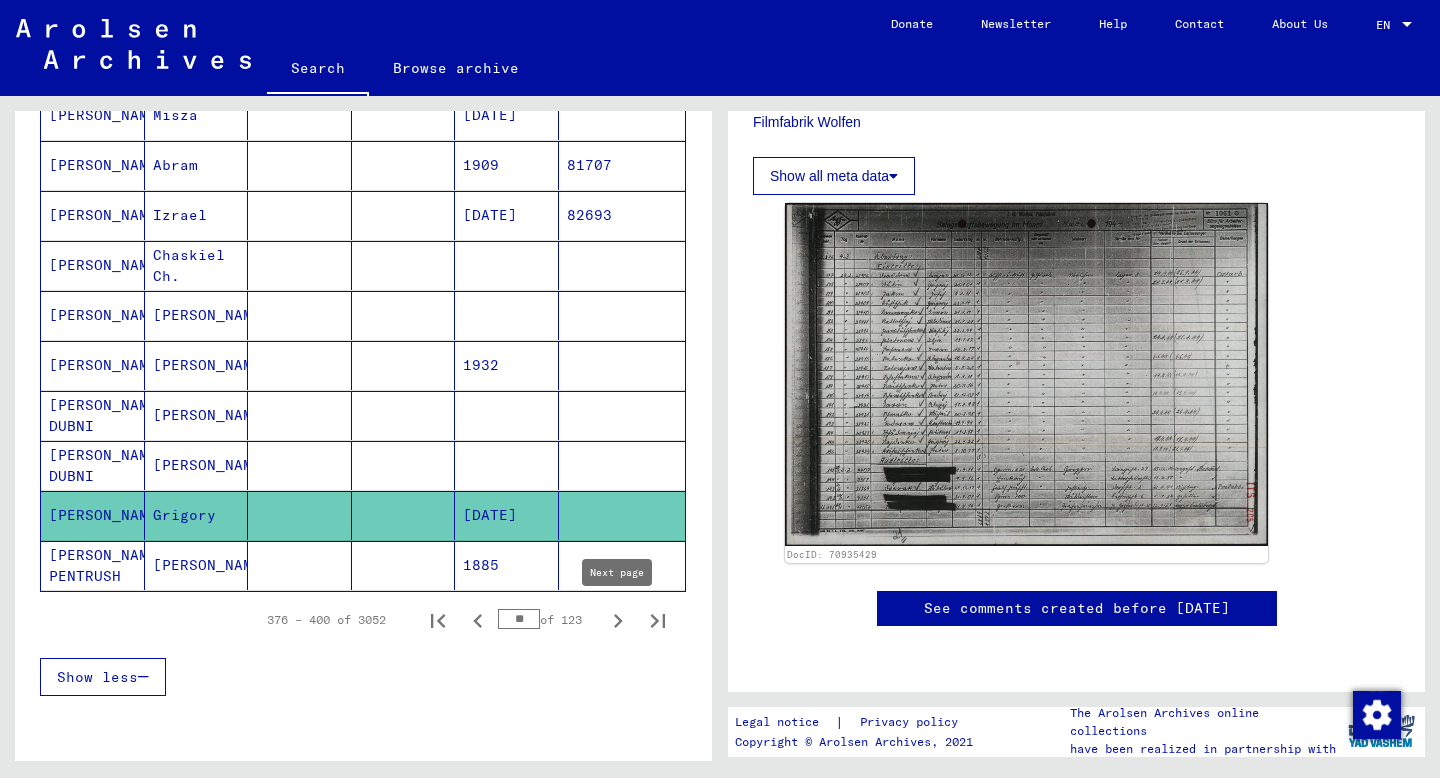 click 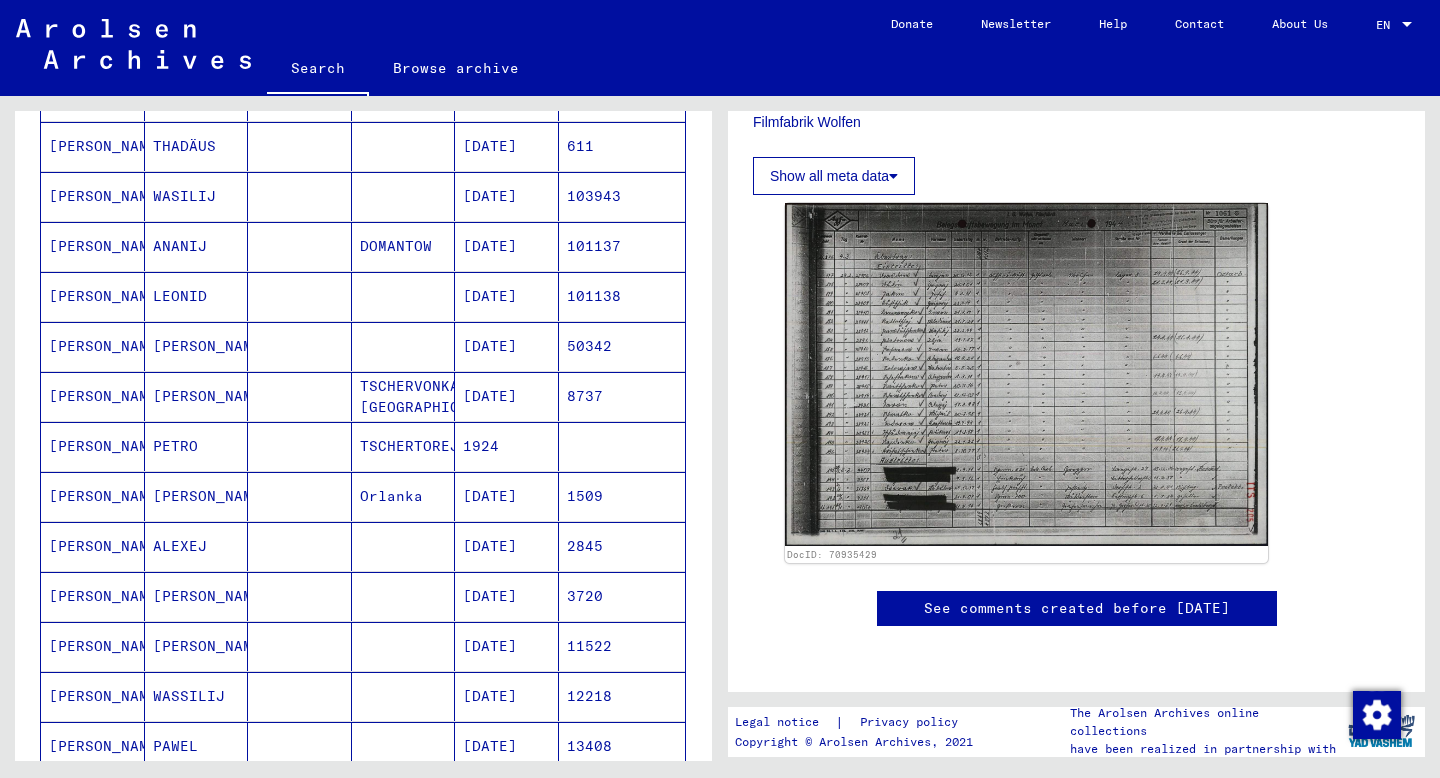 scroll, scrollTop: 862, scrollLeft: 0, axis: vertical 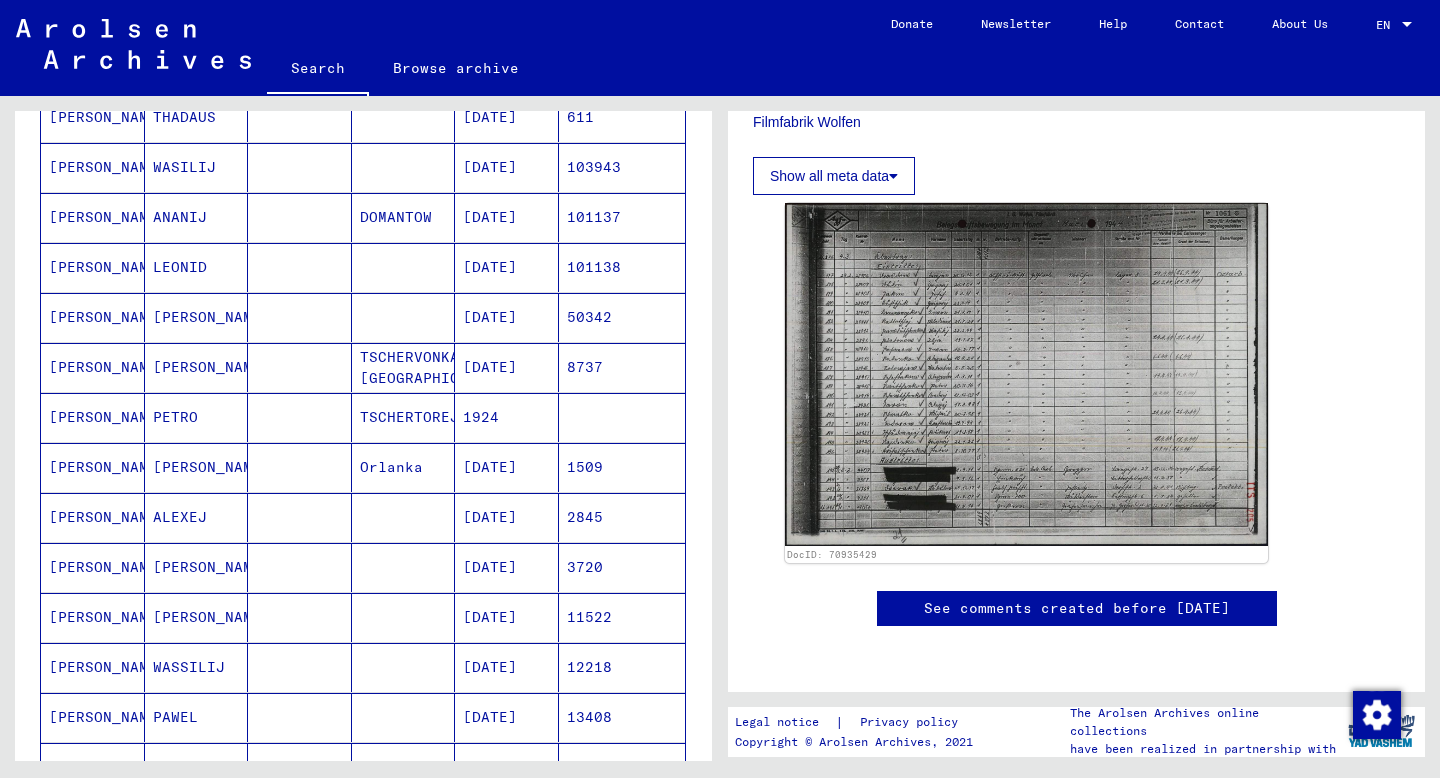 click on "[DATE]" at bounding box center [507, 517] 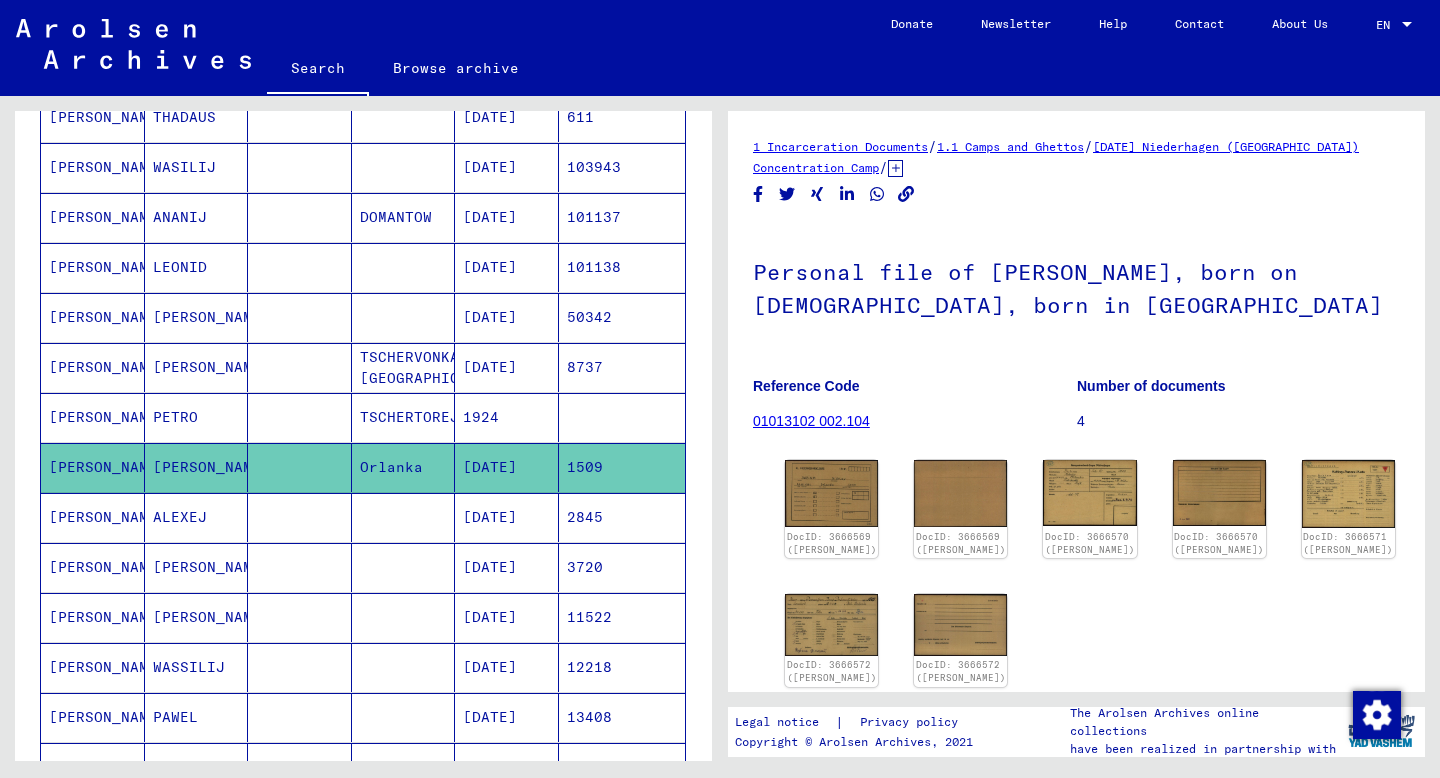 scroll, scrollTop: 0, scrollLeft: 0, axis: both 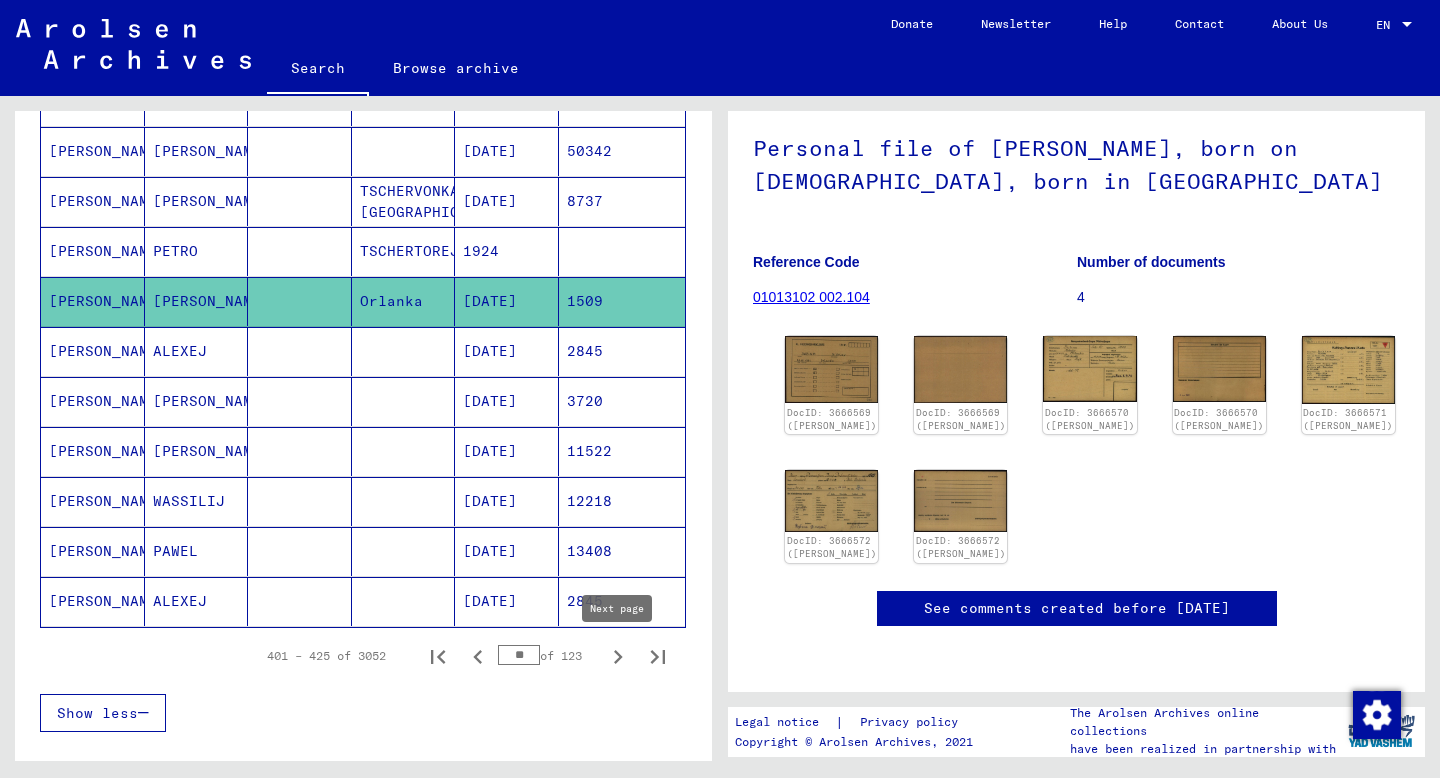 click 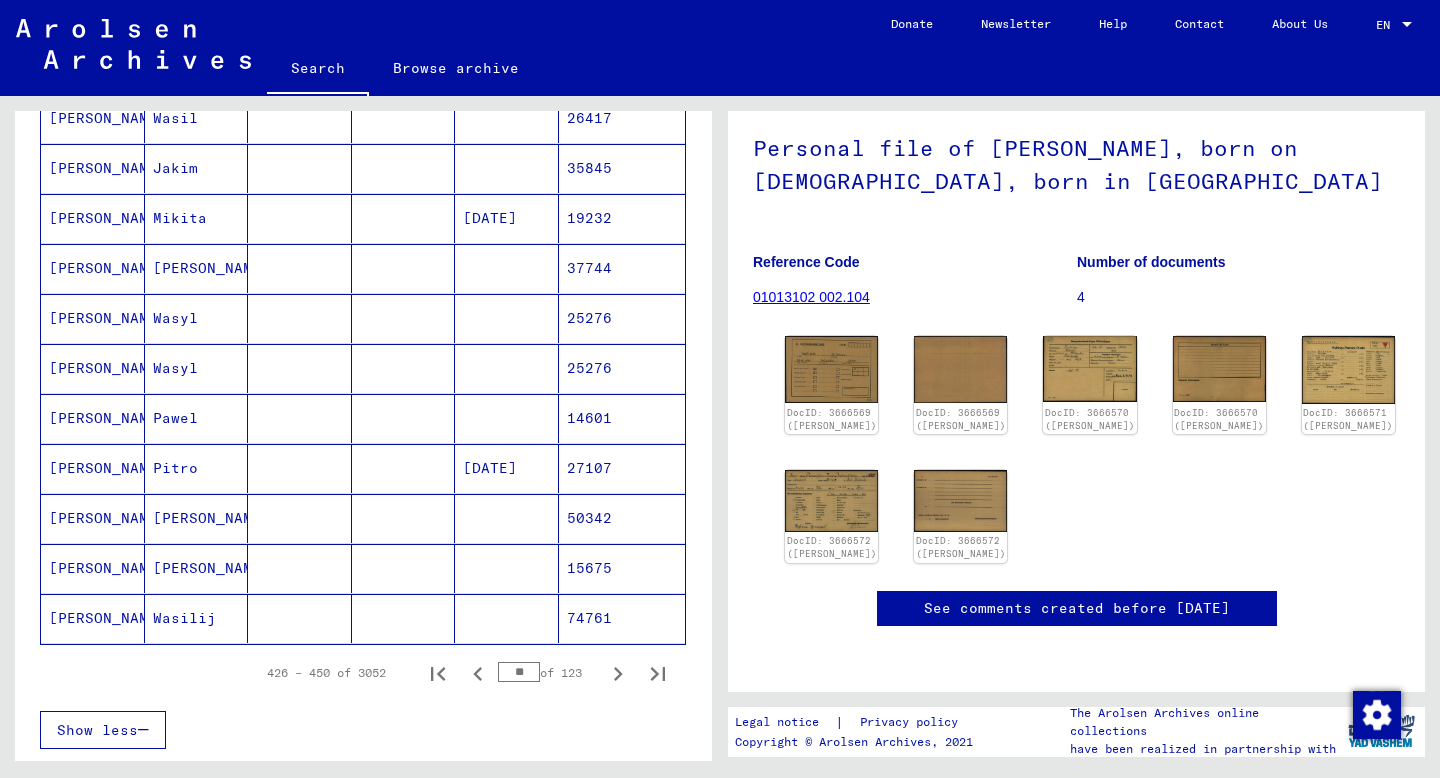 scroll, scrollTop: 1044, scrollLeft: 0, axis: vertical 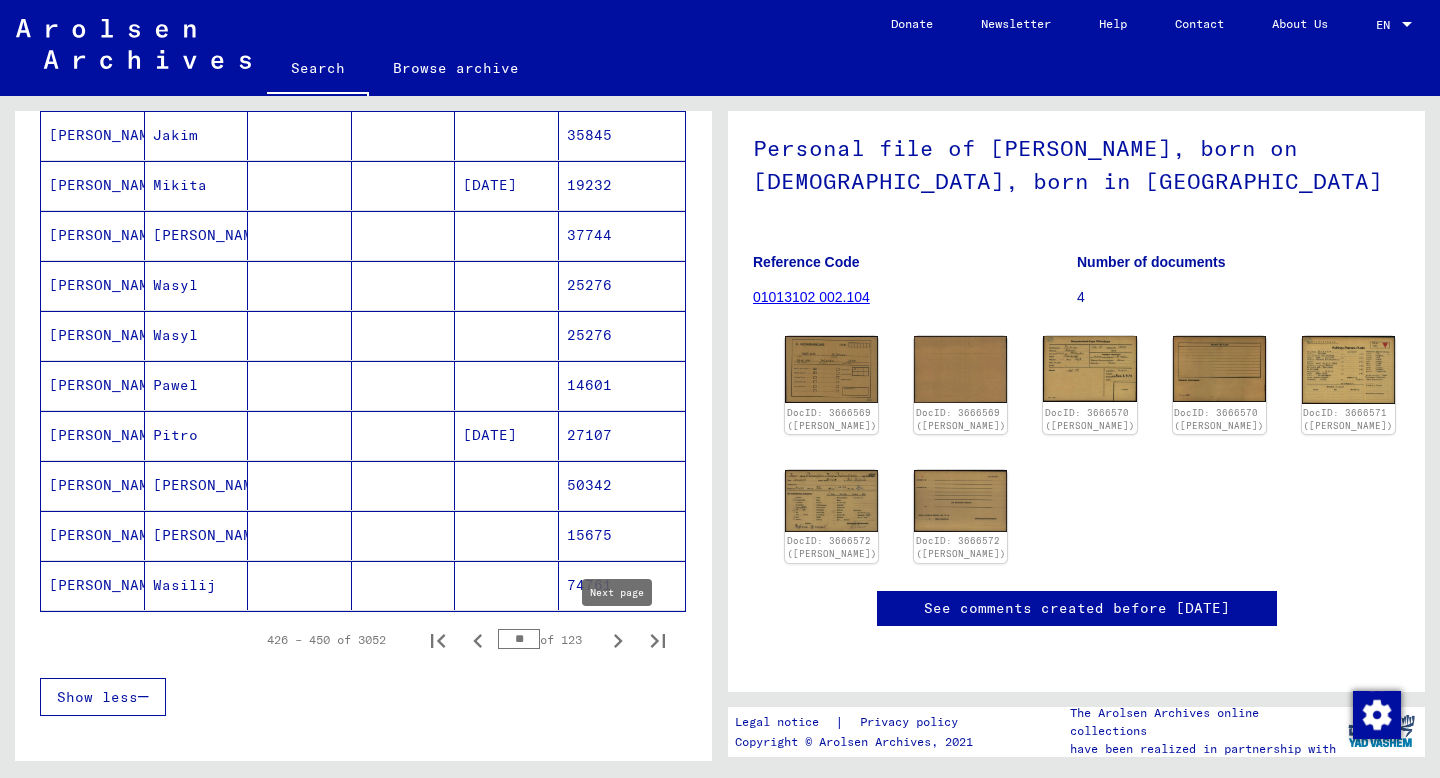 click 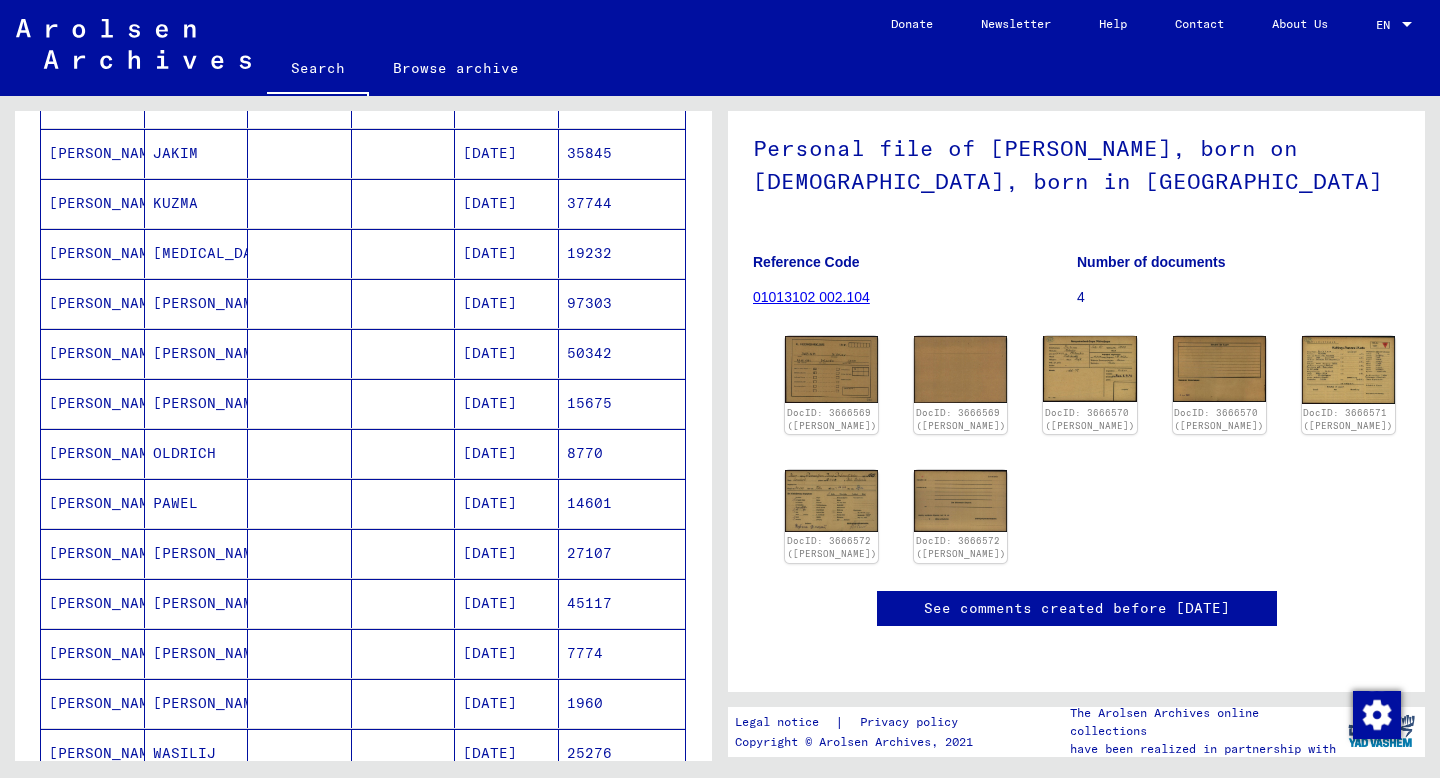 scroll, scrollTop: 865, scrollLeft: 0, axis: vertical 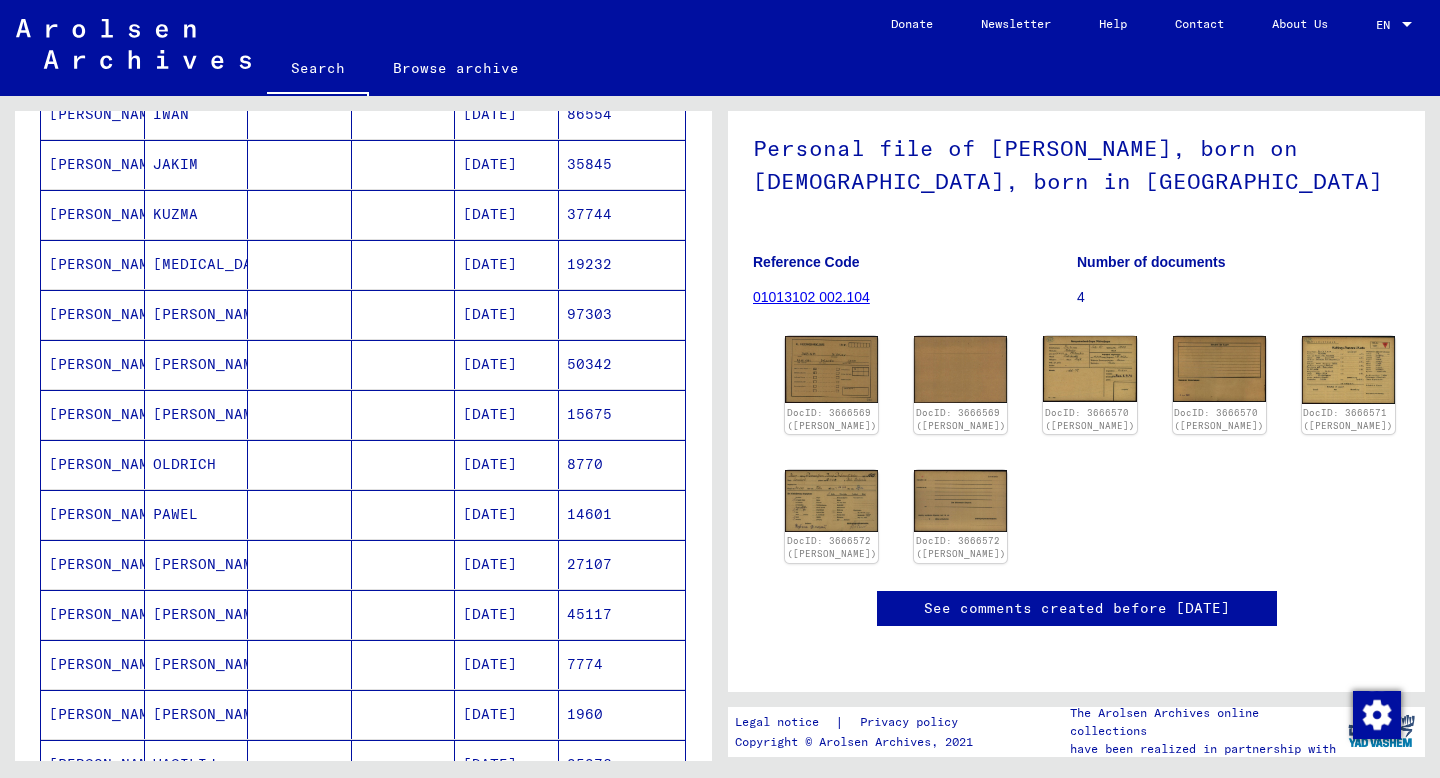 click at bounding box center [404, 414] 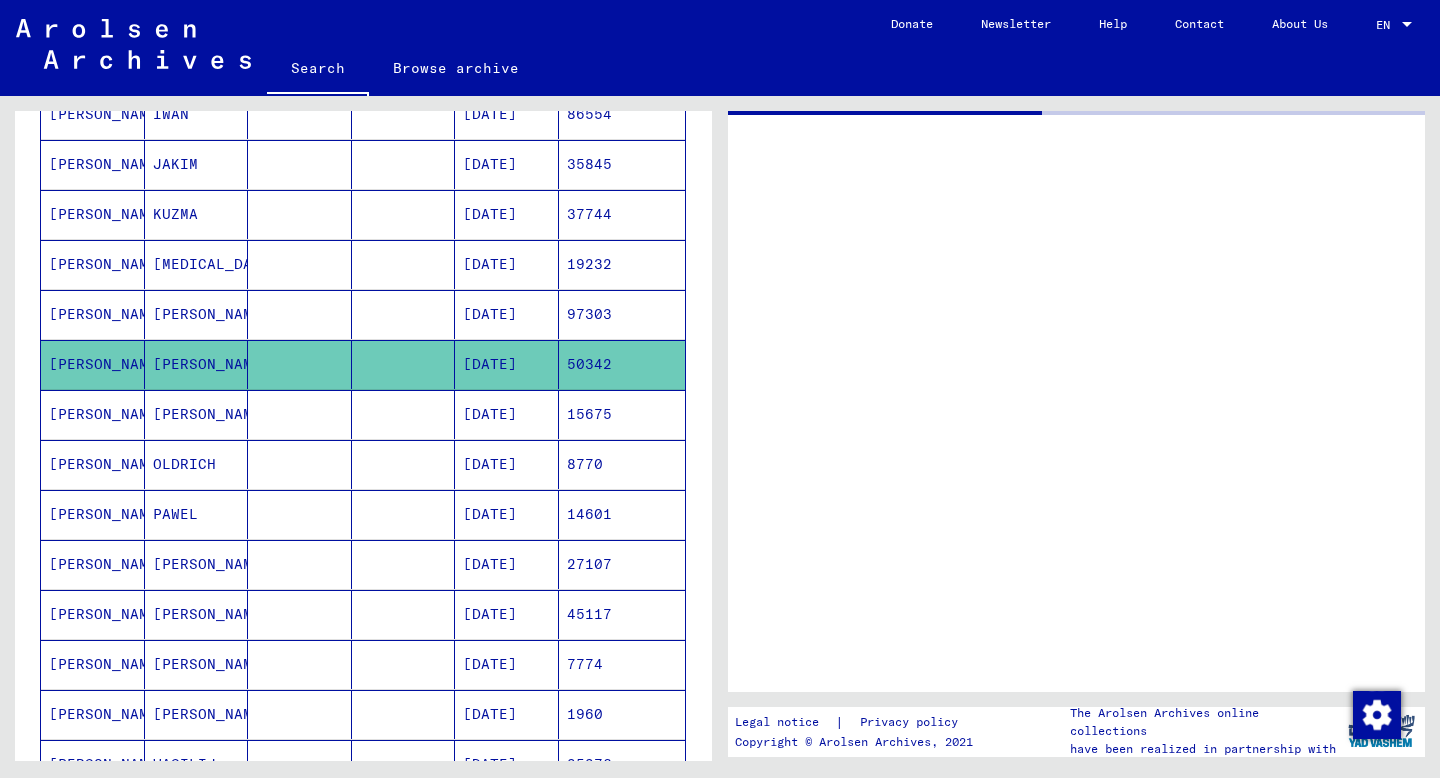scroll, scrollTop: 0, scrollLeft: 0, axis: both 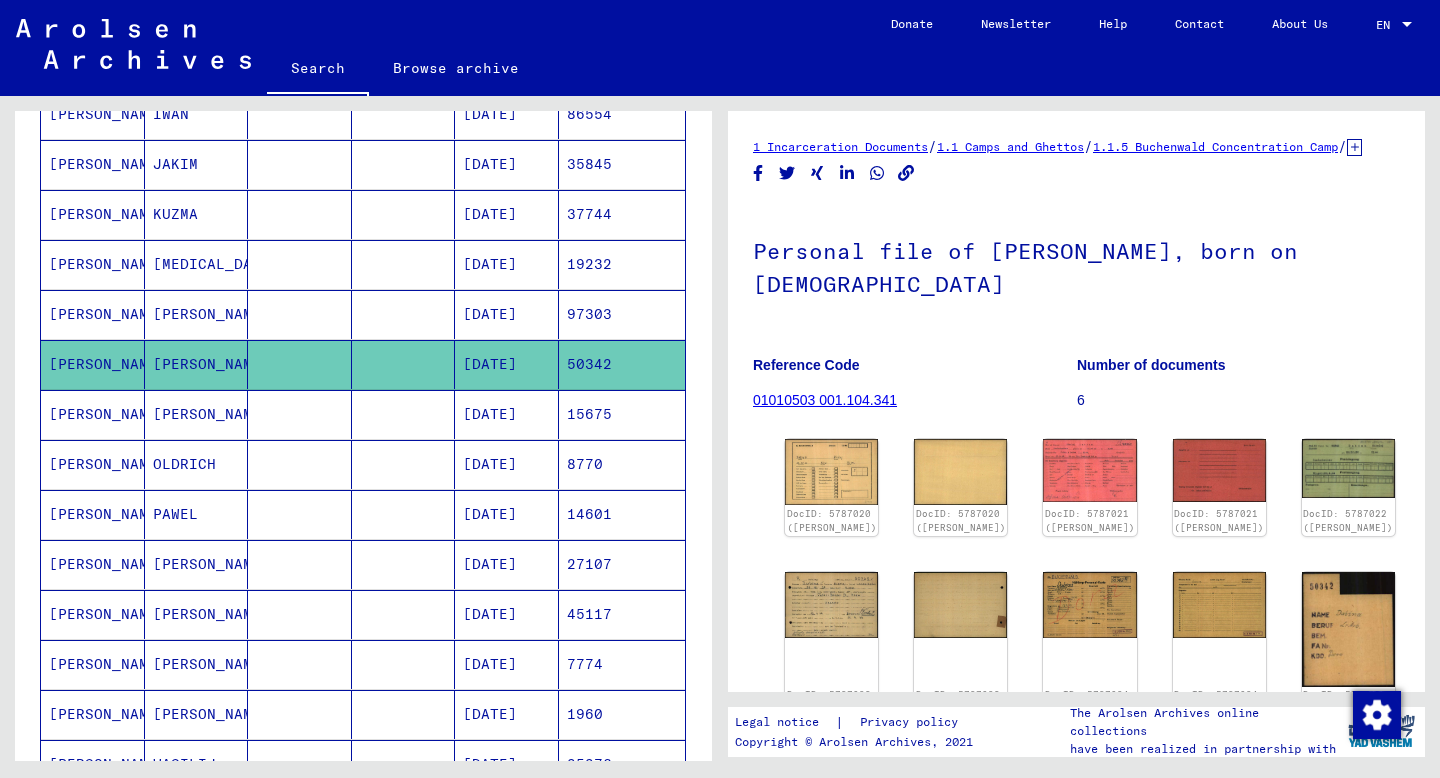 click at bounding box center (404, 464) 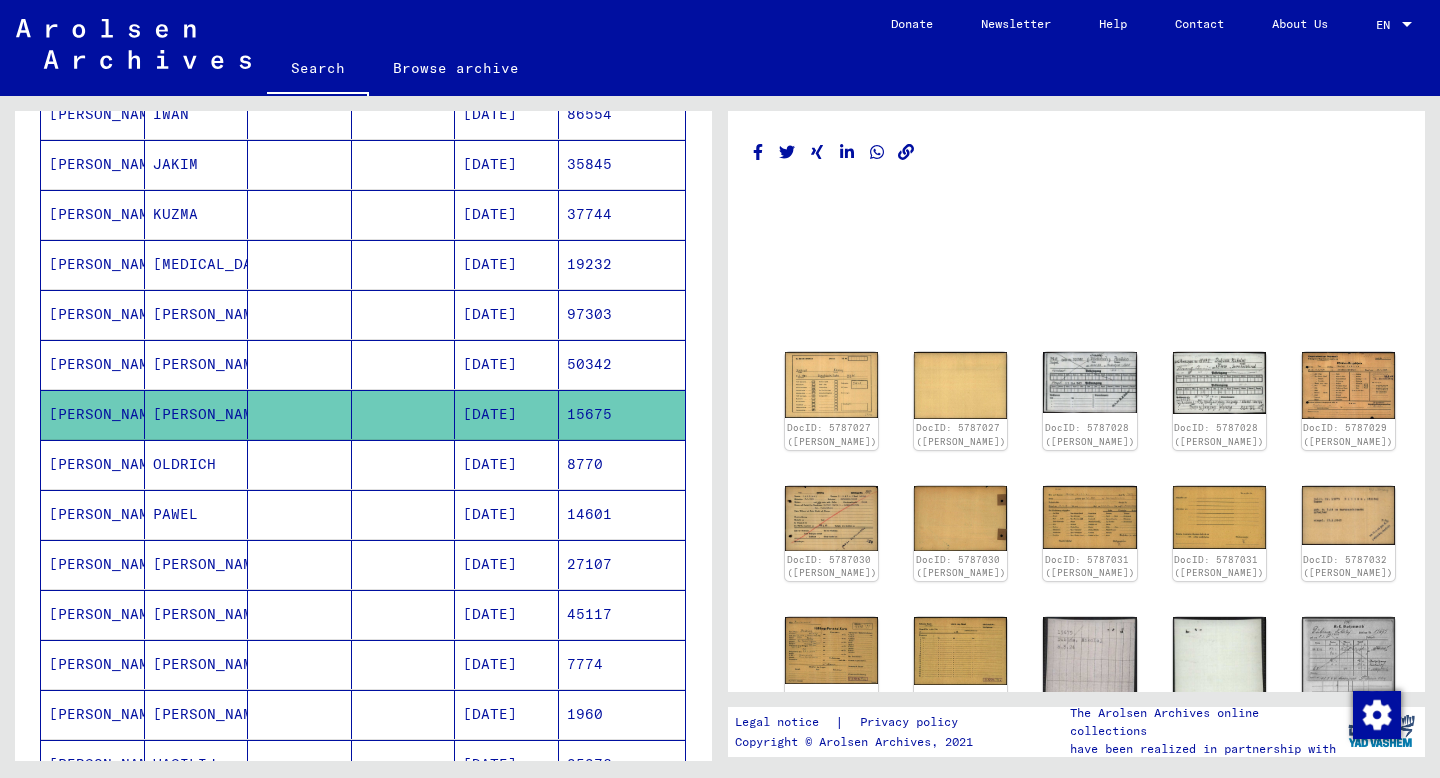 scroll, scrollTop: 743, scrollLeft: 0, axis: vertical 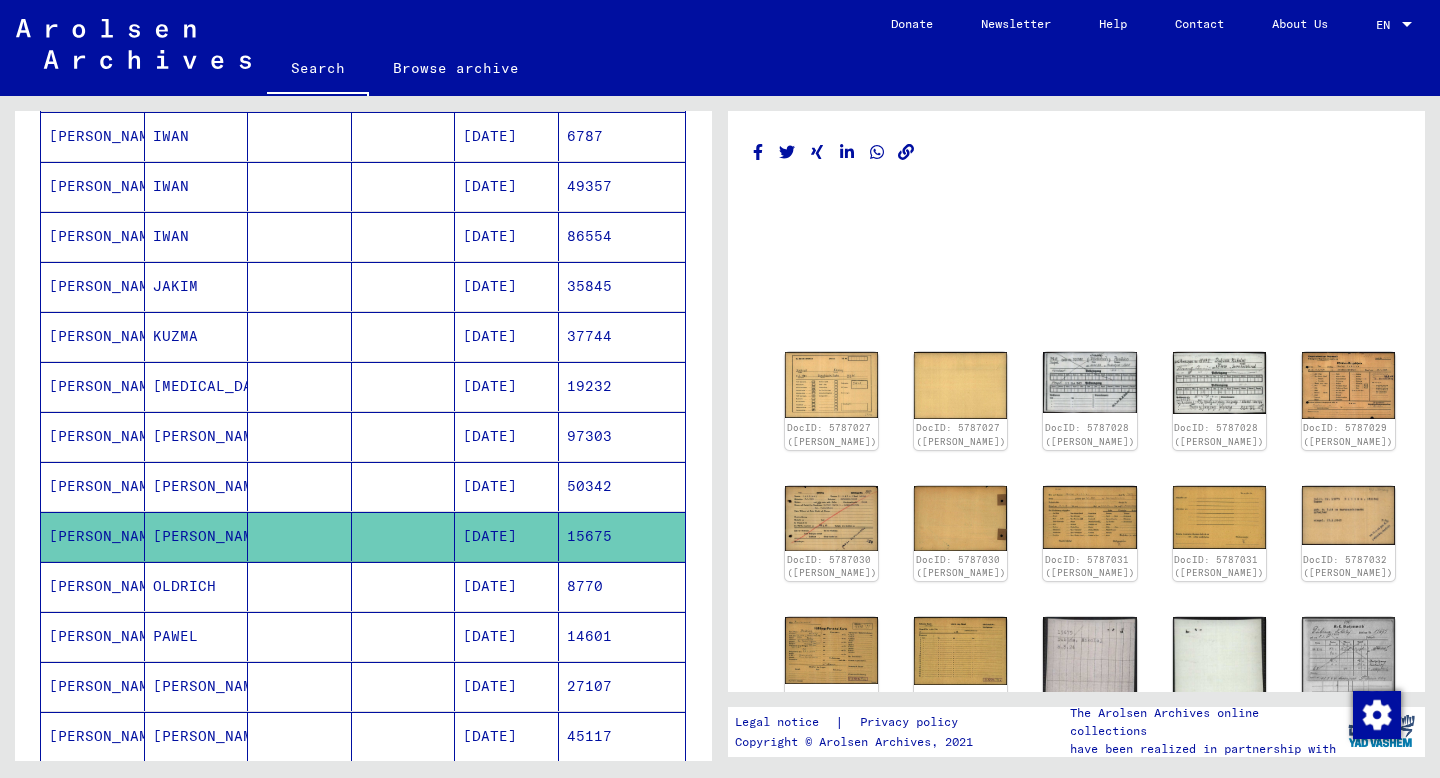 click at bounding box center (404, 436) 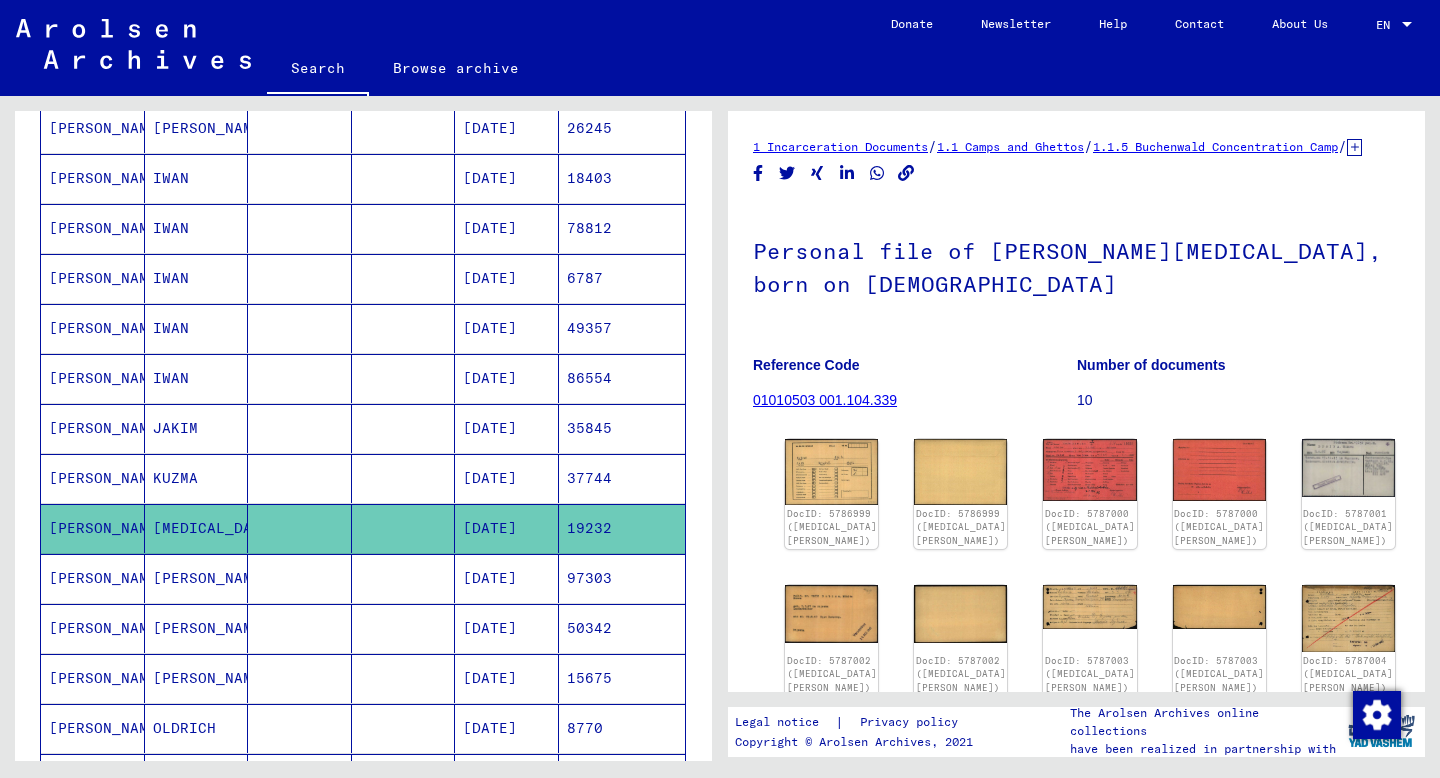 scroll, scrollTop: 591, scrollLeft: 0, axis: vertical 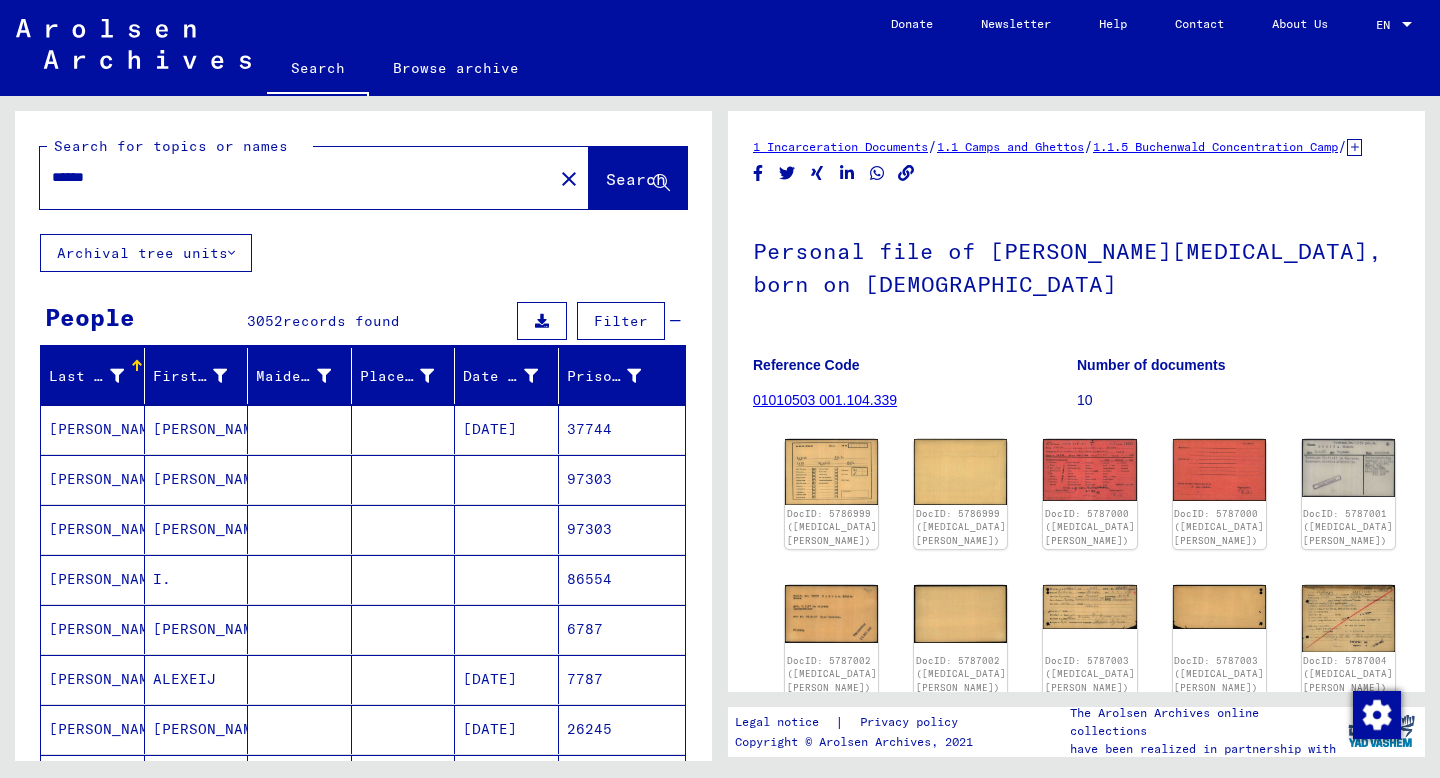 click on "Search for topics or names ****** close  Search" 